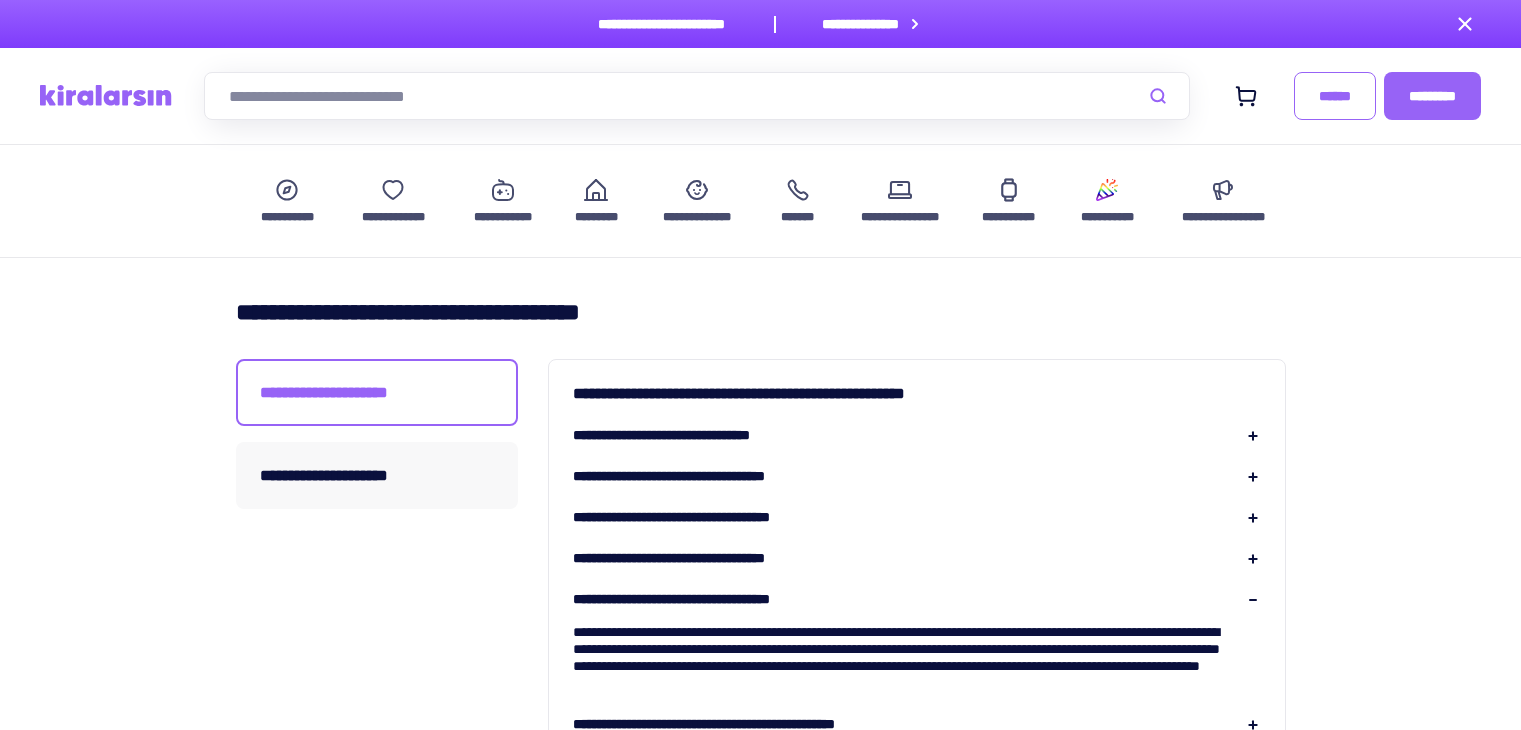 scroll, scrollTop: 100, scrollLeft: 0, axis: vertical 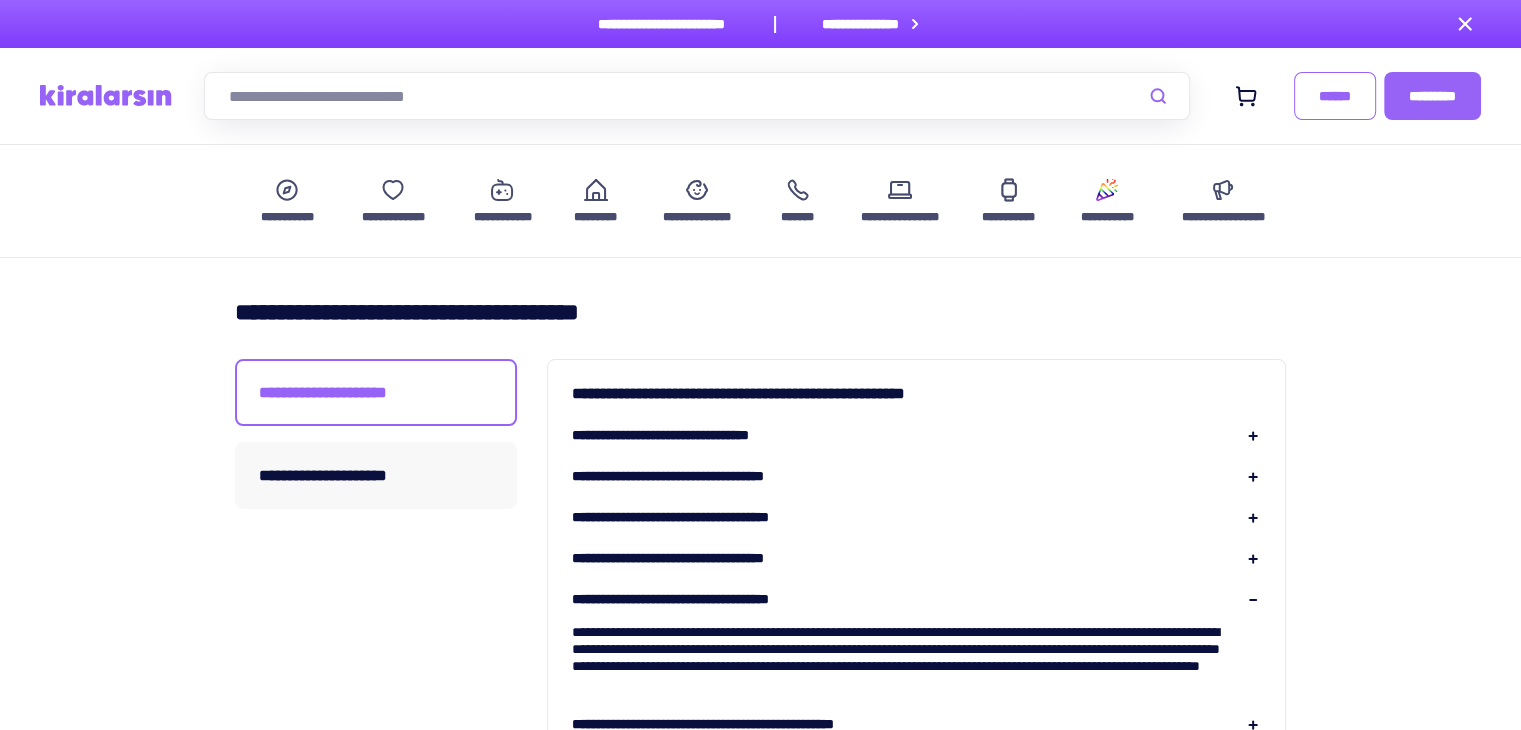 click on "**********" at bounding box center (690, 435) 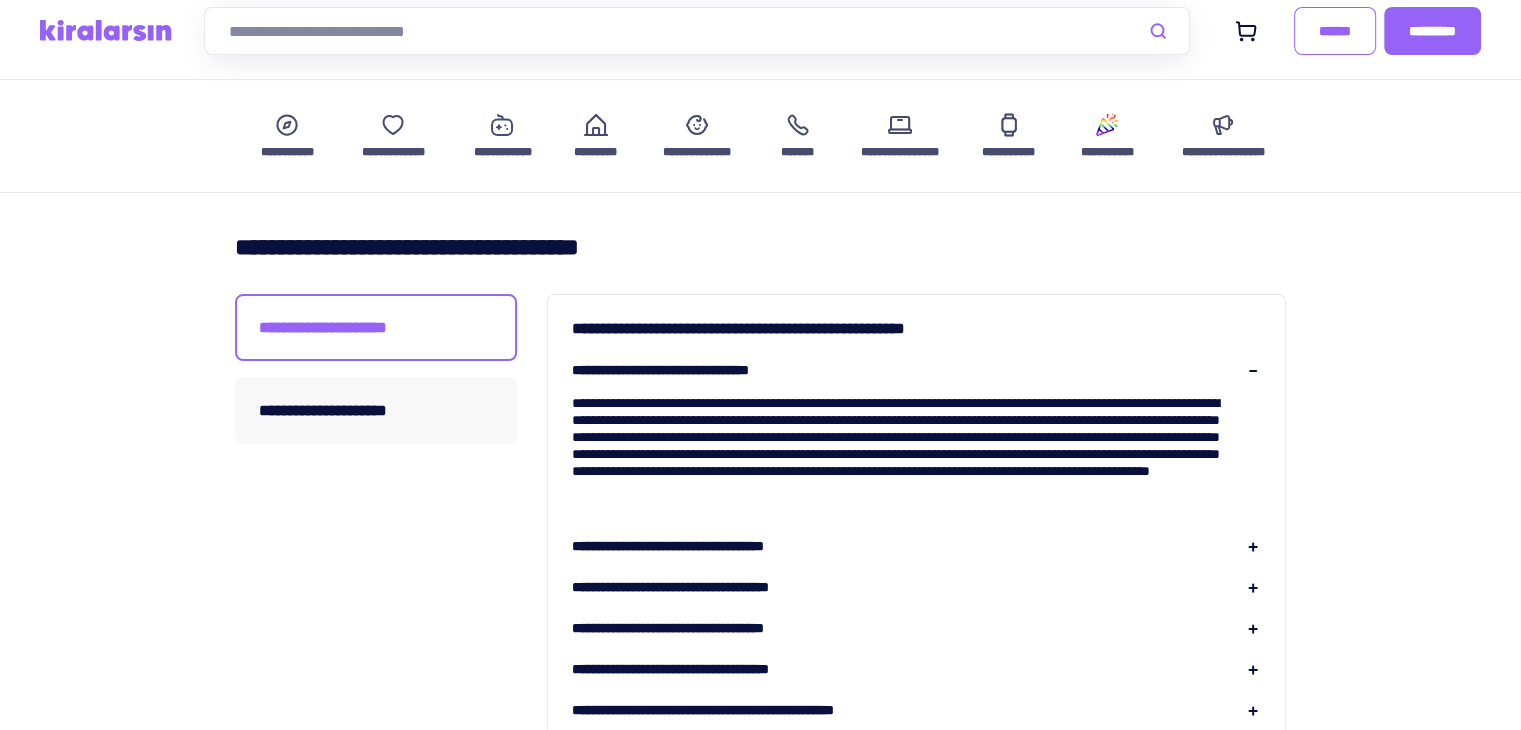 scroll, scrollTop: 100, scrollLeft: 0, axis: vertical 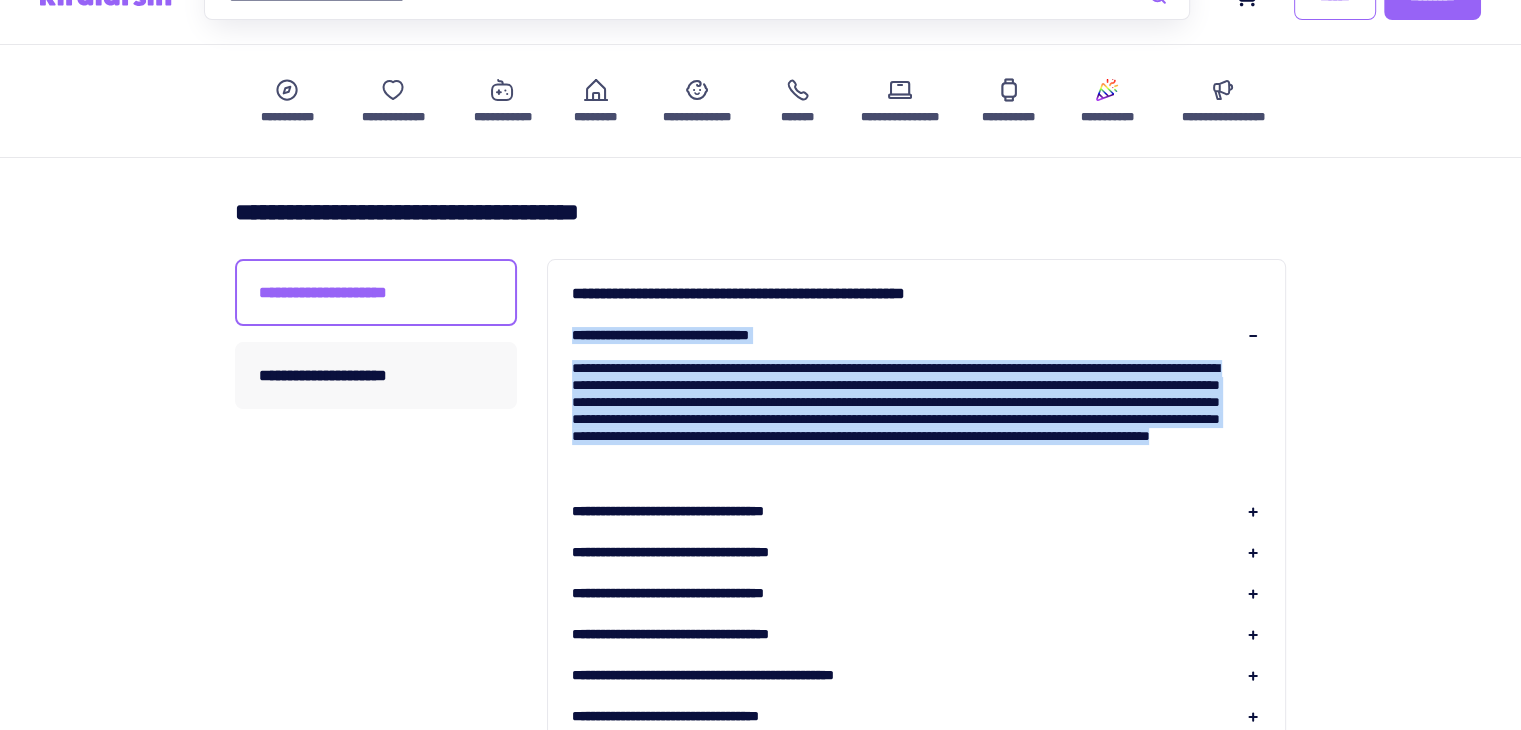drag, startPoint x: 572, startPoint y: 332, endPoint x: 1020, endPoint y: 469, distance: 468.47946 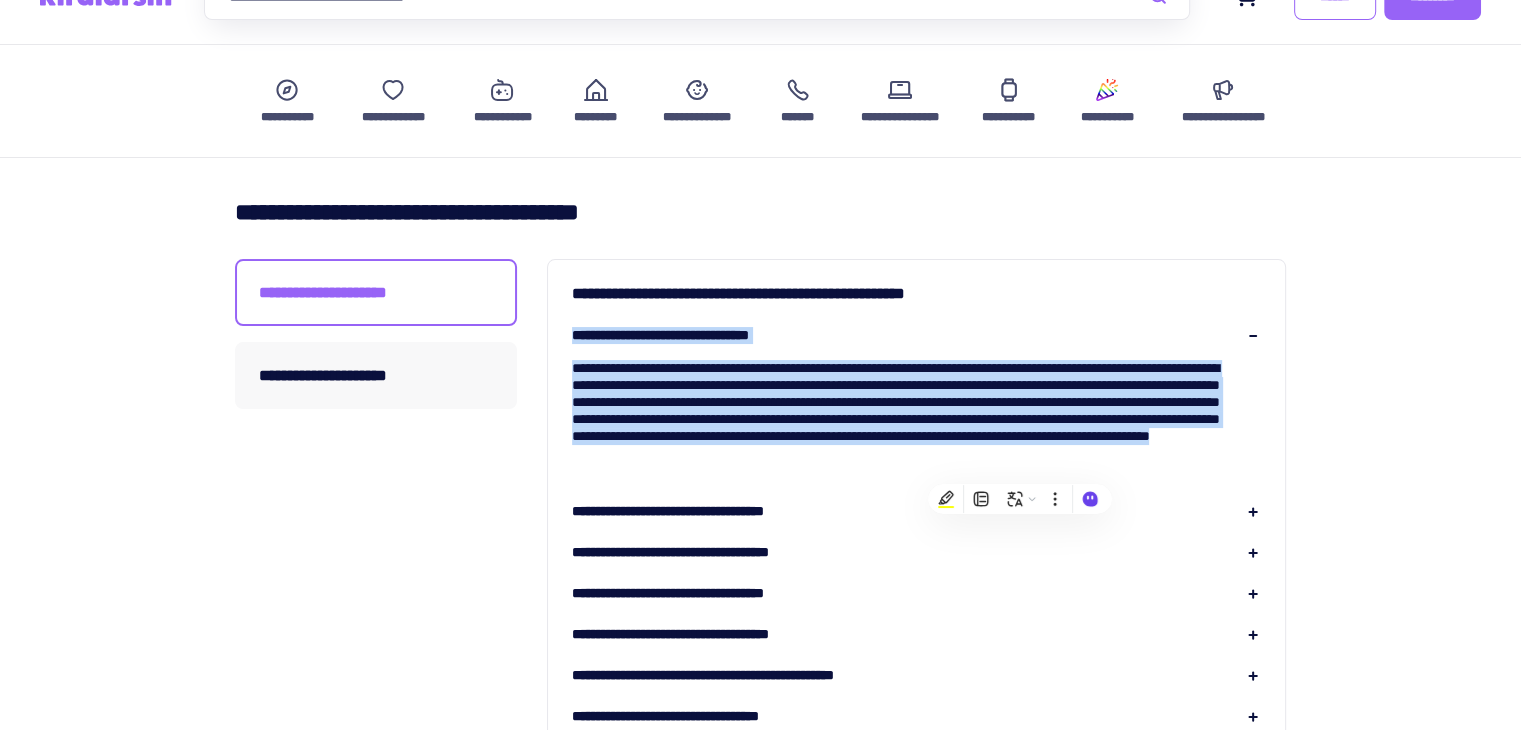 copy on "**********" 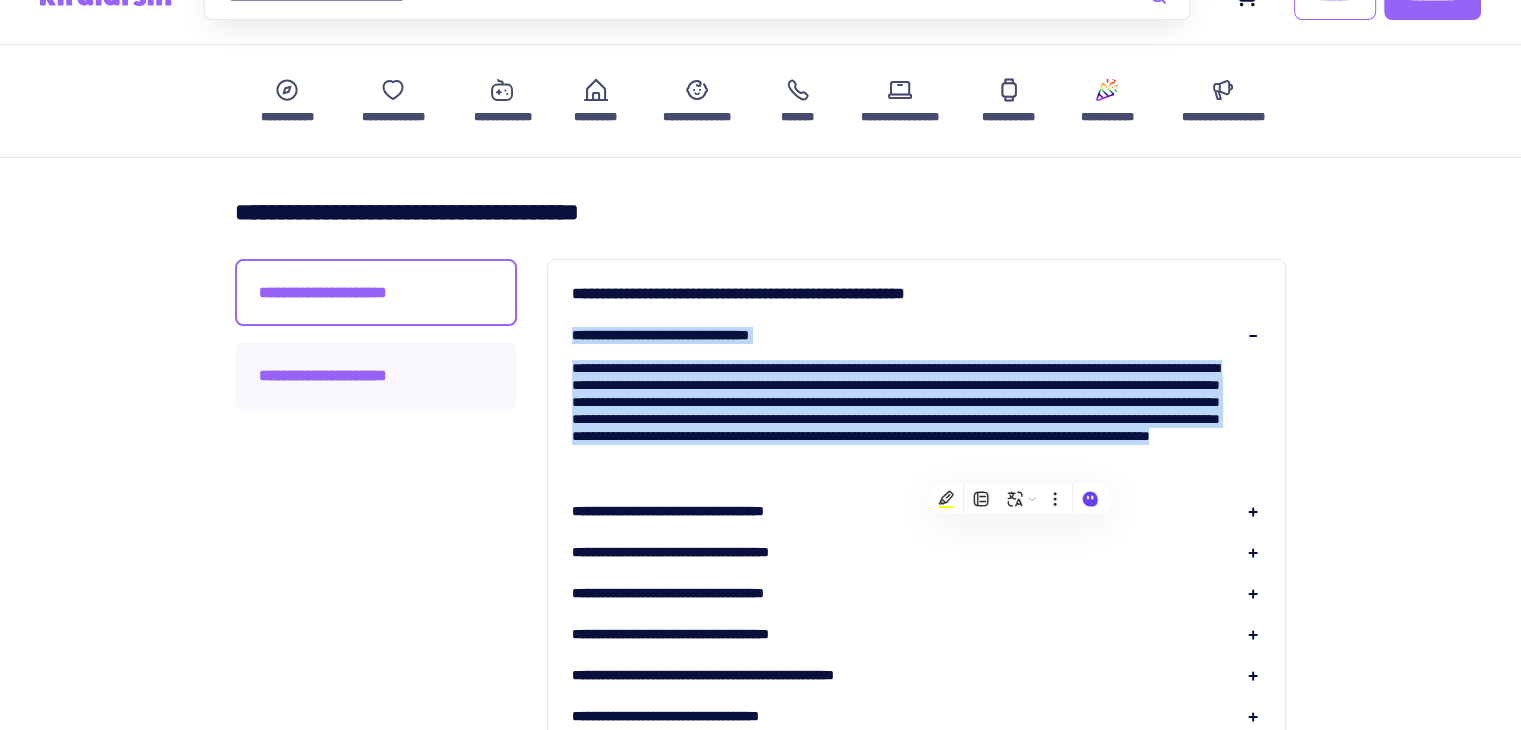 click on "**********" at bounding box center [376, 375] 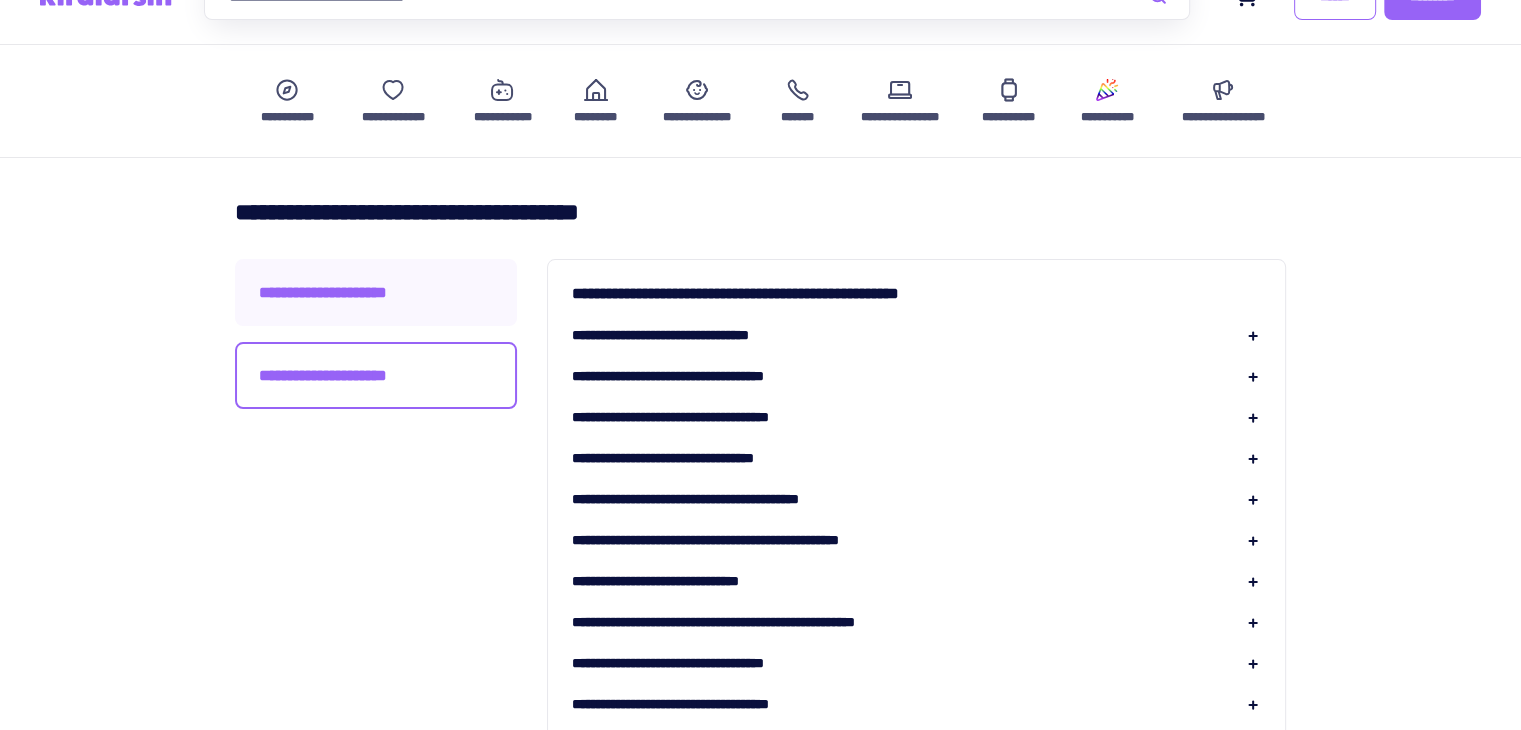 click on "**********" at bounding box center (376, 292) 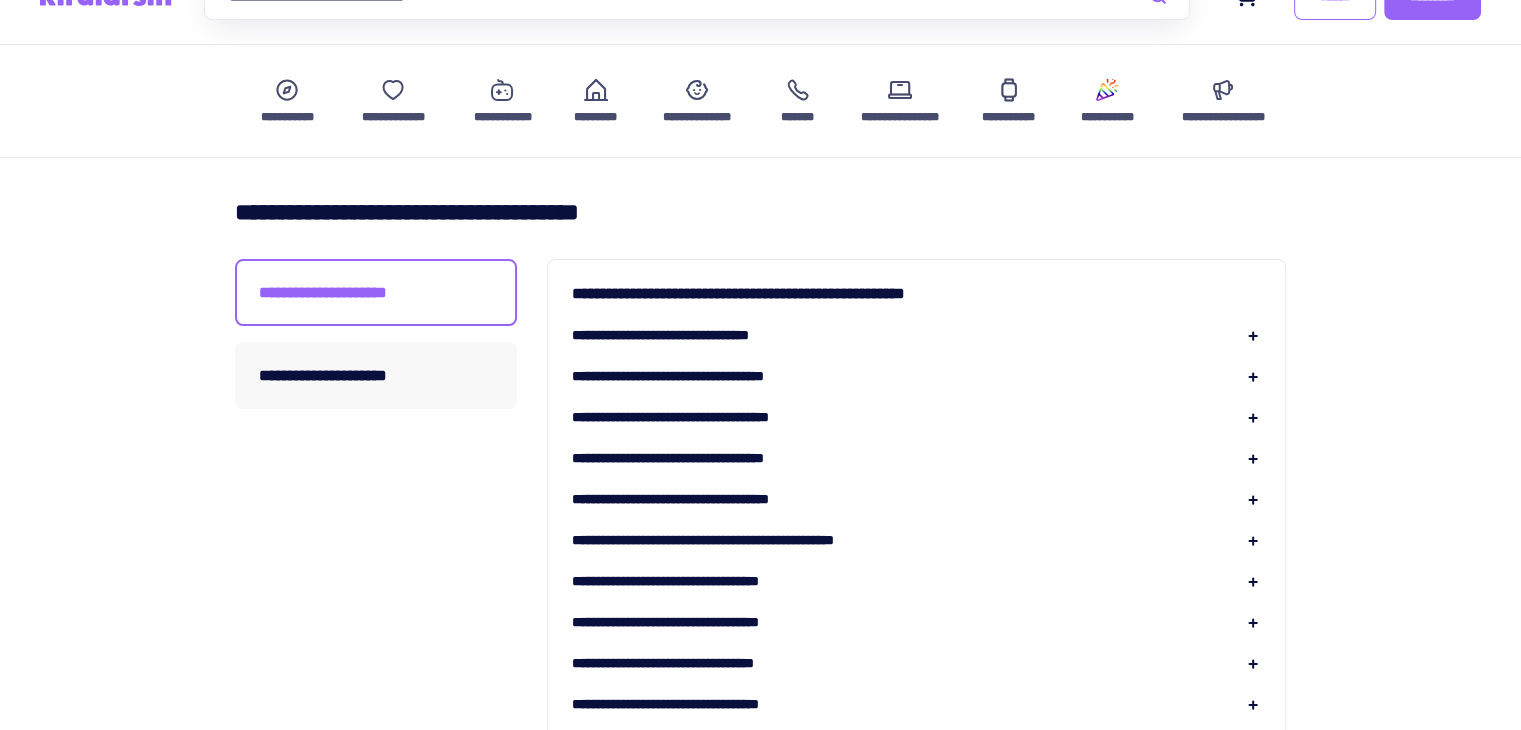 click on "**********" at bounding box center (690, 335) 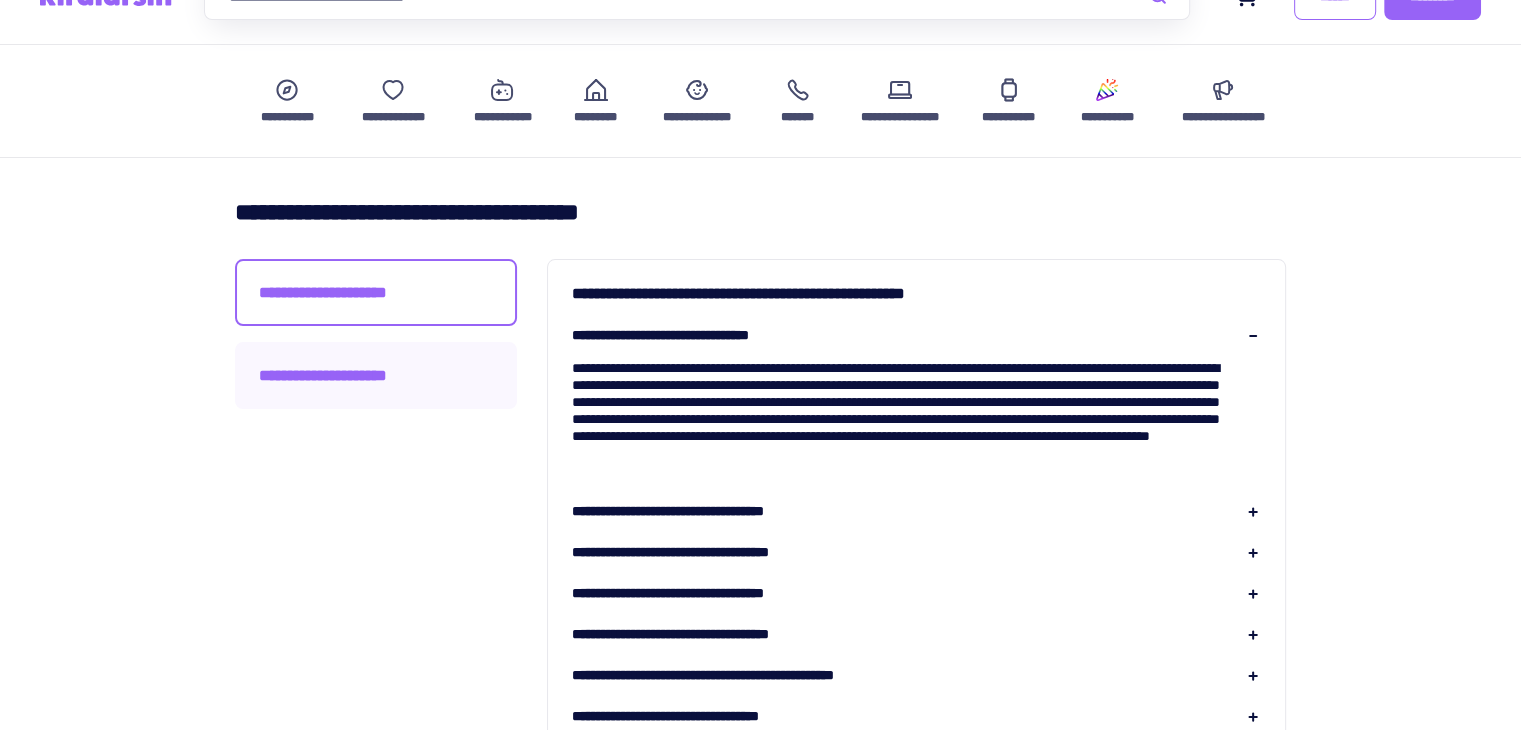 click on "**********" at bounding box center [376, 375] 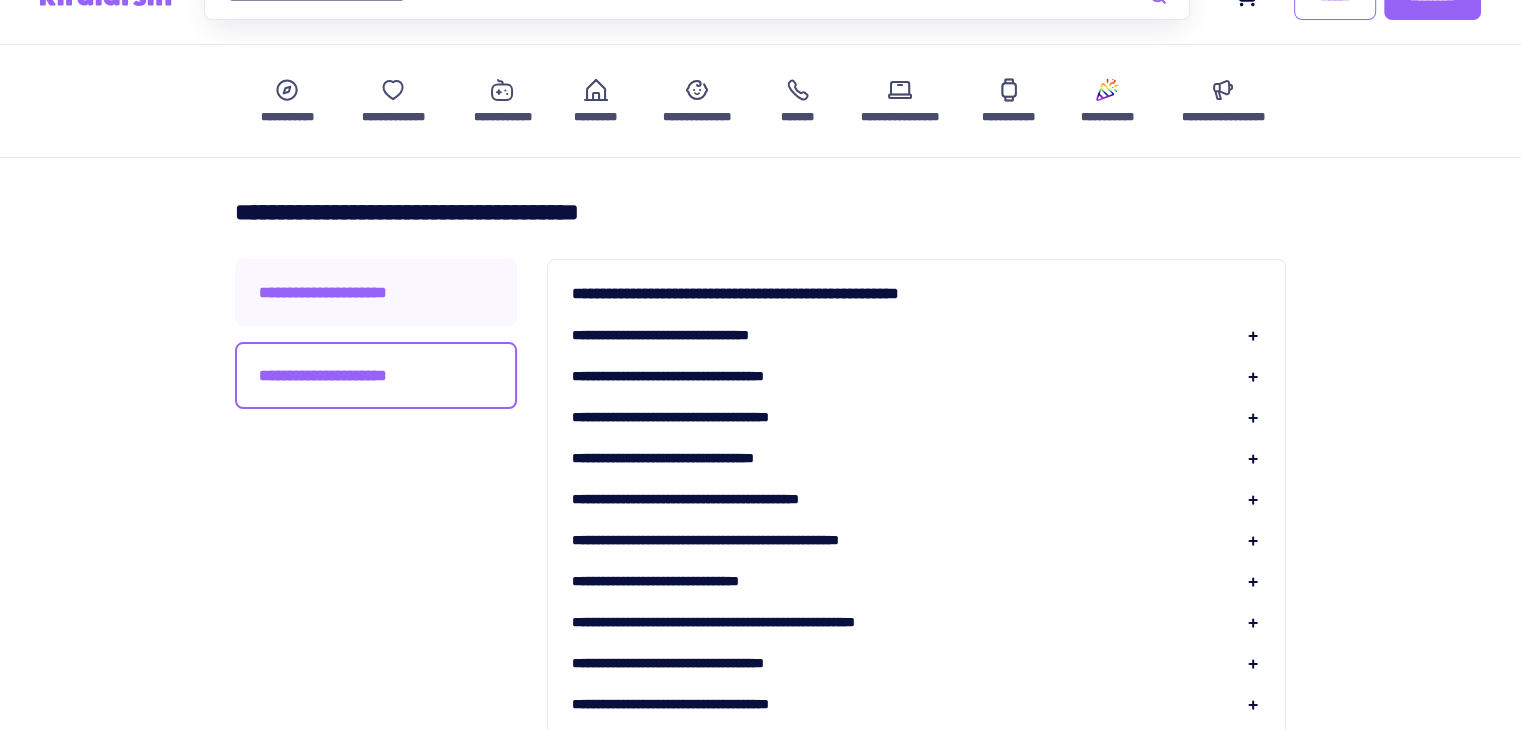 click on "**********" at bounding box center (376, 292) 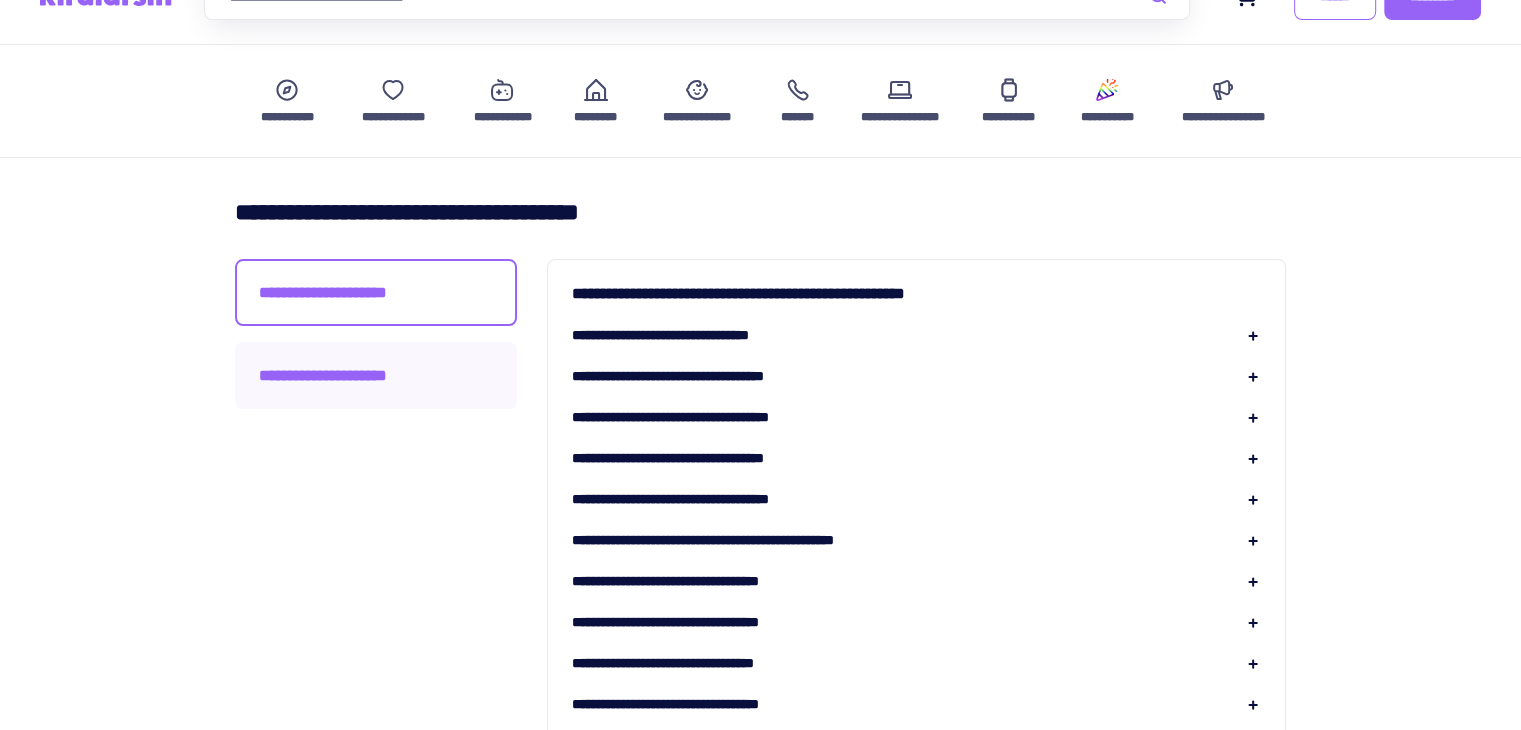 click on "**********" at bounding box center (376, 375) 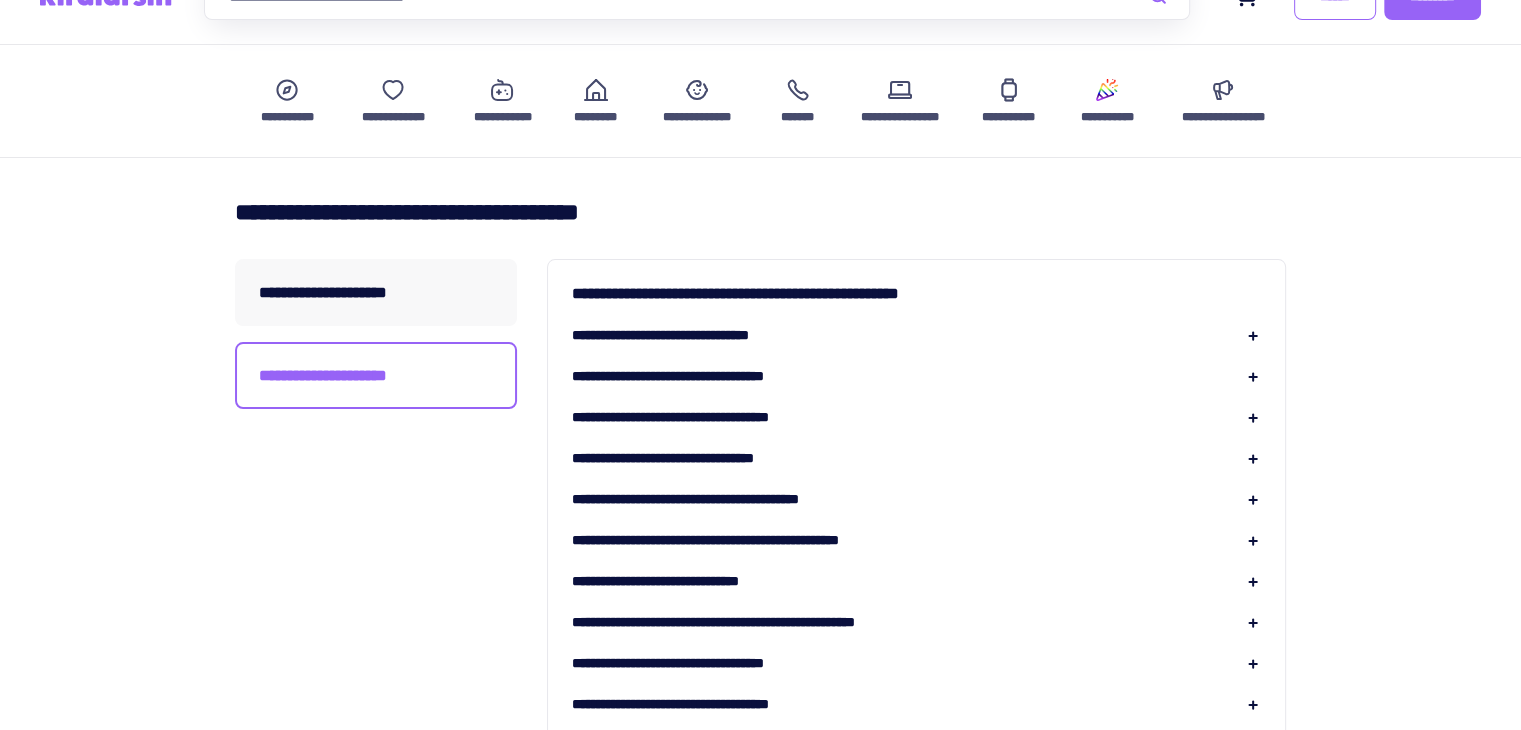 scroll, scrollTop: 0, scrollLeft: 0, axis: both 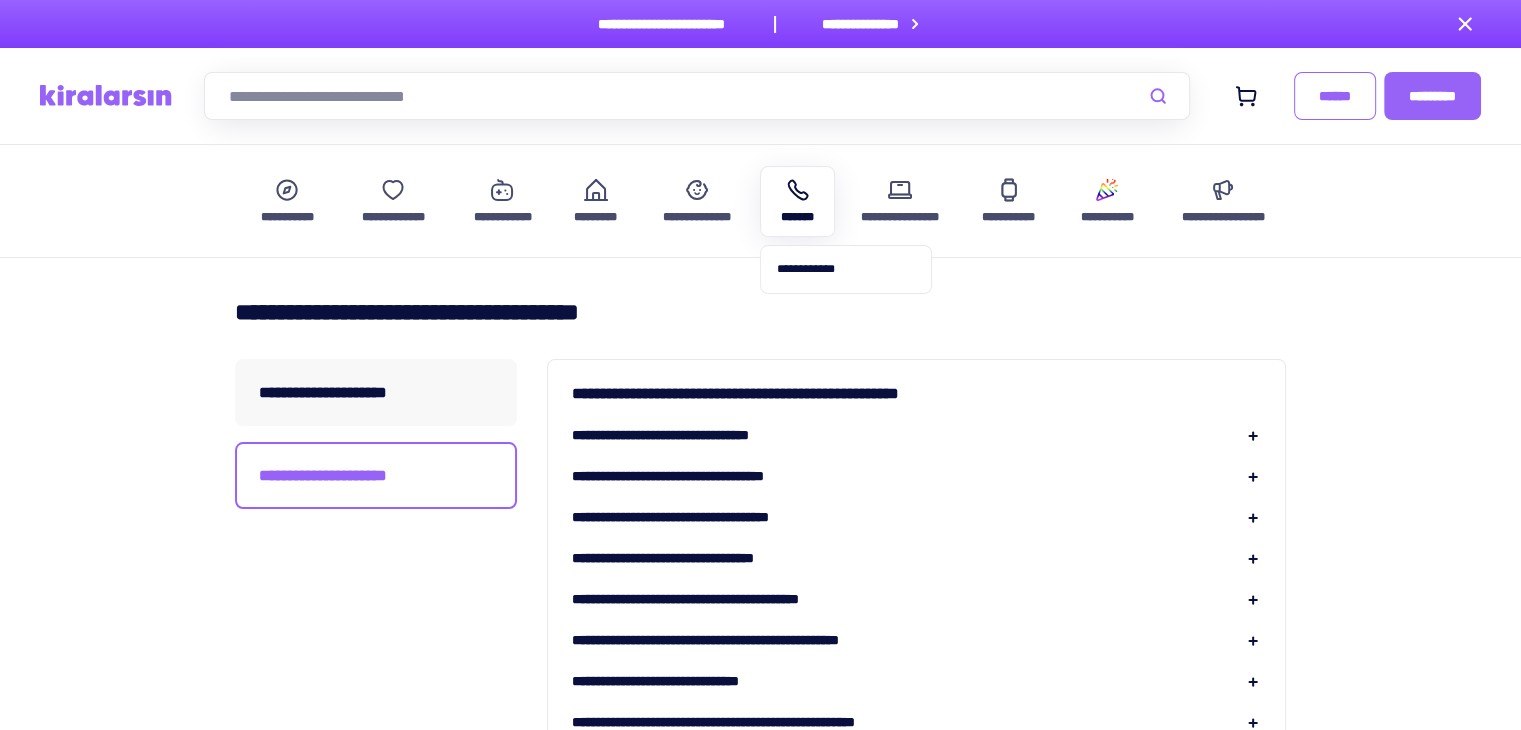 click 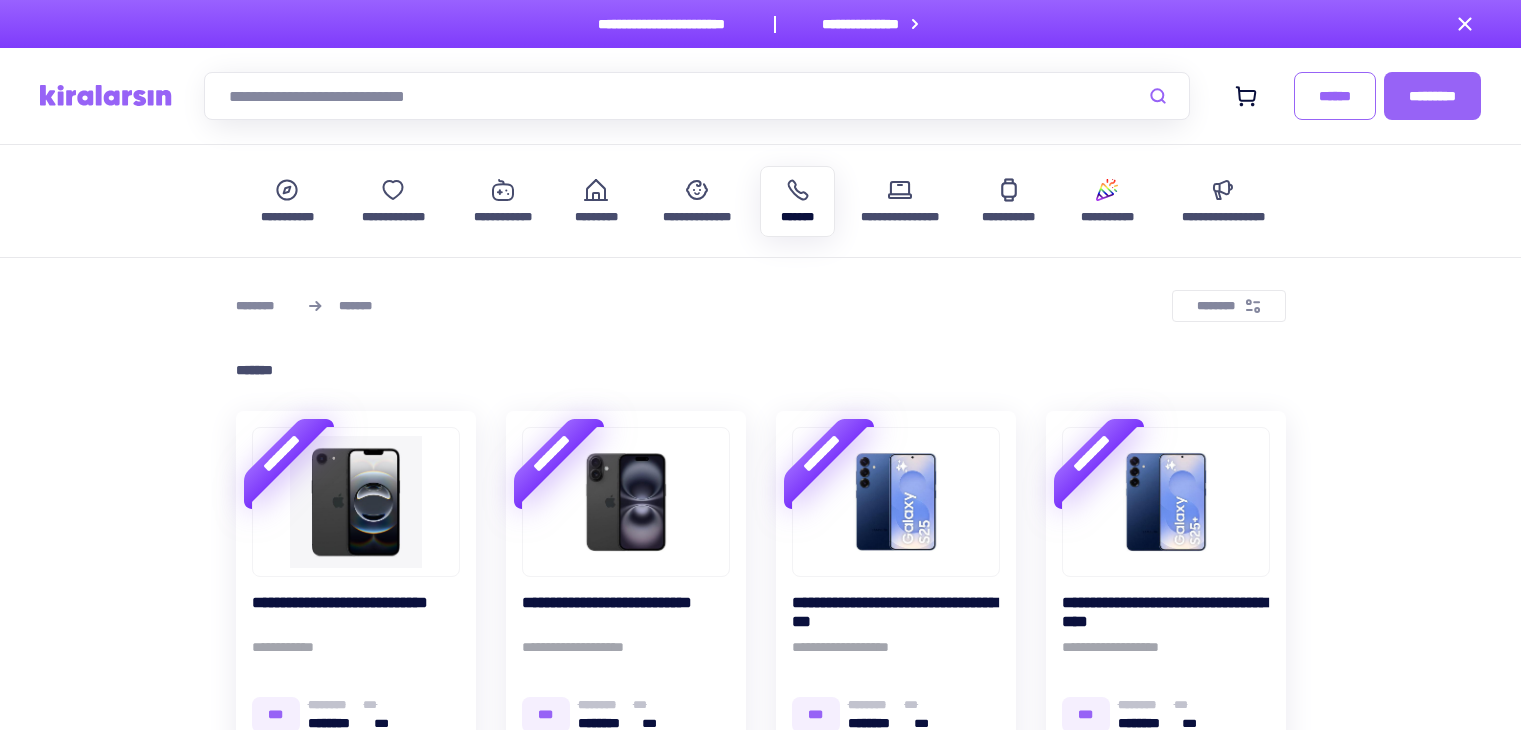 scroll, scrollTop: 0, scrollLeft: 0, axis: both 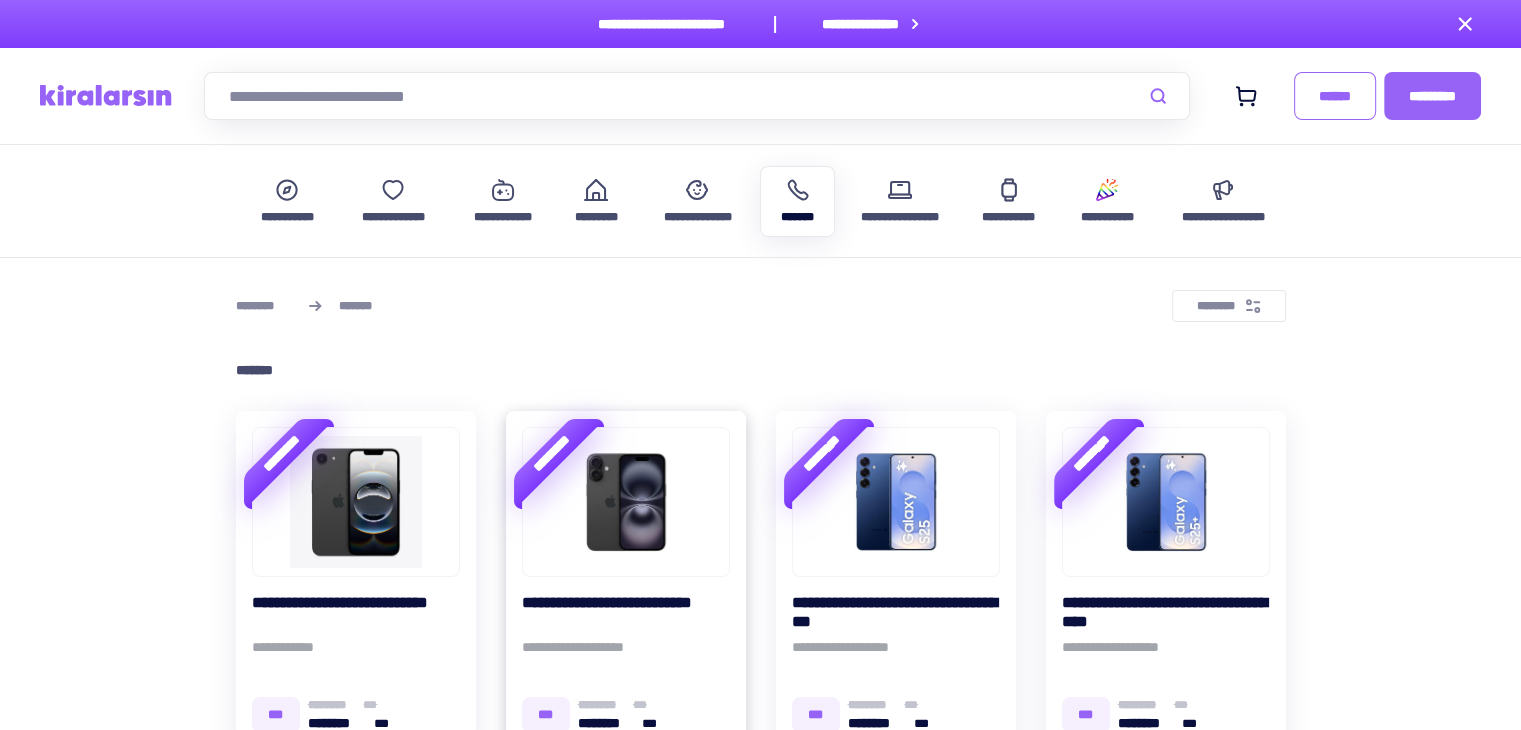 click at bounding box center (626, 502) 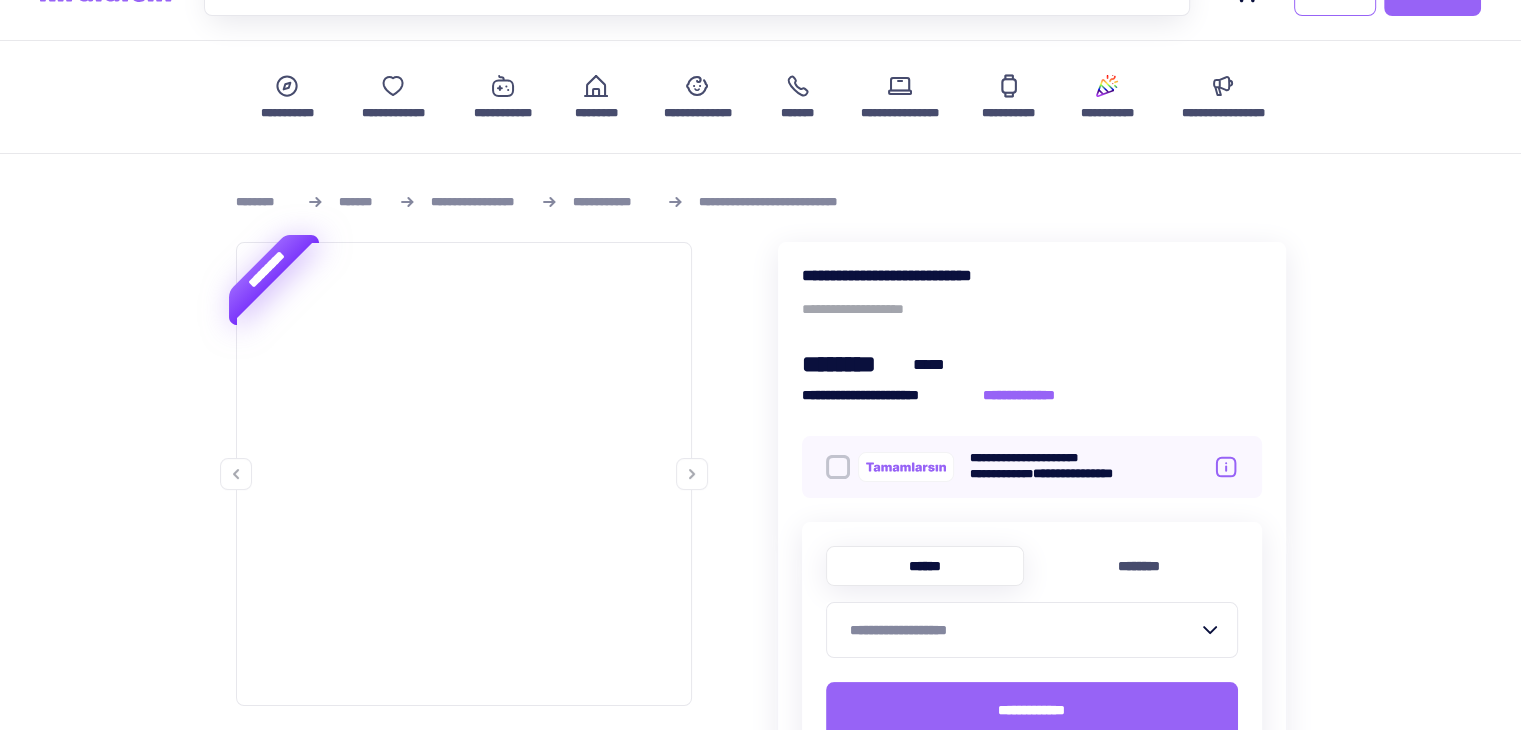 scroll, scrollTop: 200, scrollLeft: 0, axis: vertical 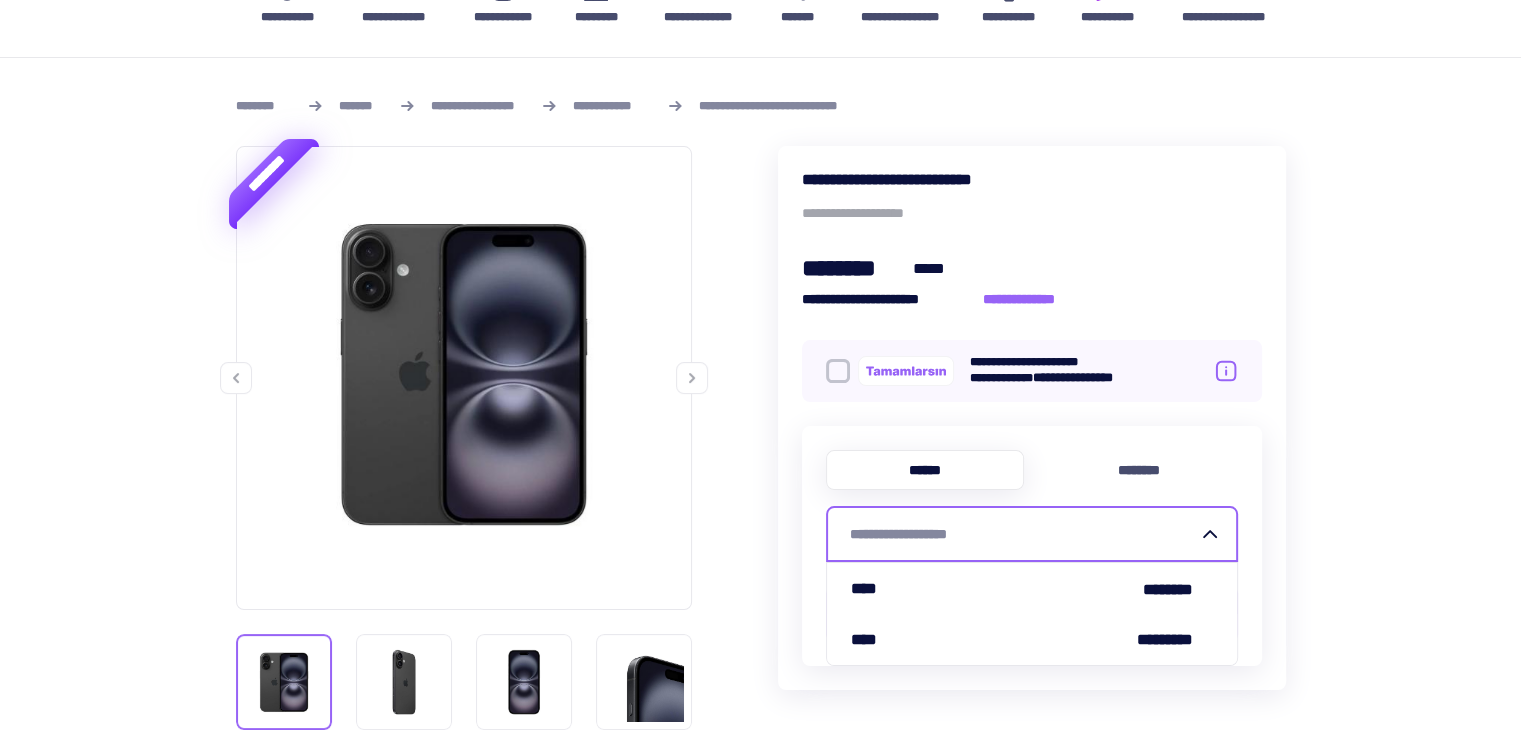 click on "**********" at bounding box center (1020, 534) 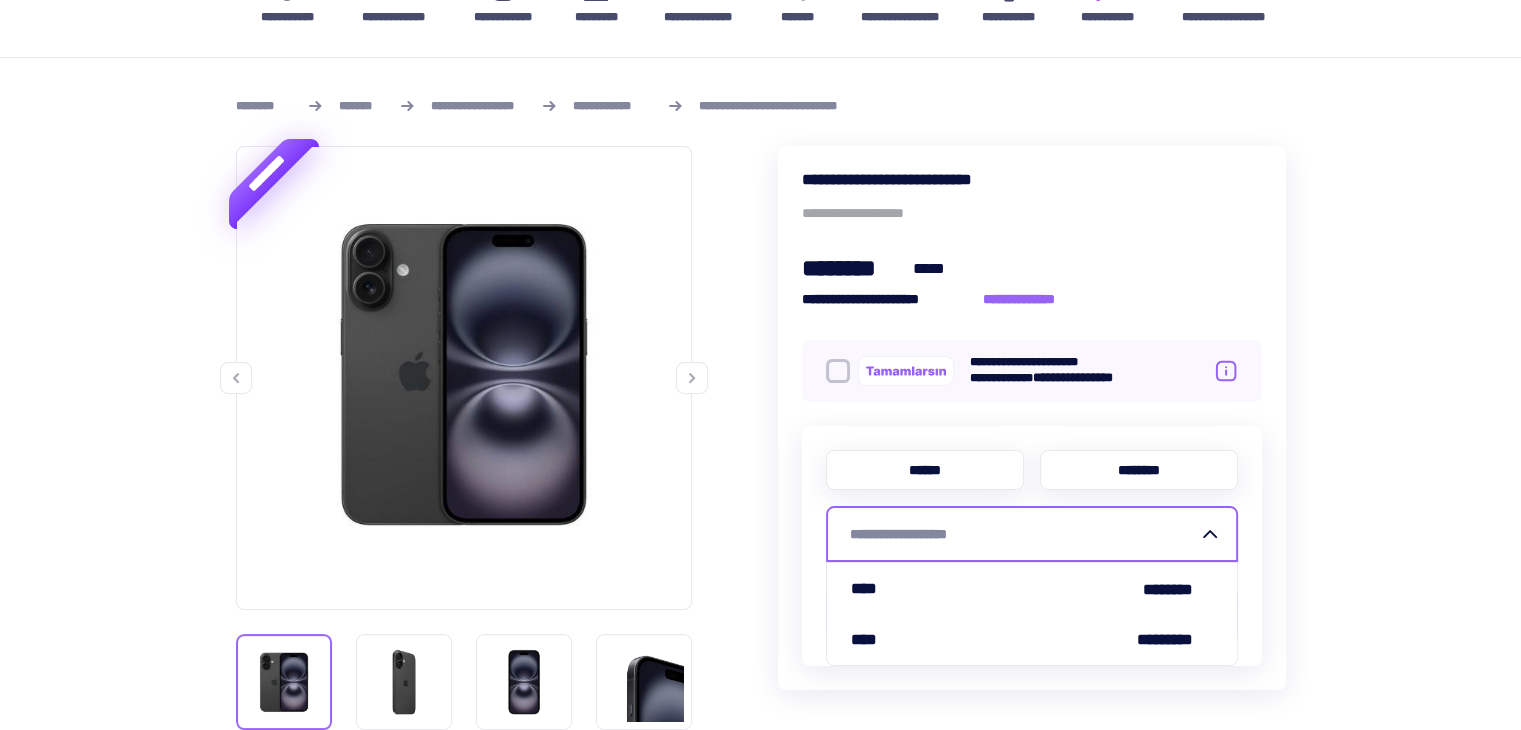 click on "********" at bounding box center [1139, 470] 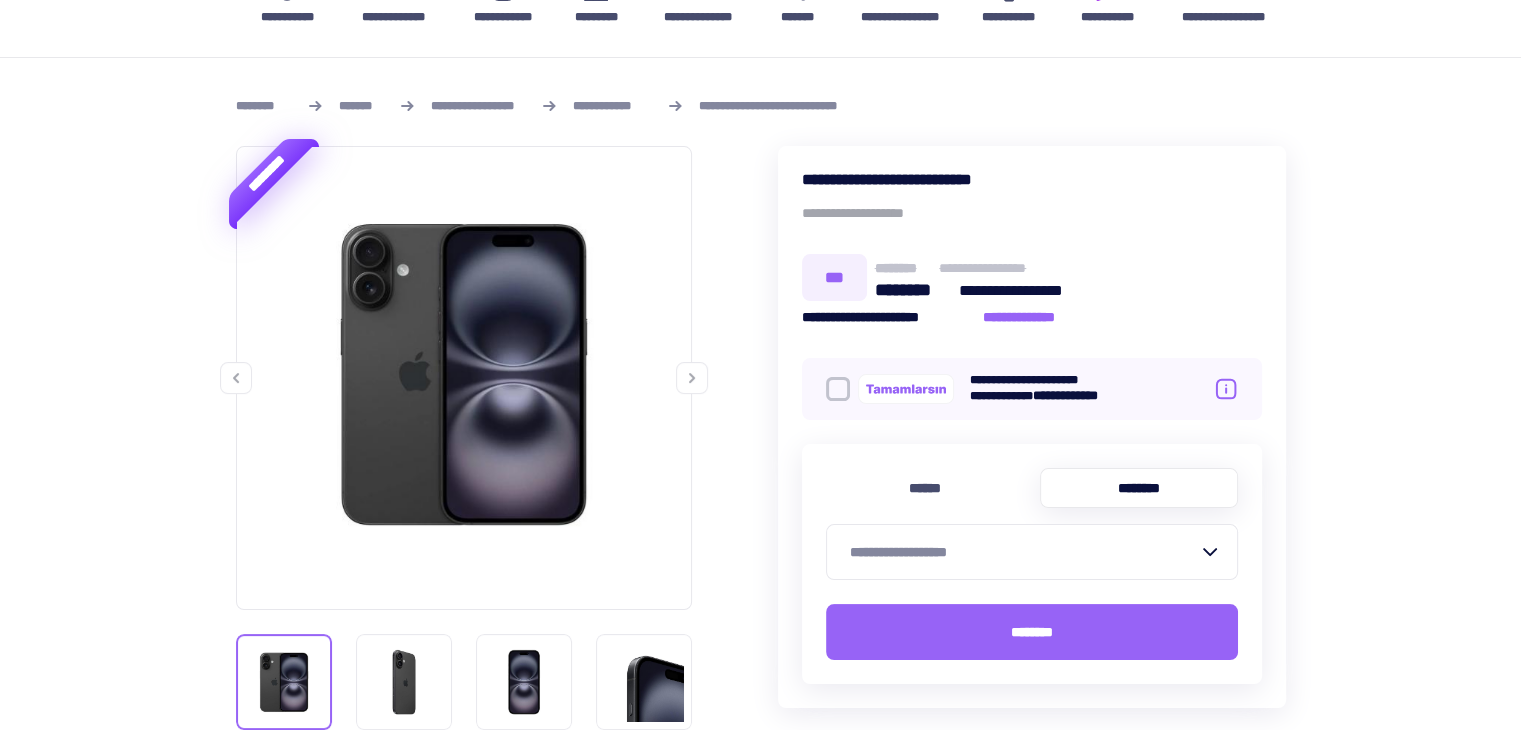 click on "**********" at bounding box center [1020, 552] 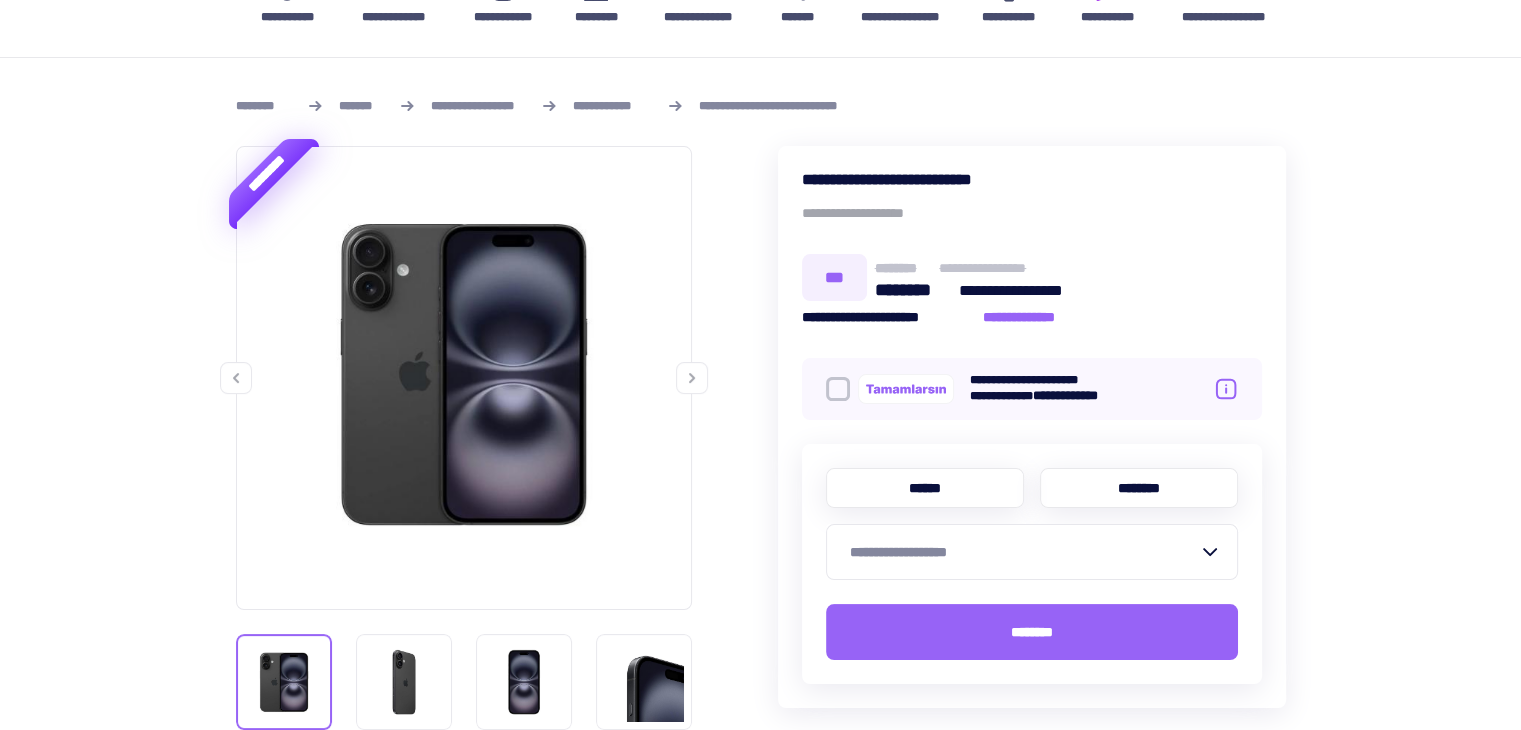 click on "******" at bounding box center [925, 488] 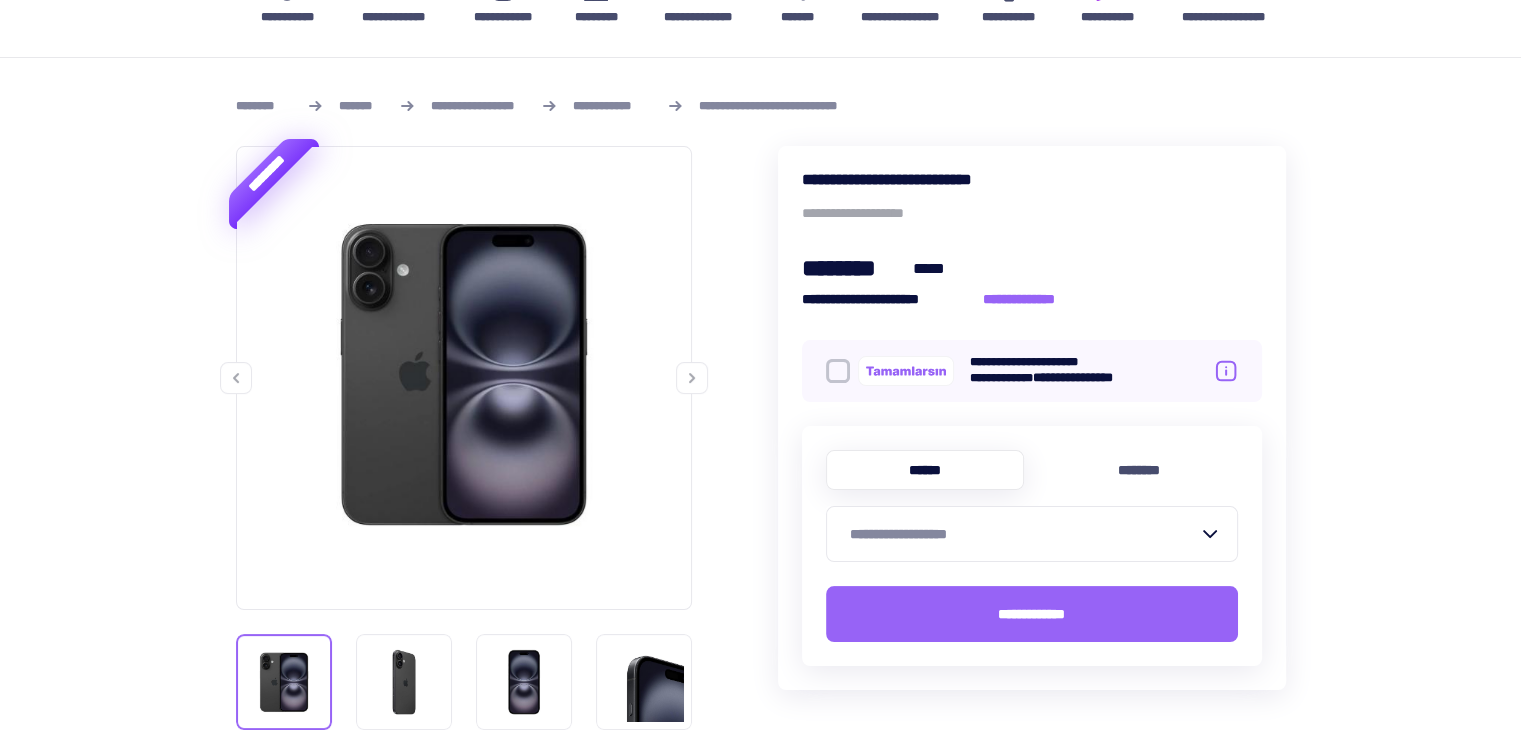 click on "******" at bounding box center (925, 470) 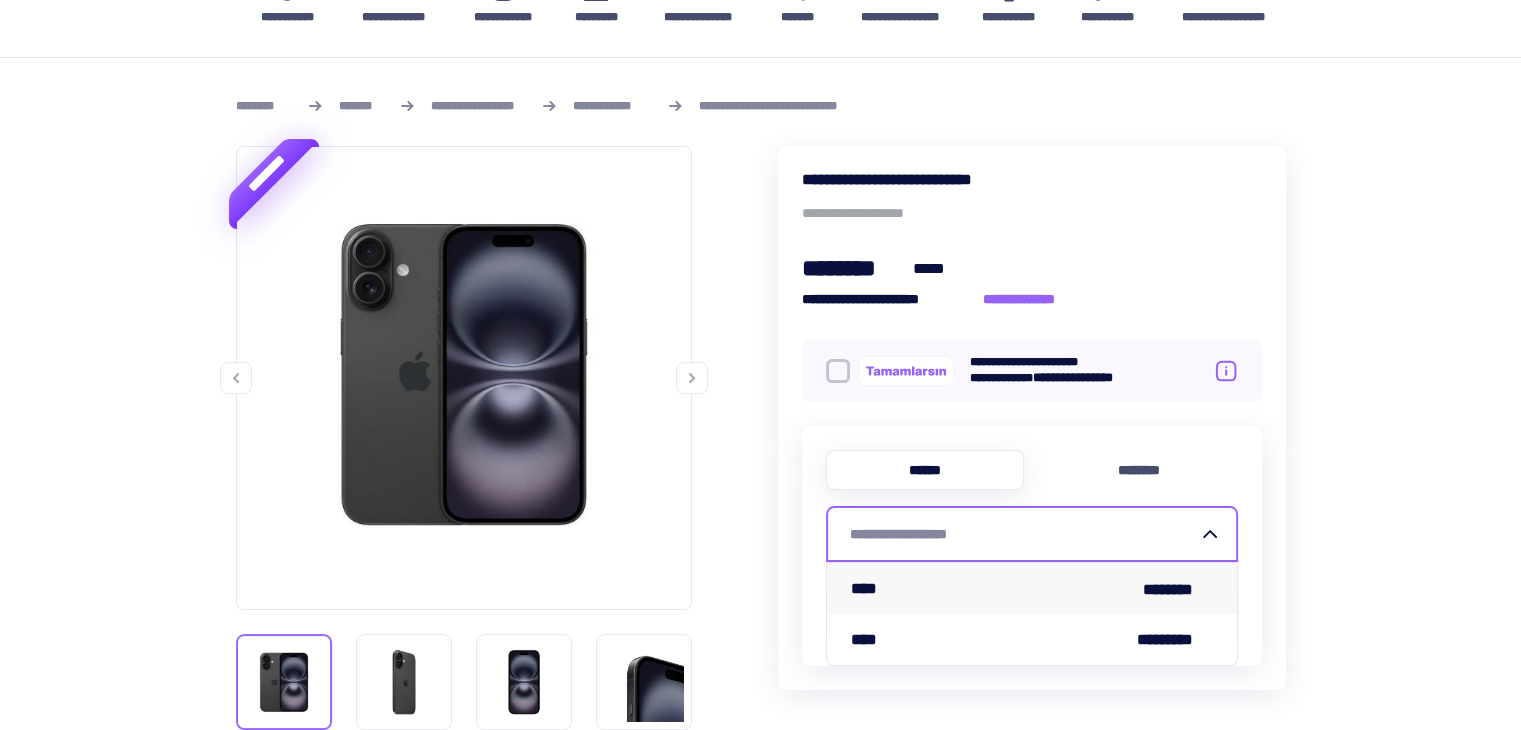 click on "**** ********" at bounding box center (1032, 588) 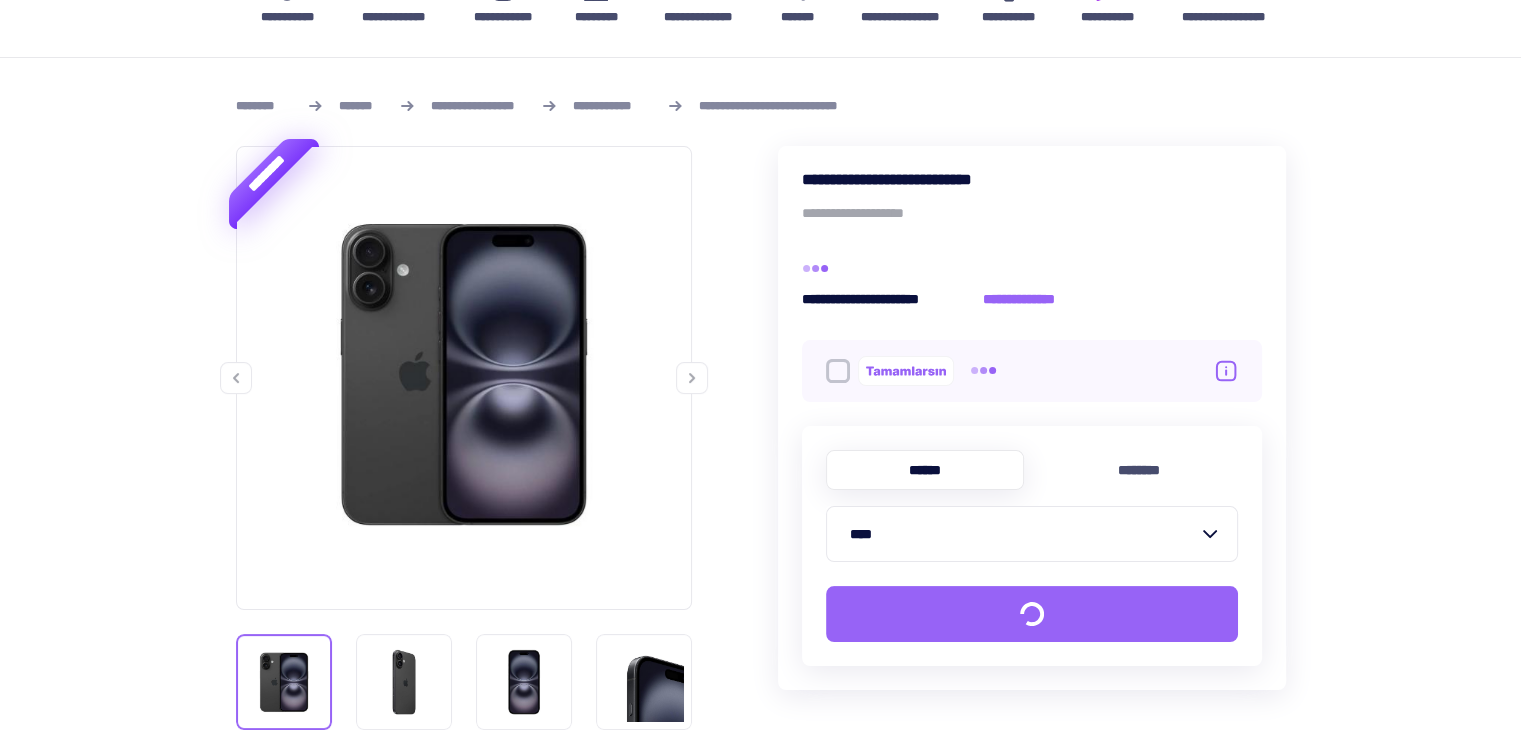 click on "****" at bounding box center [1020, 534] 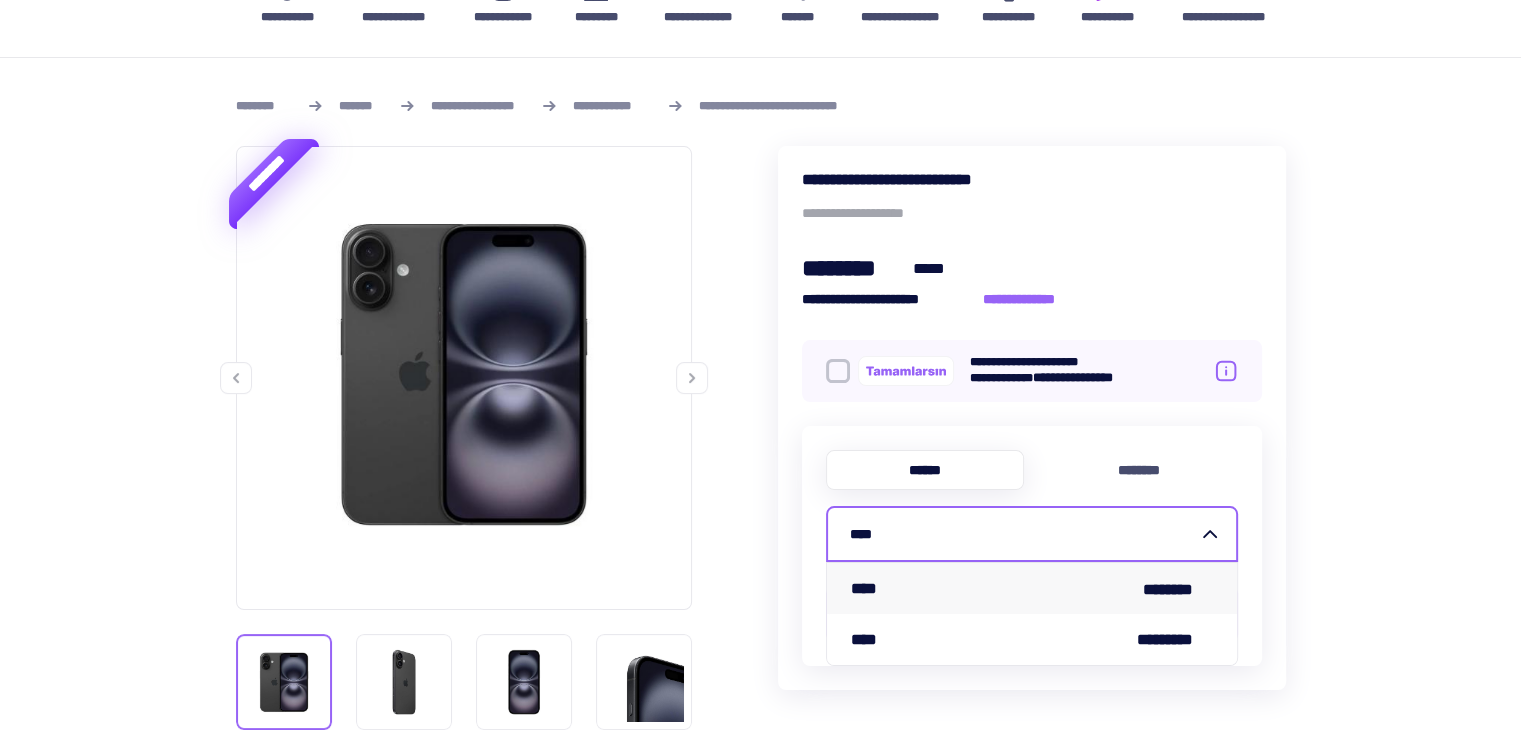 click on "****" at bounding box center [1020, 534] 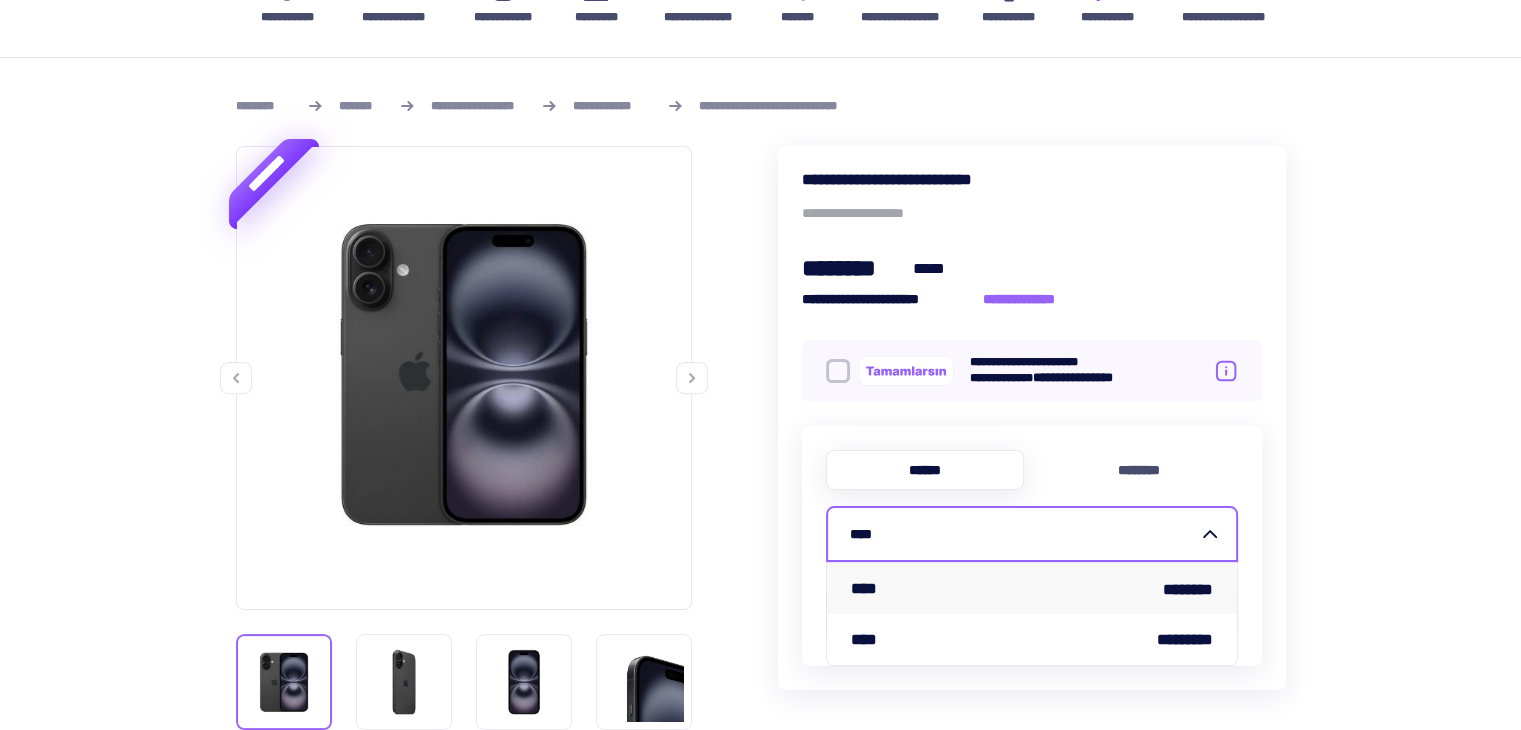 click on "****" at bounding box center [1020, 534] 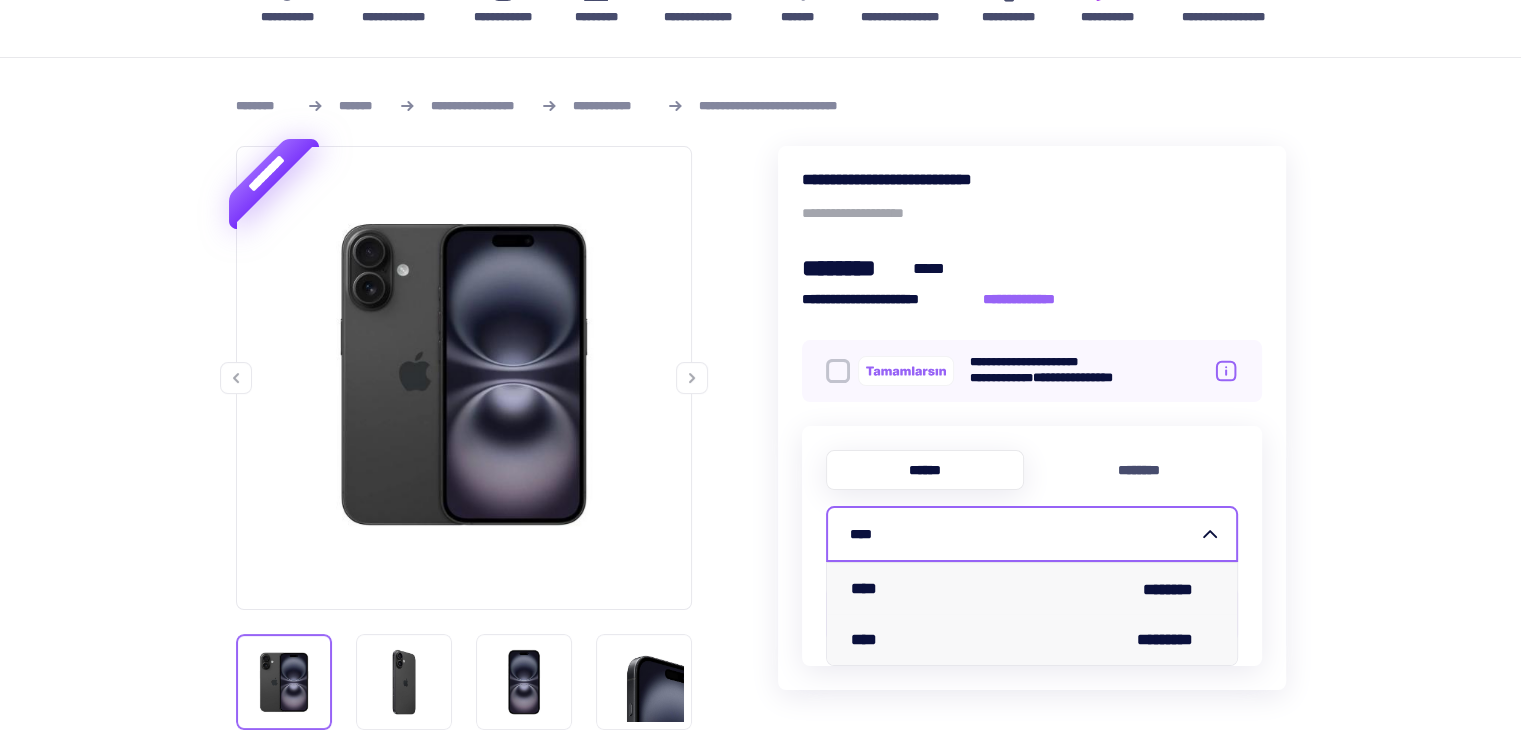 click on "****" at bounding box center [867, 639] 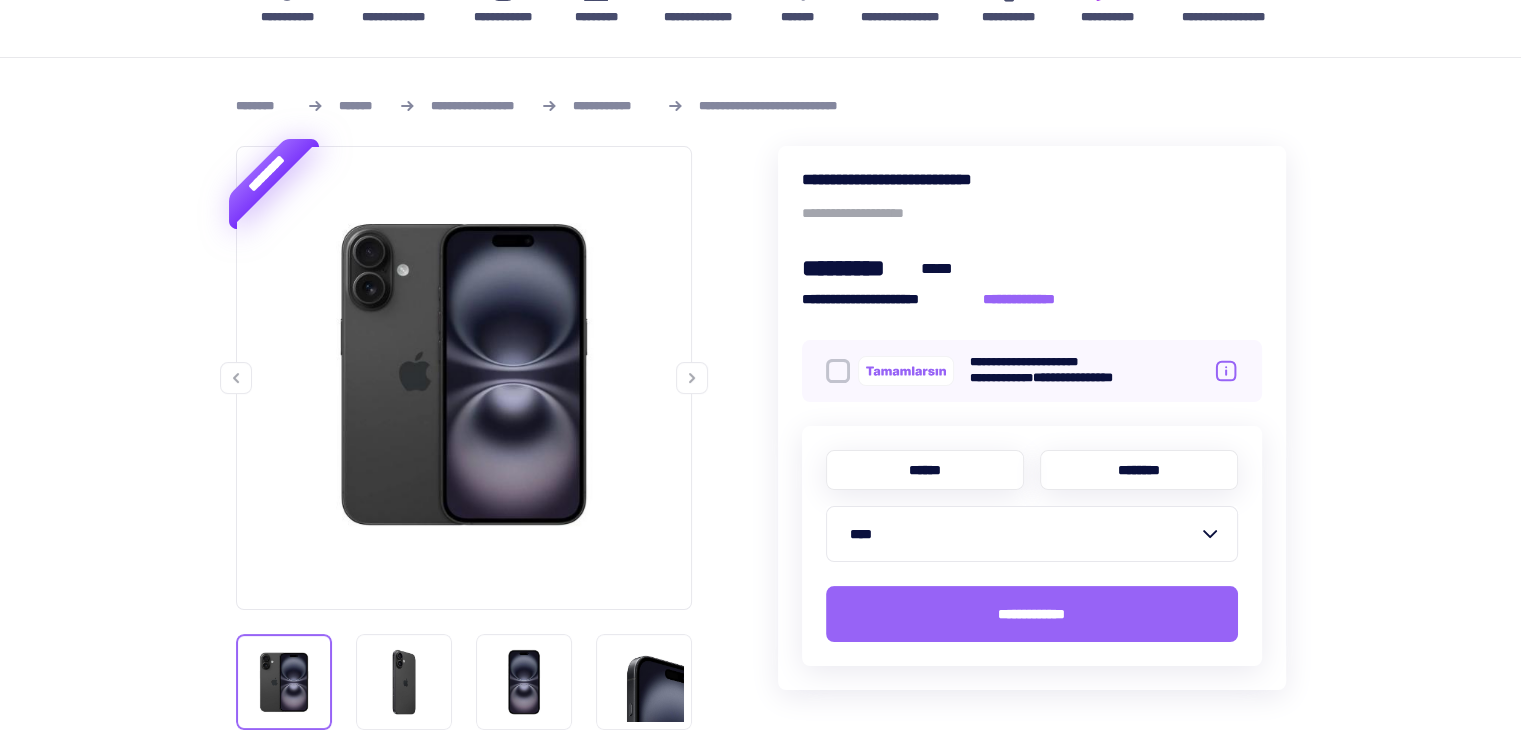 click on "********" at bounding box center [1139, 470] 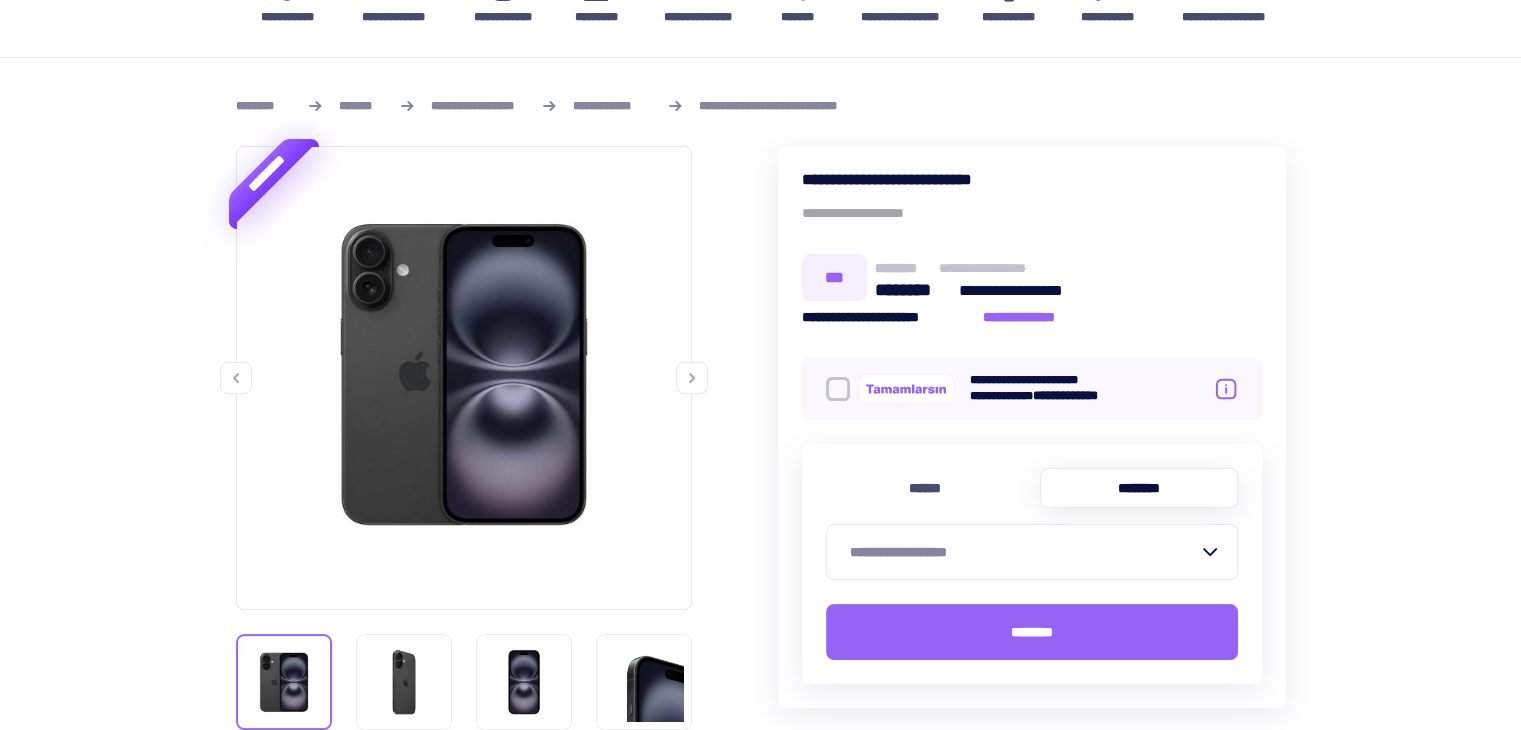 click on "**********" at bounding box center (1020, 552) 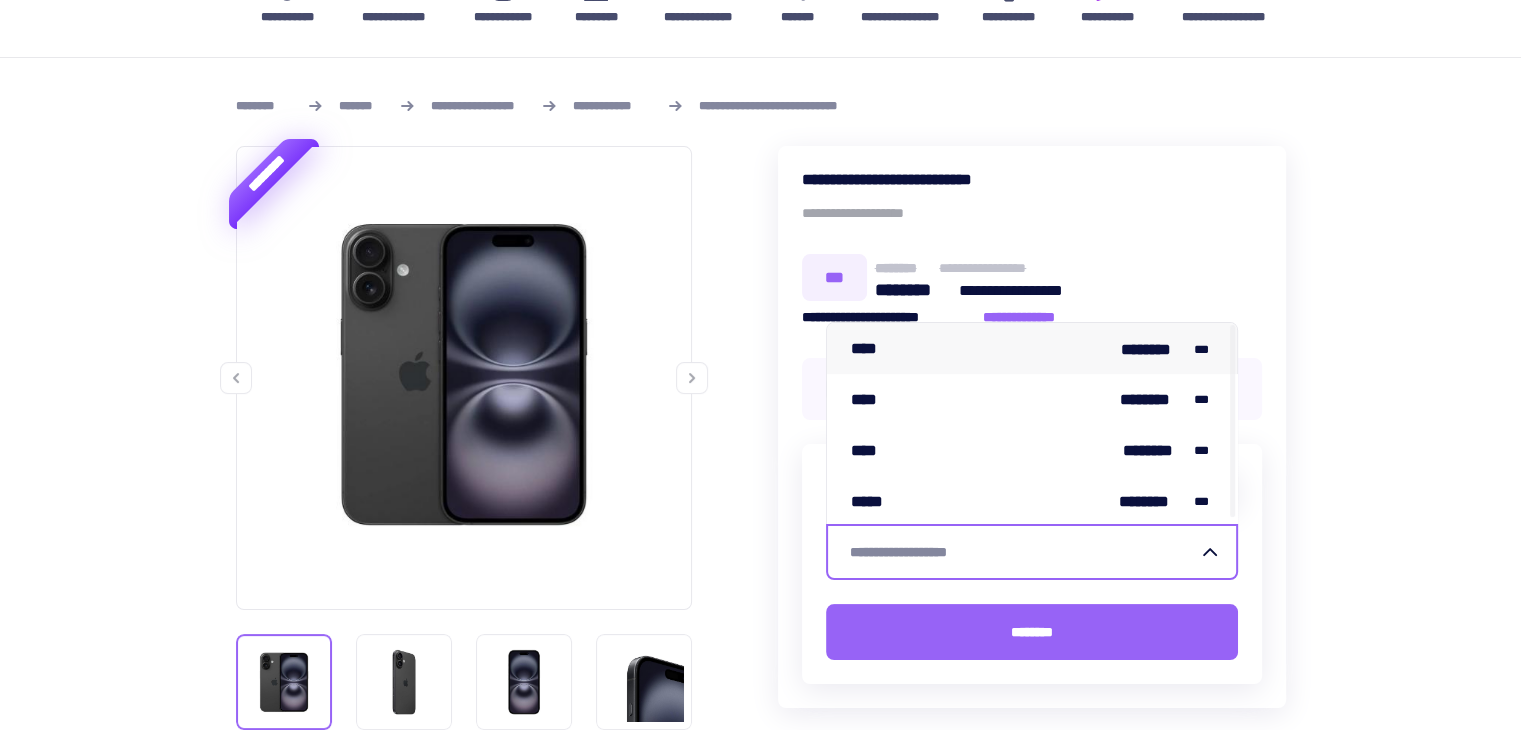 click on "**** ******** ***" at bounding box center [1032, 348] 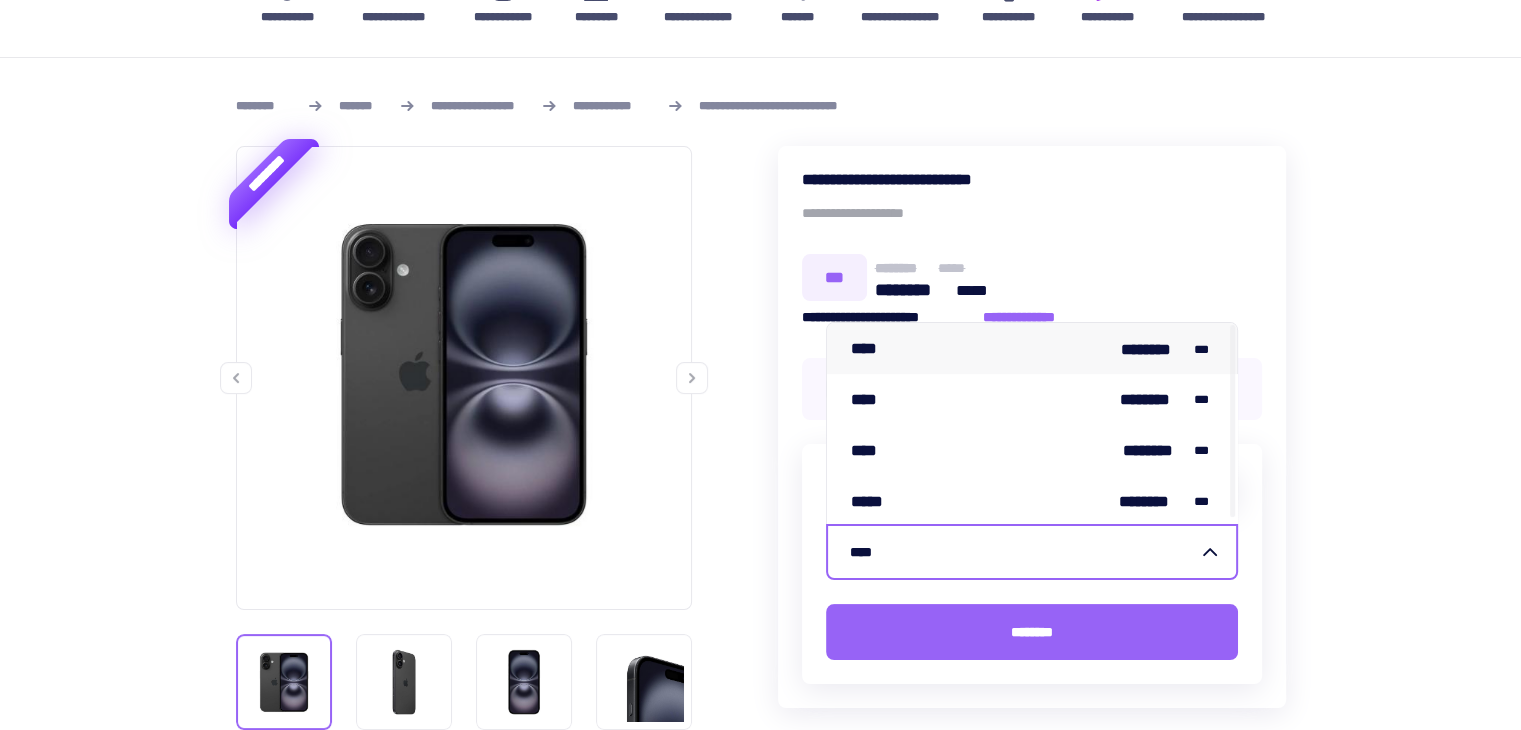 click on "****" at bounding box center [1020, 552] 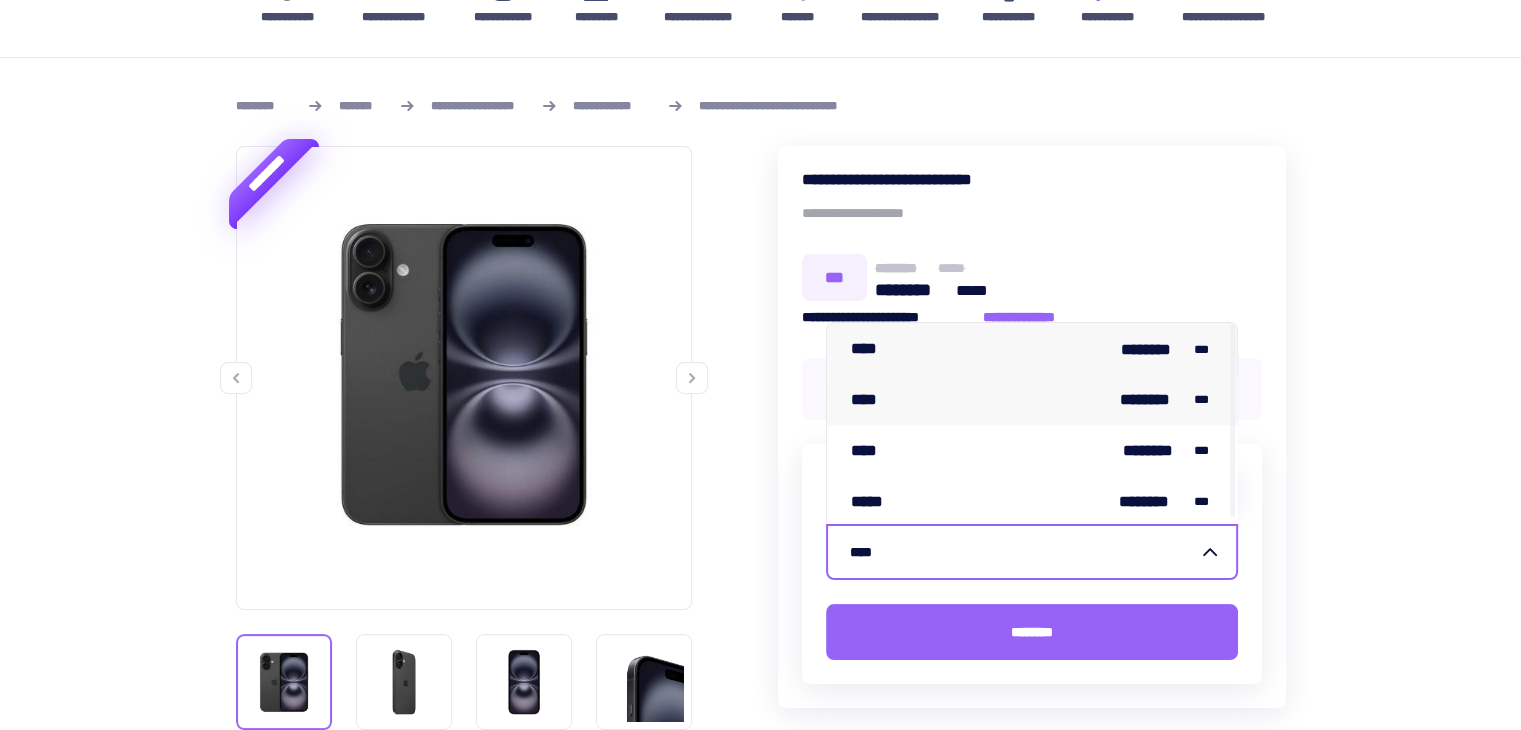click on "**** ******** ***" at bounding box center [1032, 399] 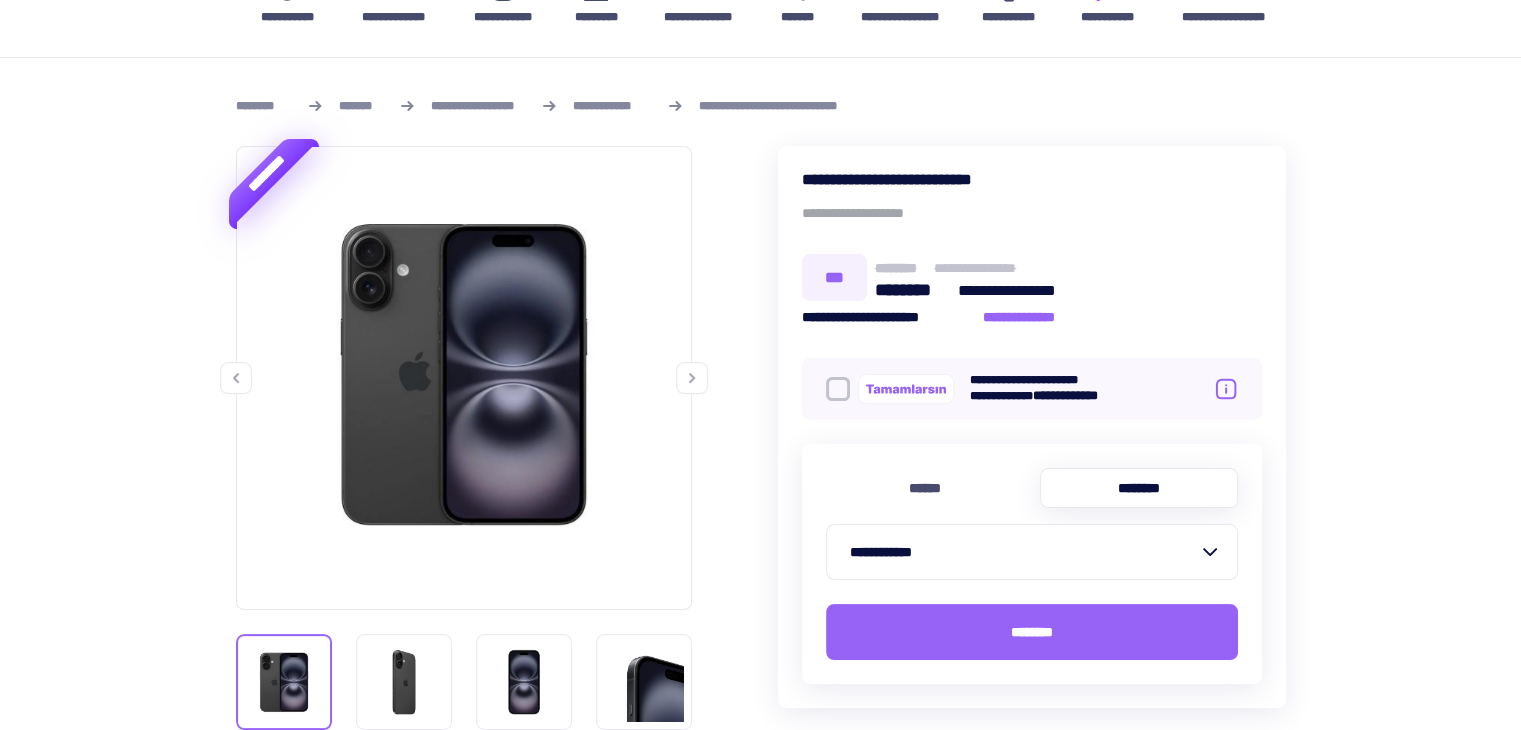 click on "**********" at bounding box center [1020, 552] 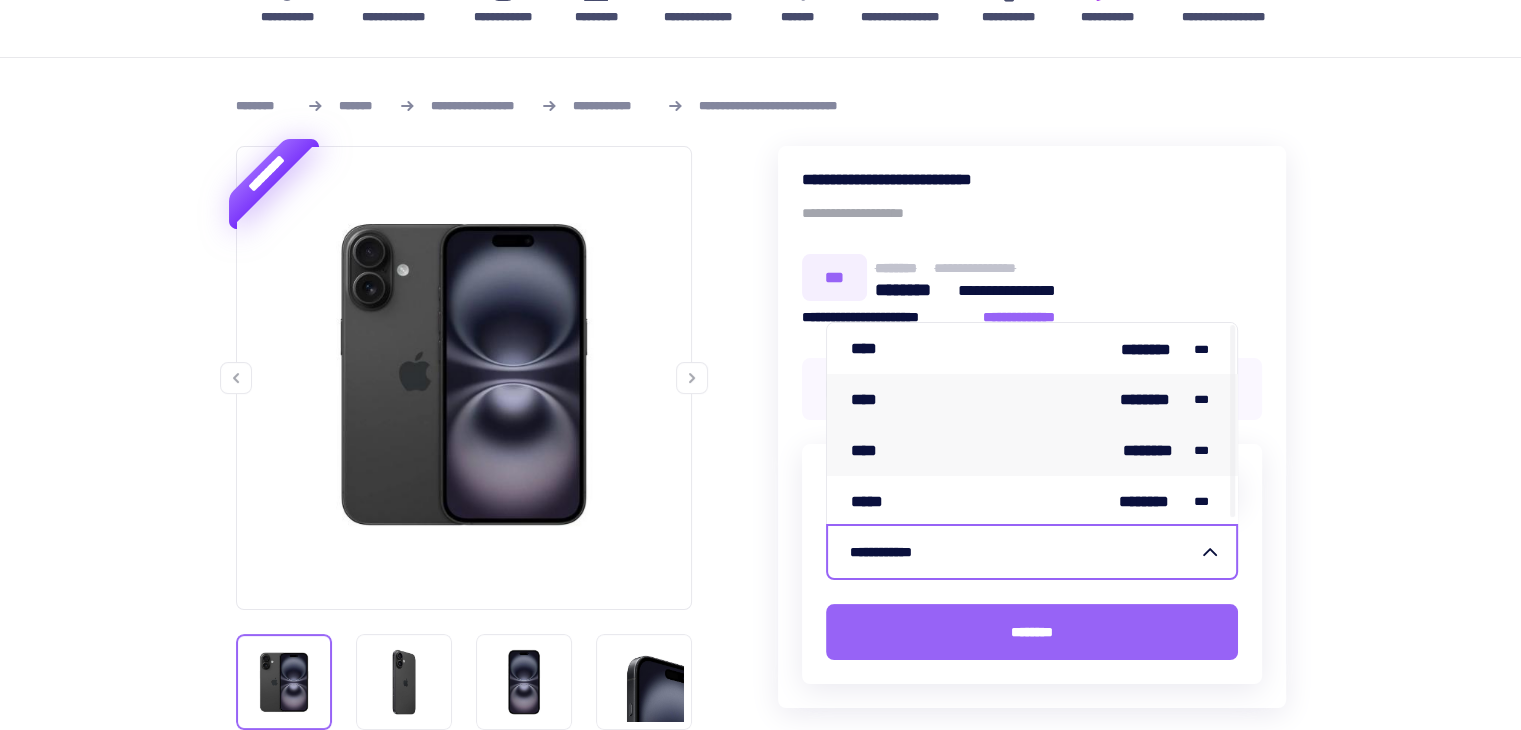 click on "**** ******** ***" at bounding box center (1032, 450) 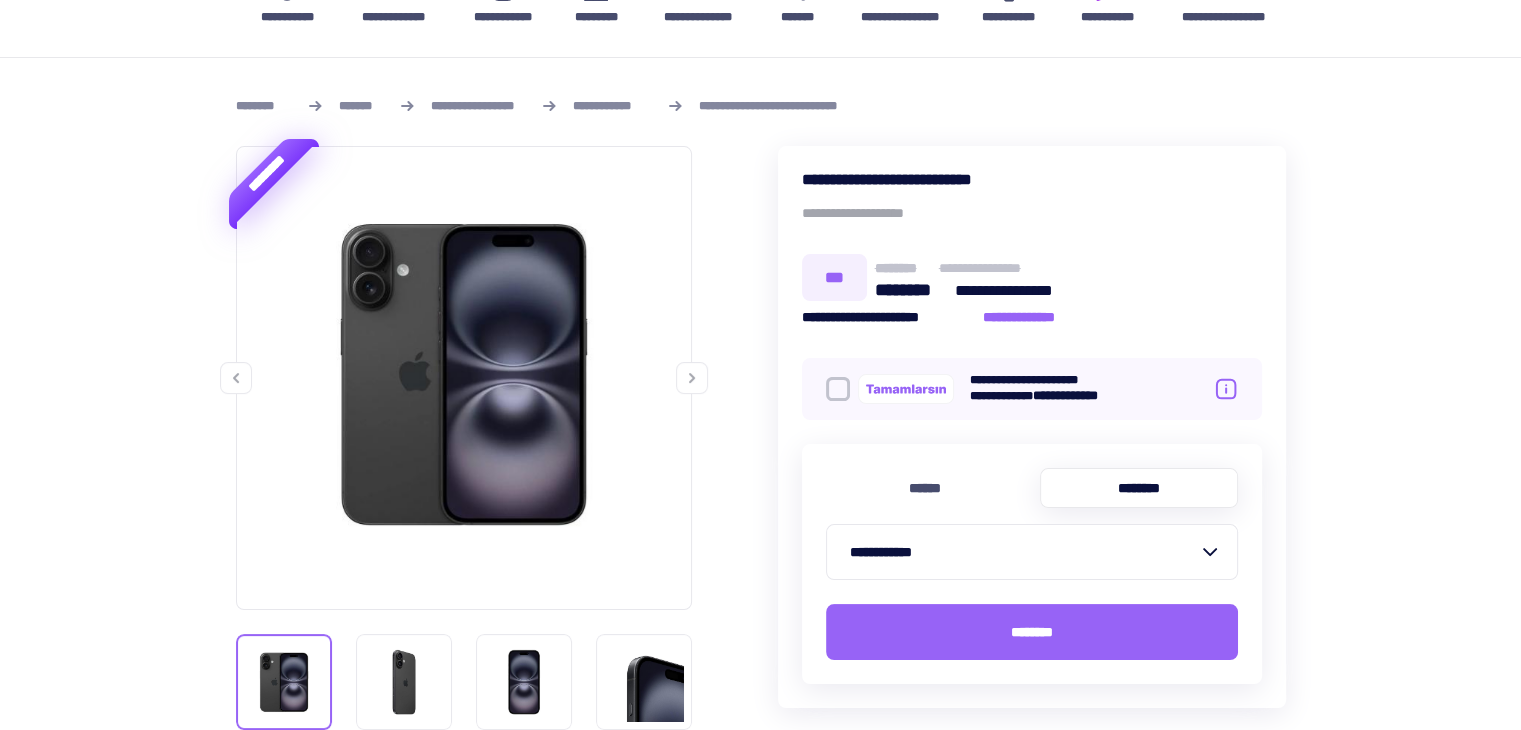 click on "**********" at bounding box center (1020, 552) 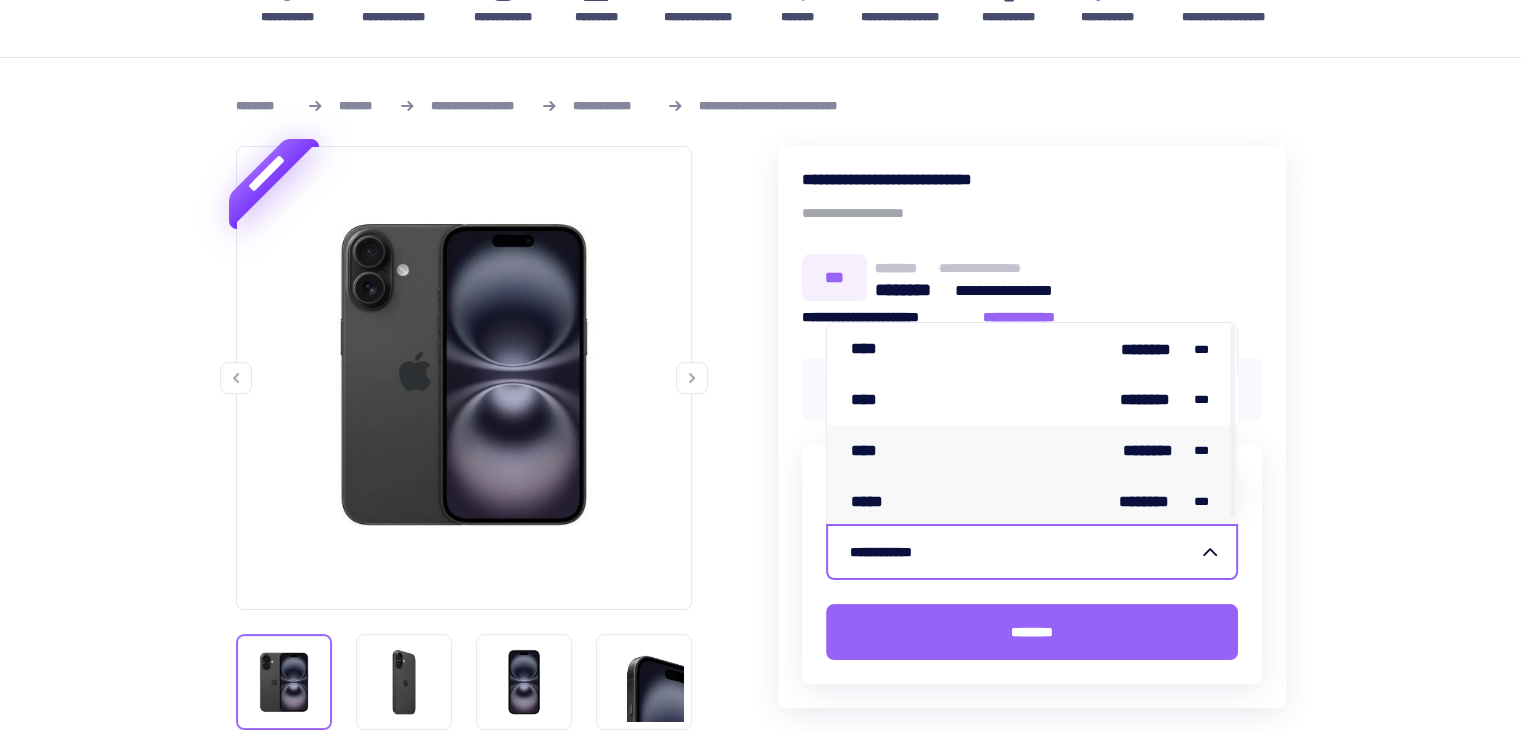 click on "***** ******** ***" at bounding box center [1032, 501] 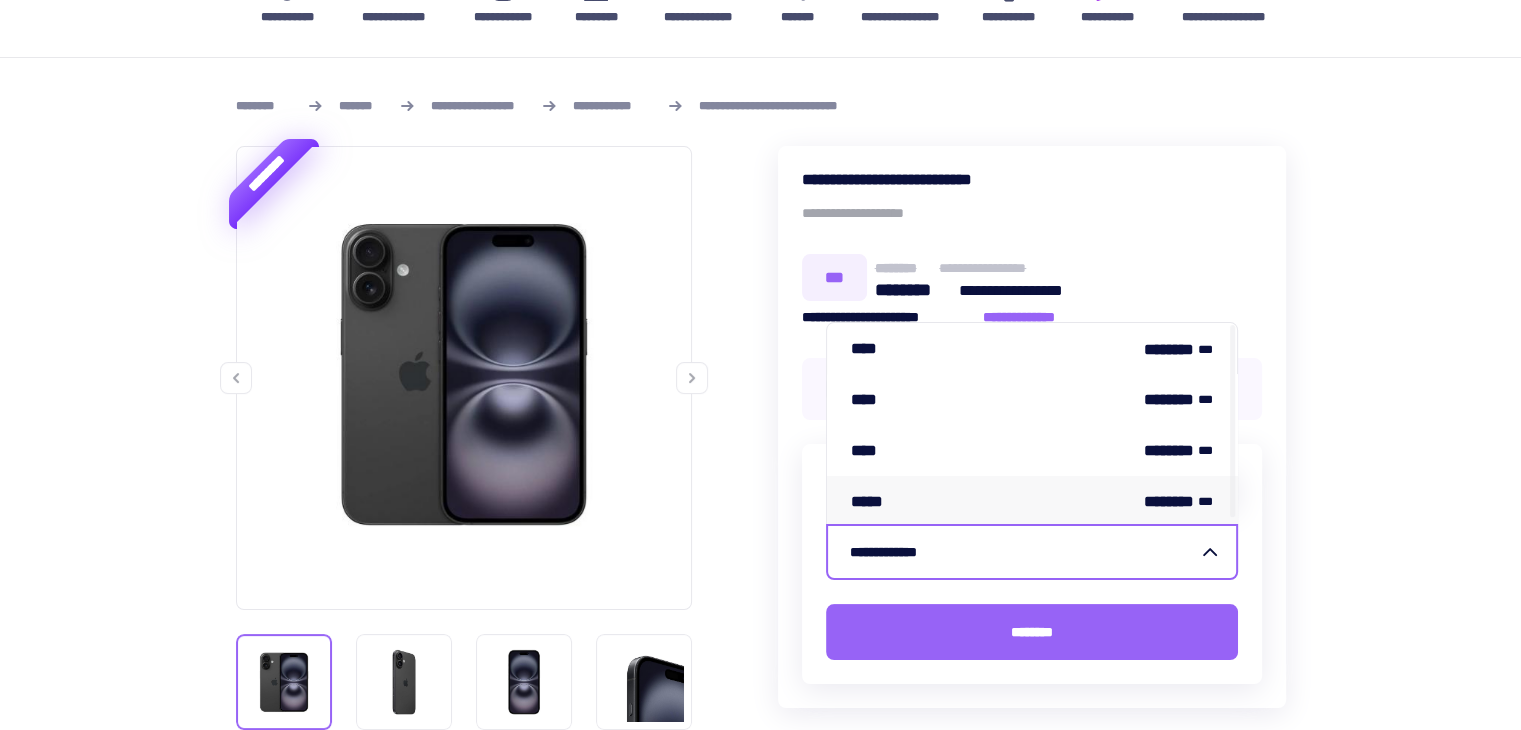 click on "**********" at bounding box center (1020, 552) 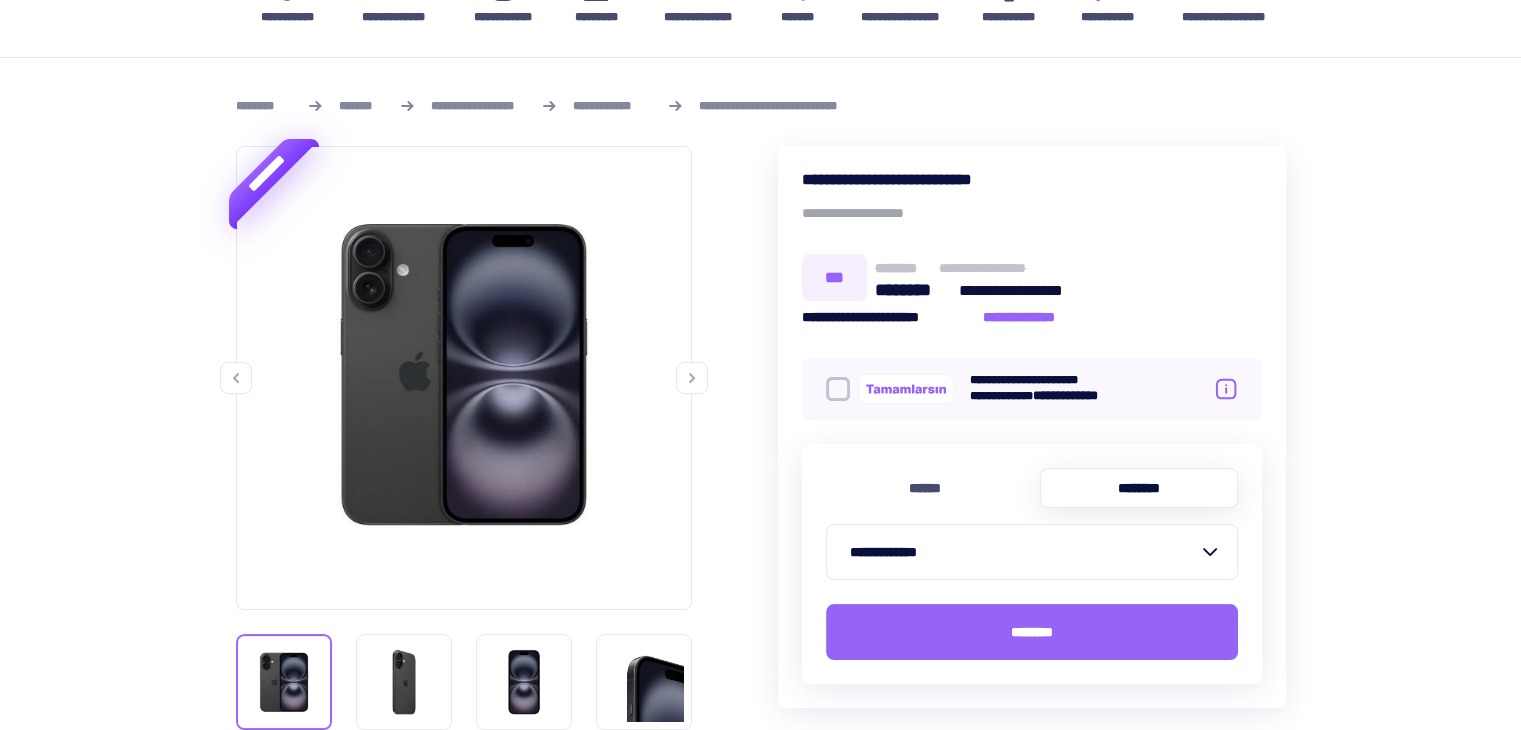 click on "**********" at bounding box center (761, 1168) 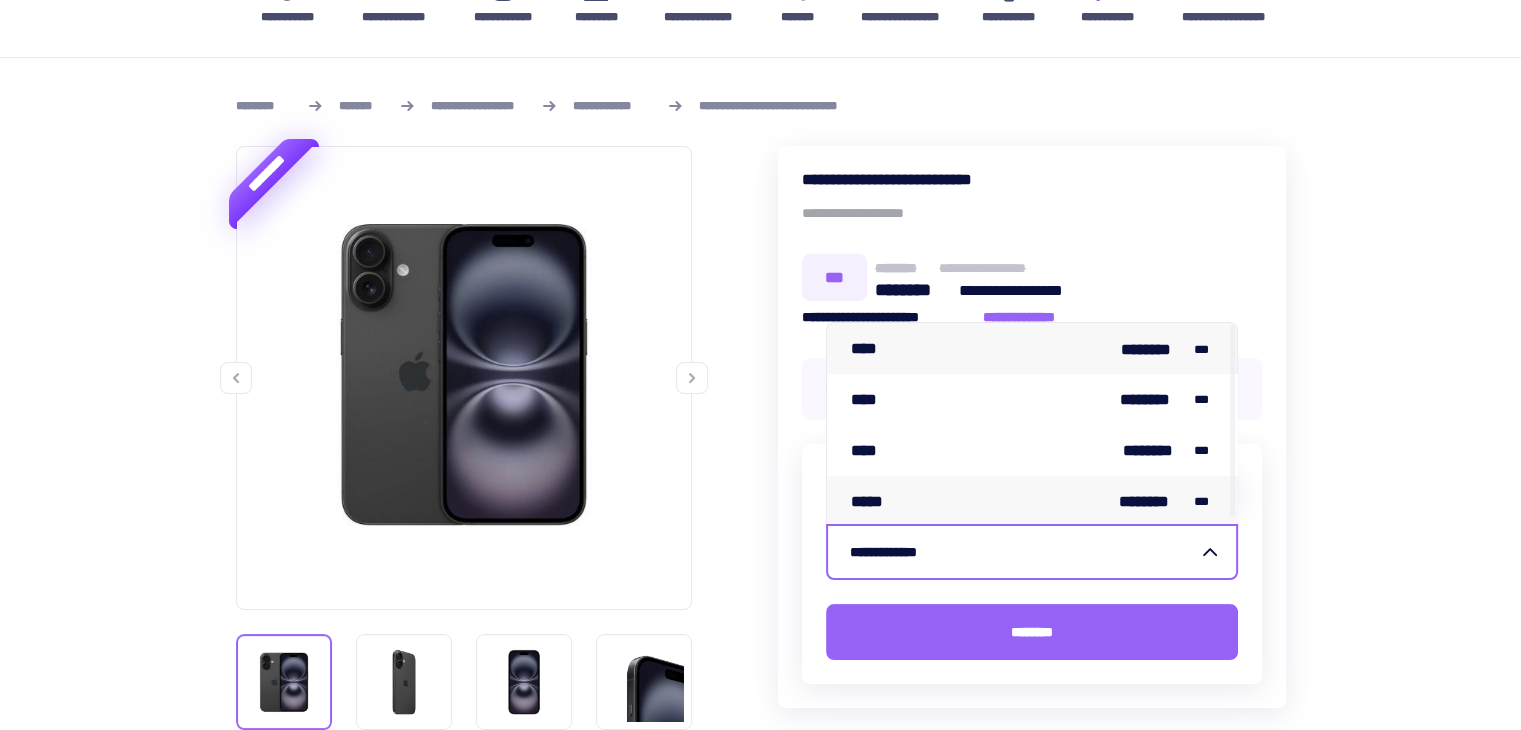 click on "**** ******** ***" at bounding box center [1032, 348] 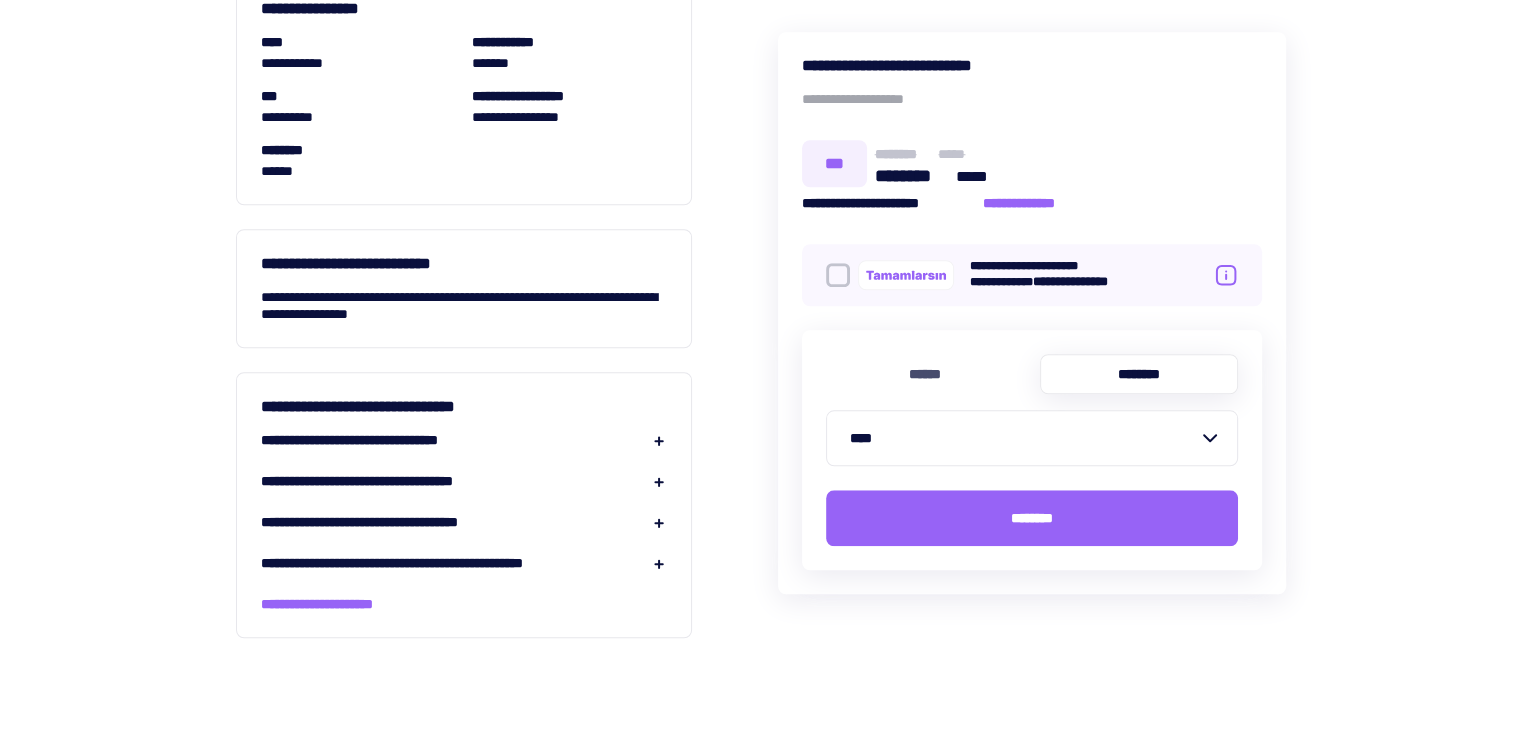 scroll, scrollTop: 1800, scrollLeft: 0, axis: vertical 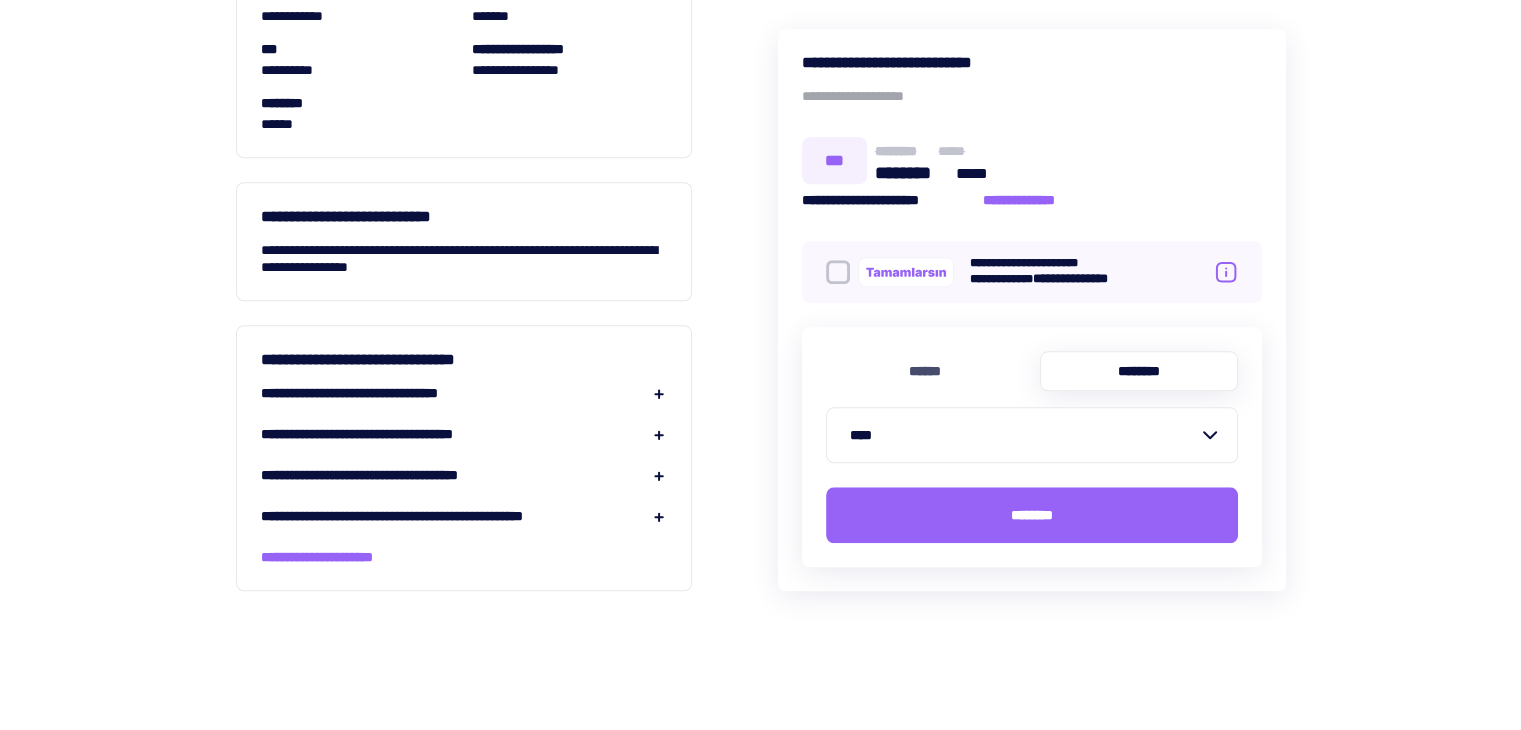 click on "**********" at bounding box center (392, 434) 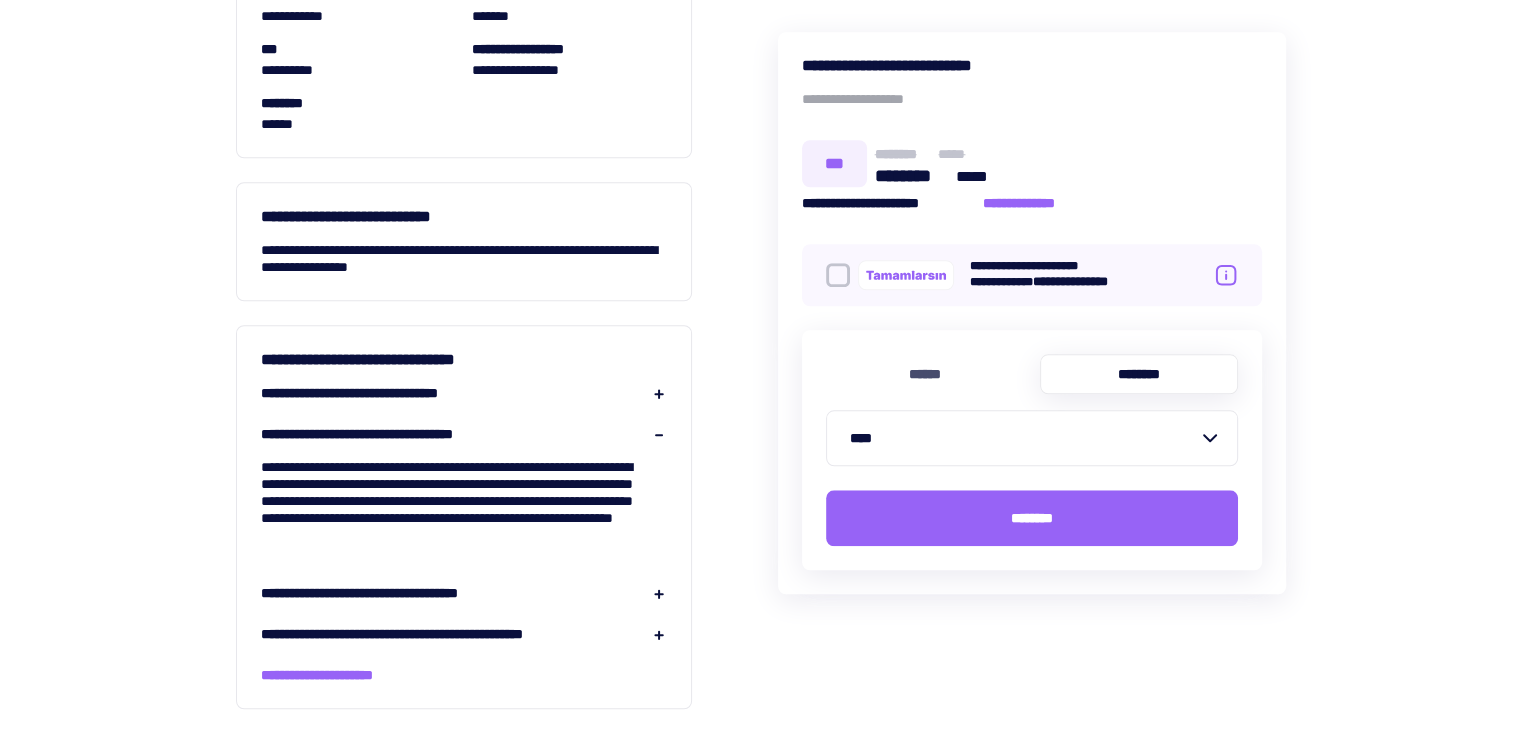 click on "**********" at bounding box center (392, 434) 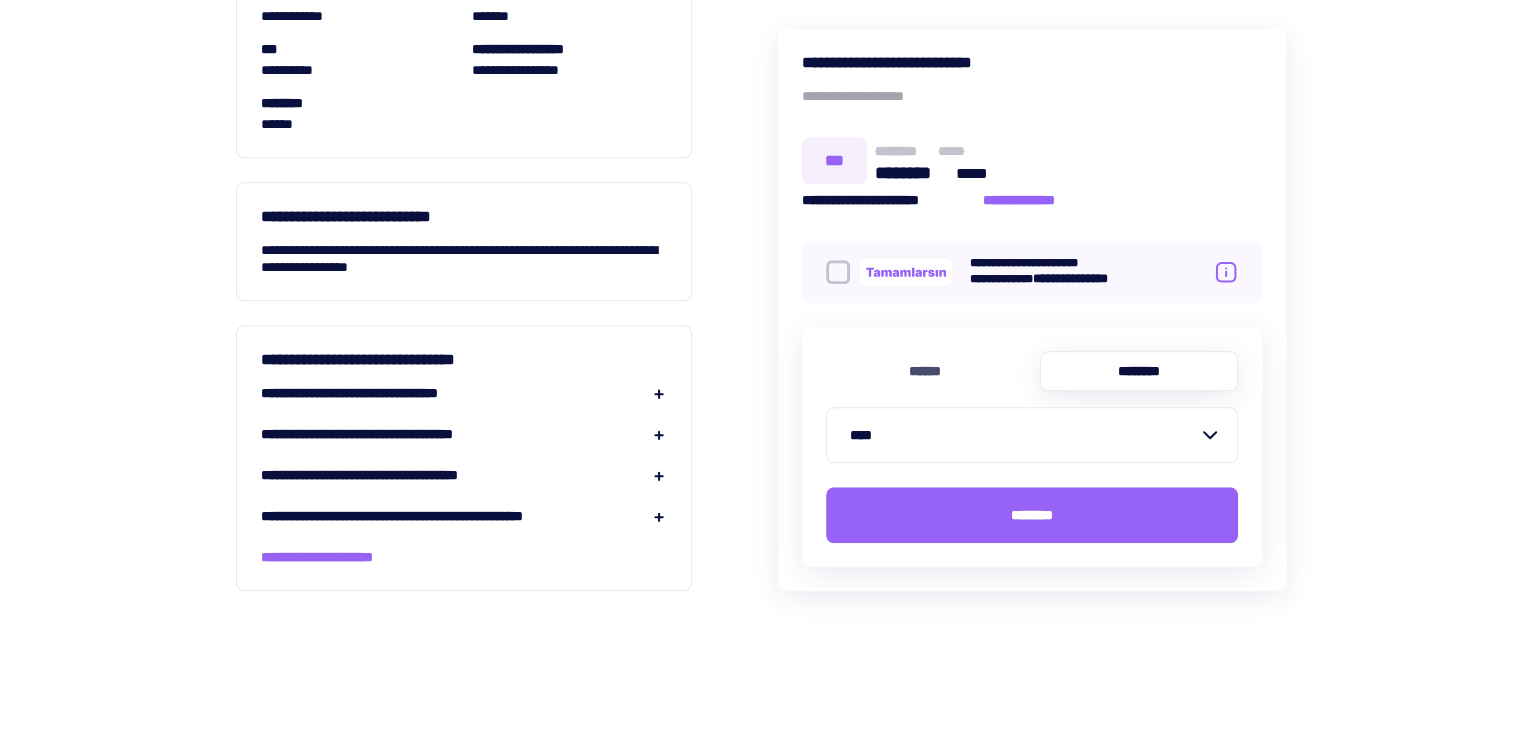 click on "**********" at bounding box center (379, 393) 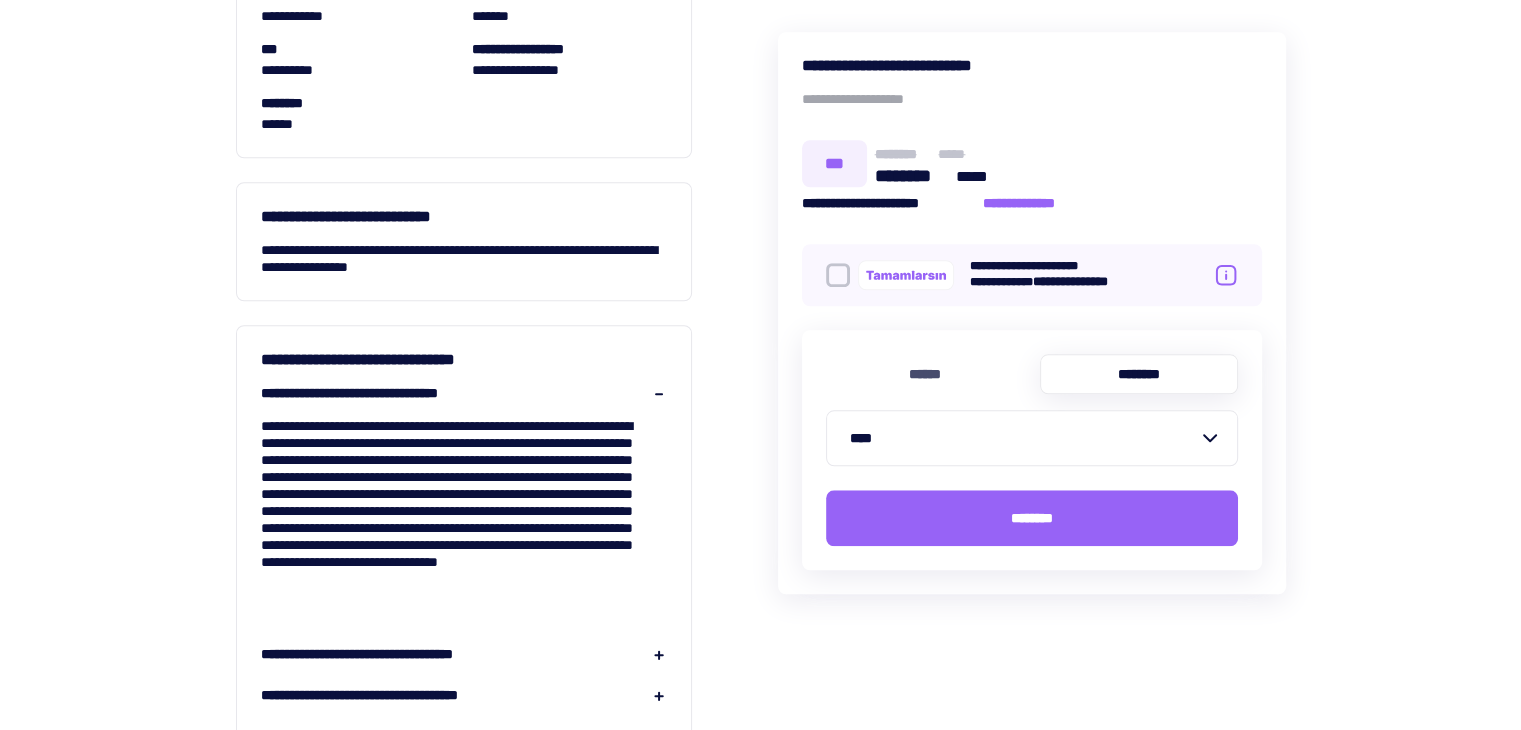 click on "**********" at bounding box center [379, 393] 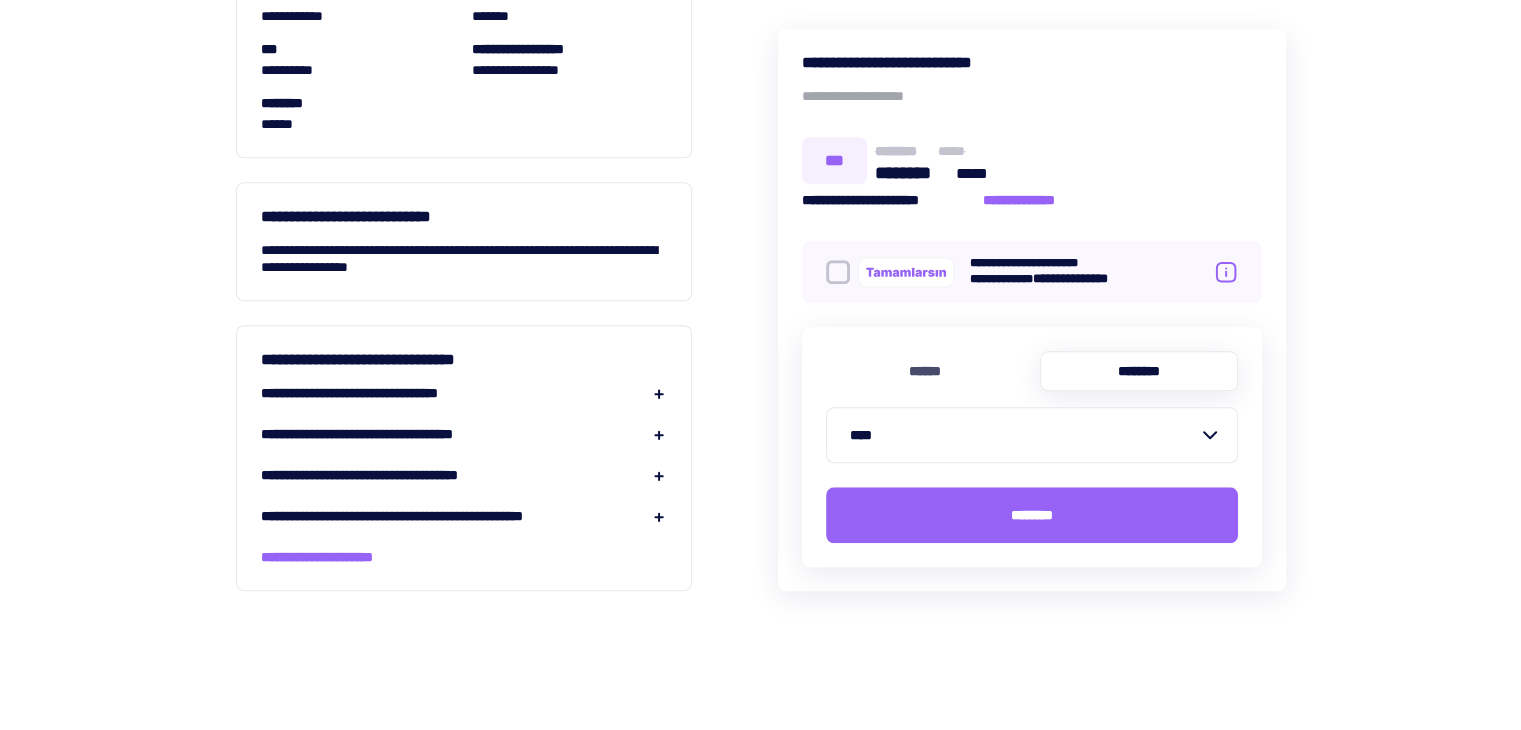 click on "**********" at bounding box center [446, 516] 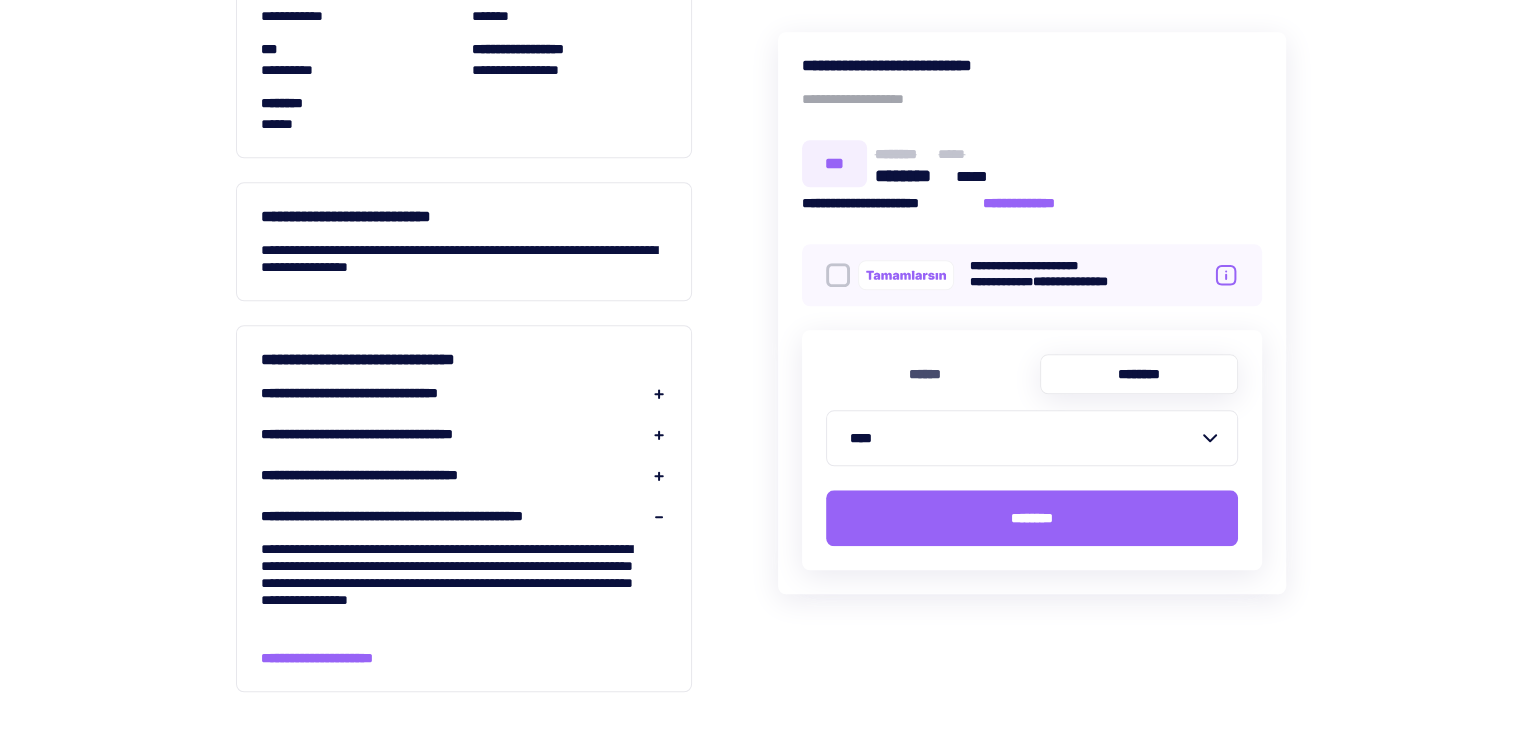 click on "**********" at bounding box center (446, 516) 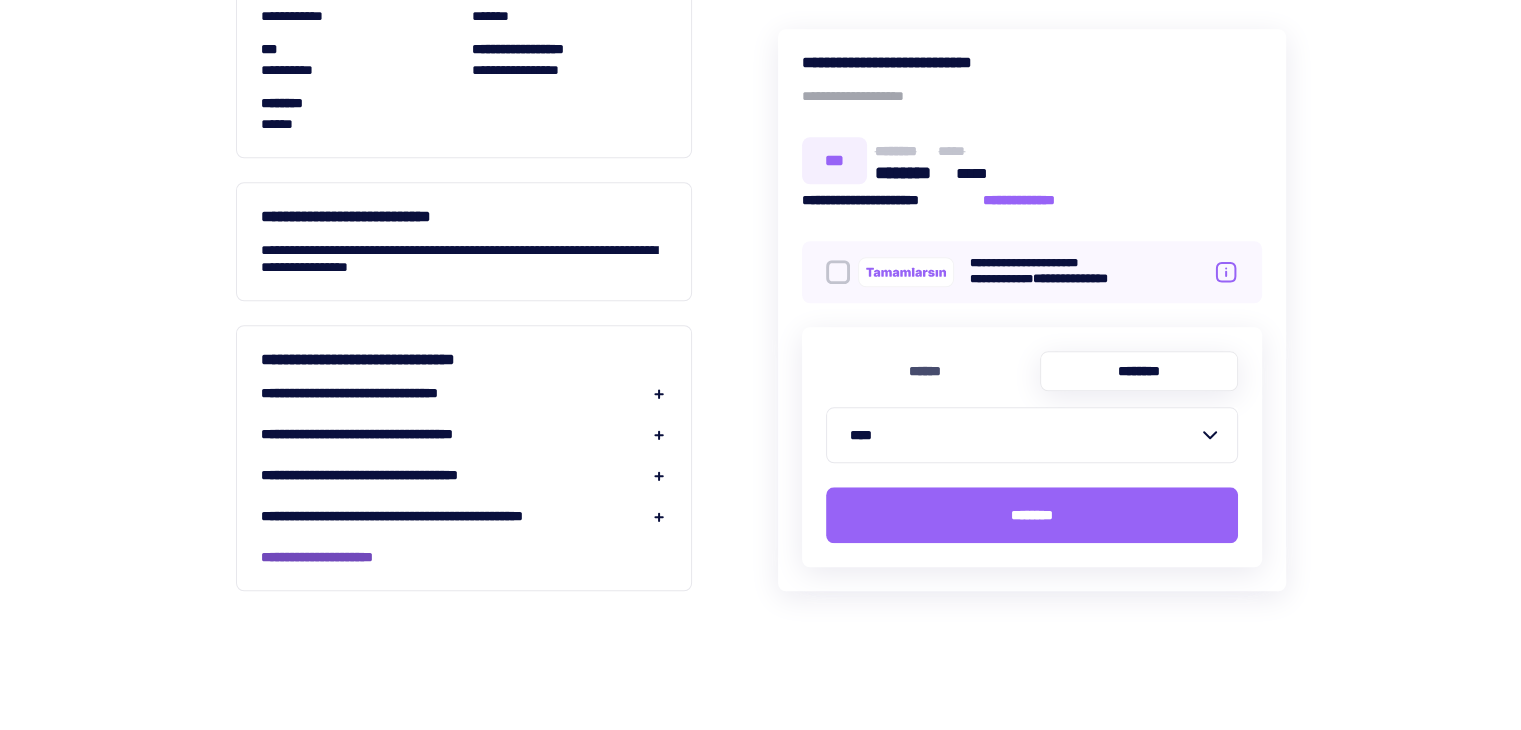click on "**********" at bounding box center (341, 557) 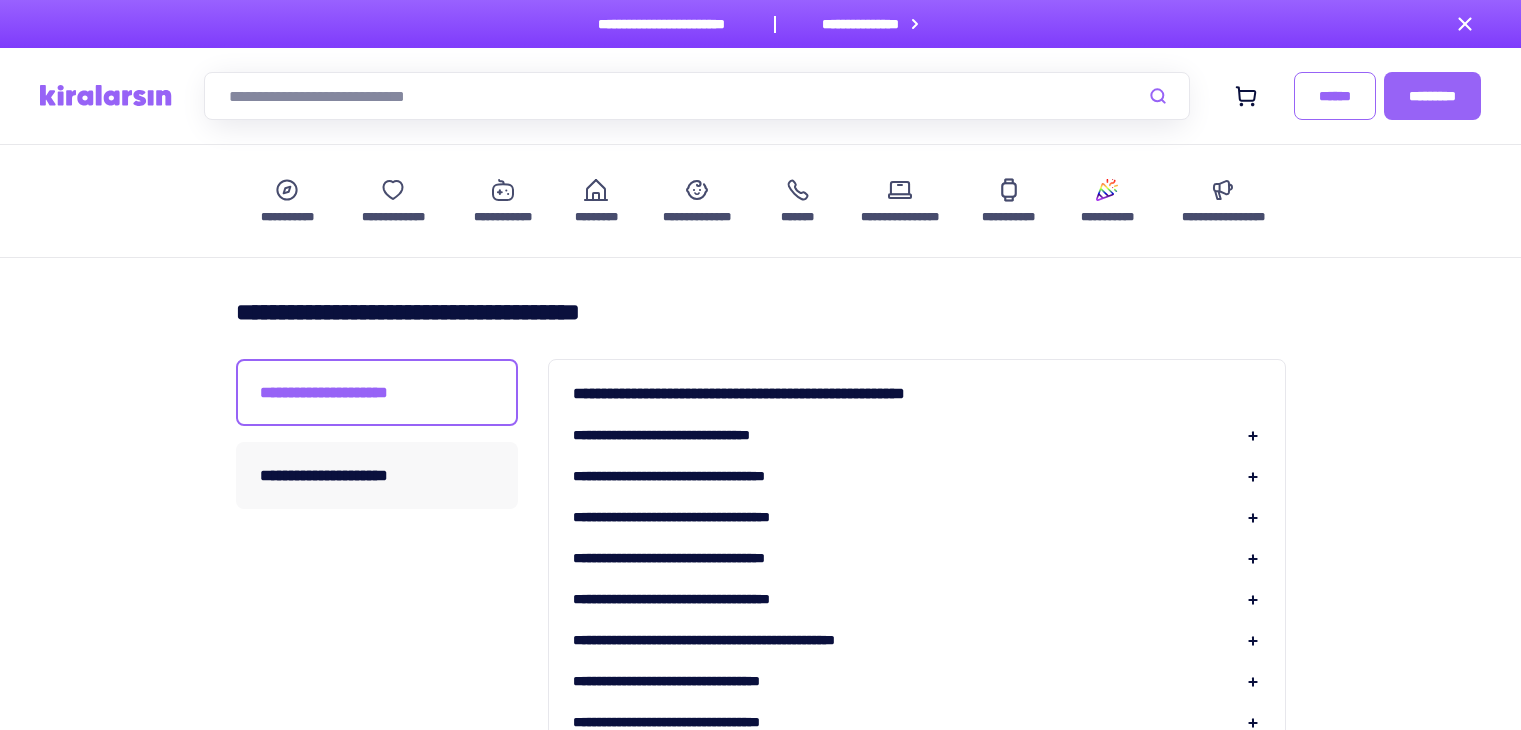 scroll, scrollTop: 0, scrollLeft: 0, axis: both 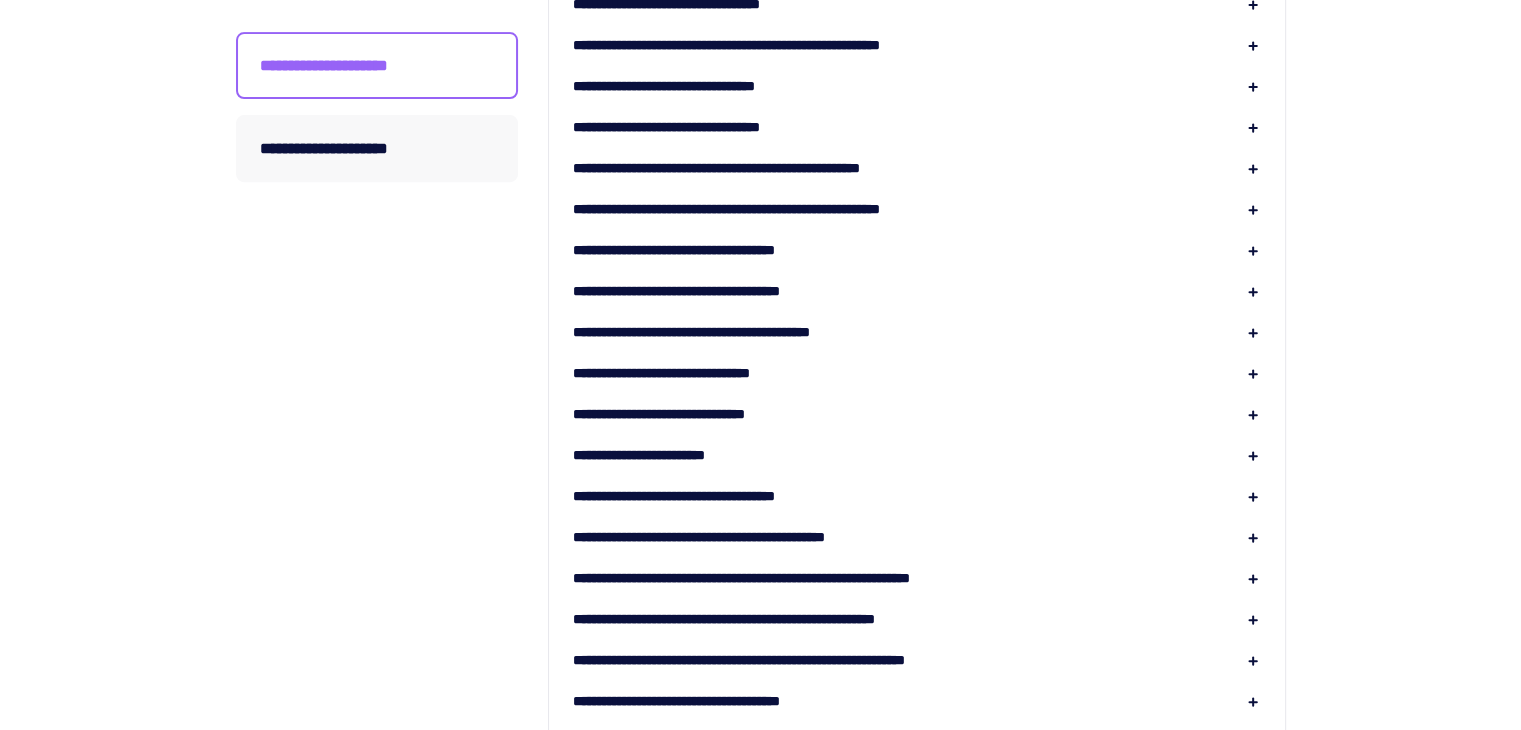 click on "**********" at bounding box center (708, 291) 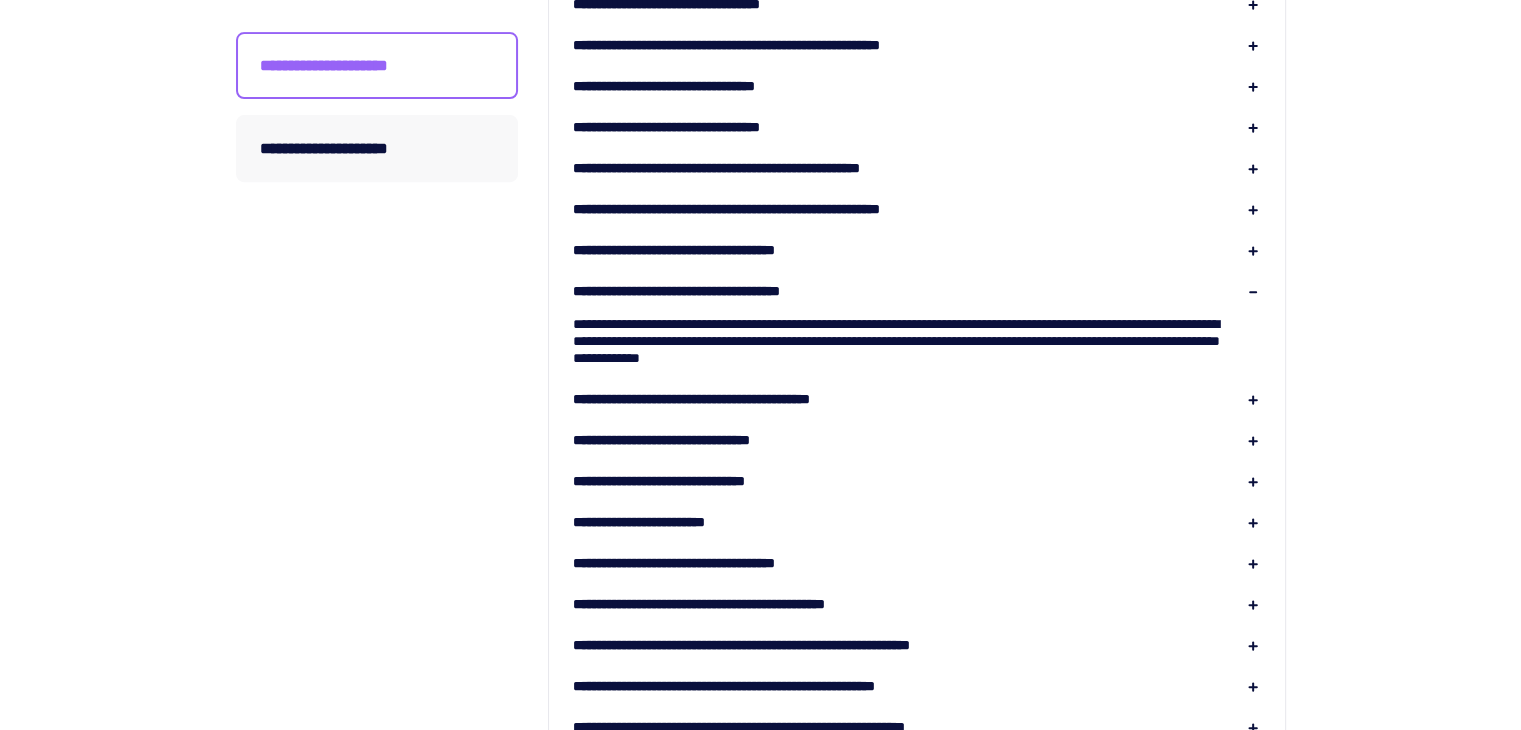 click on "**********" at bounding box center [708, 291] 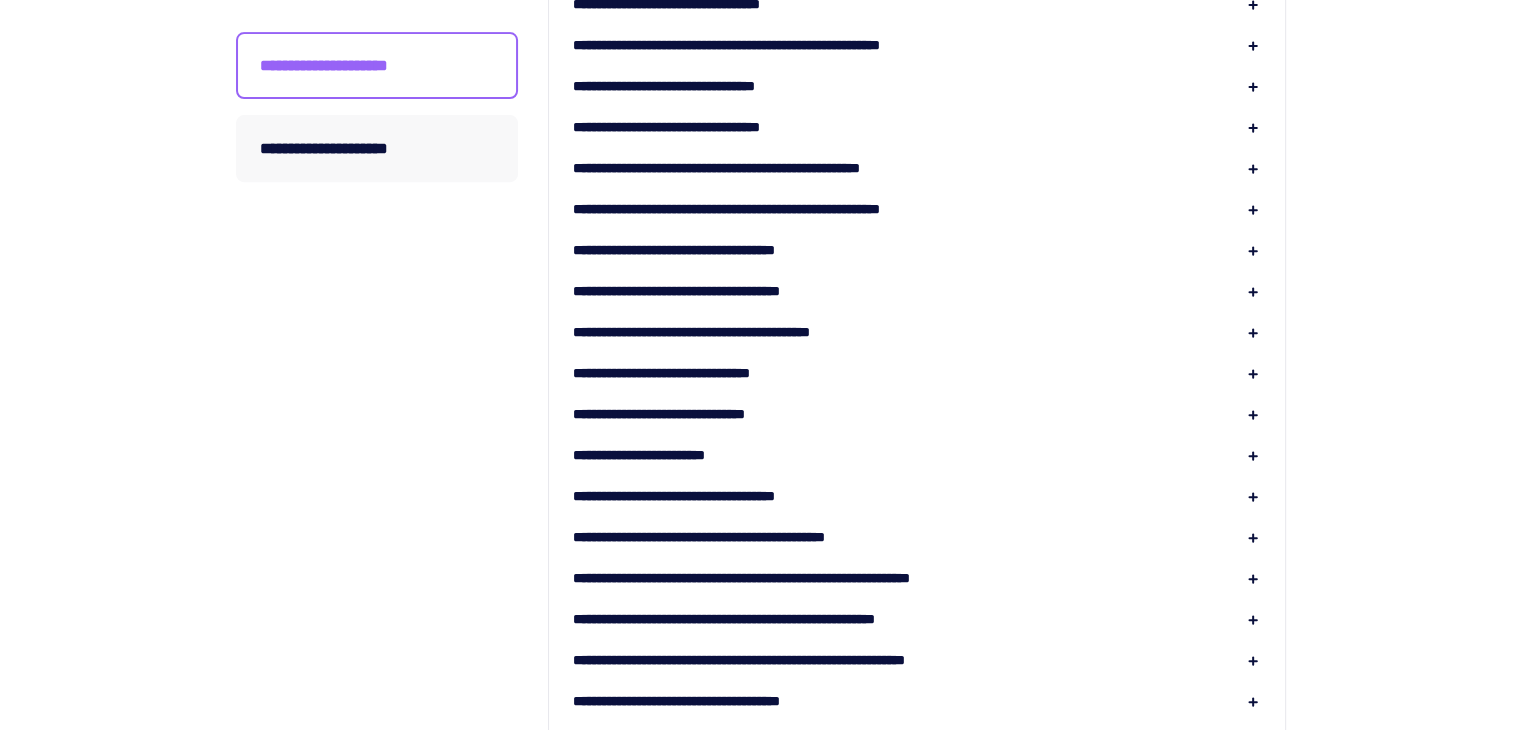 click on "**********" at bounding box center [698, 414] 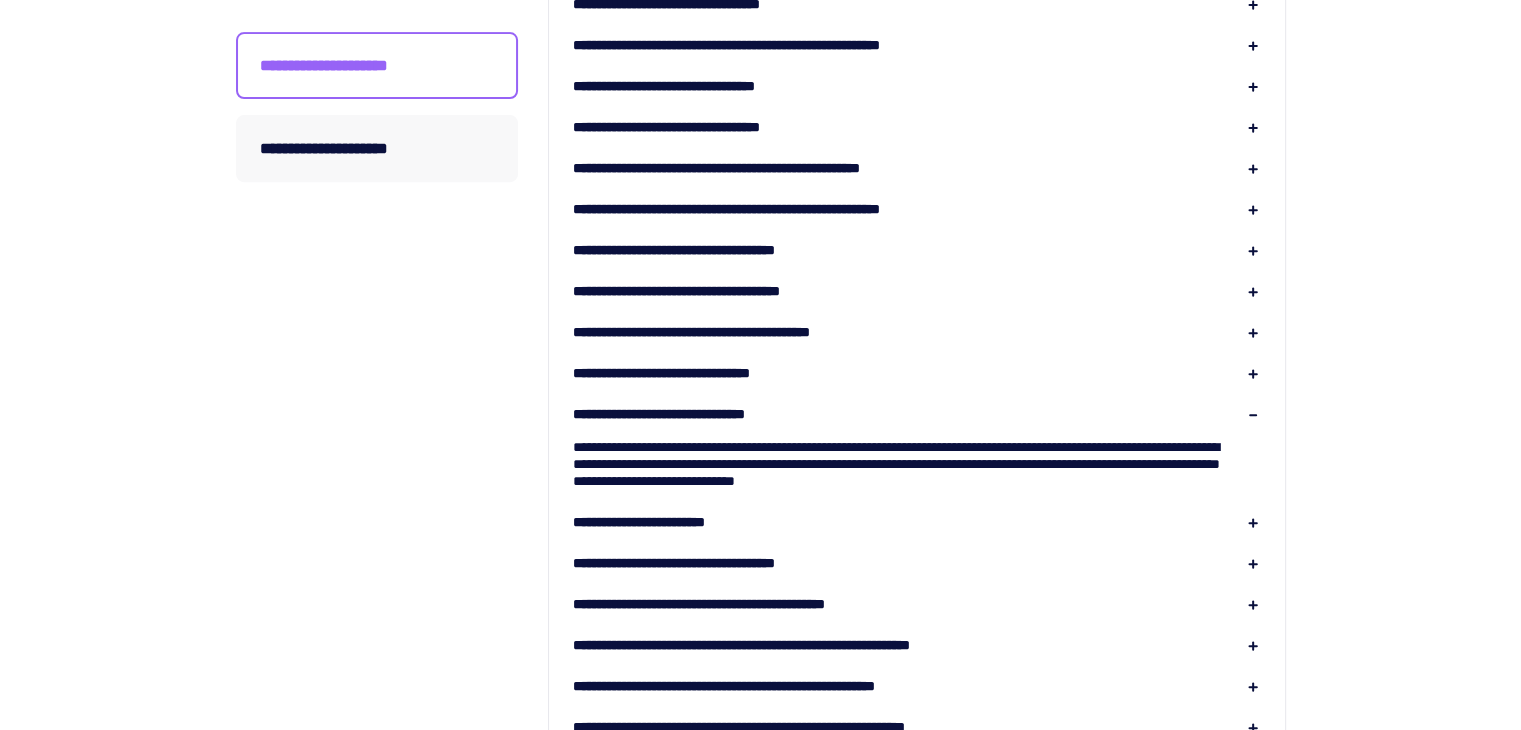 click on "**********" at bounding box center [698, 414] 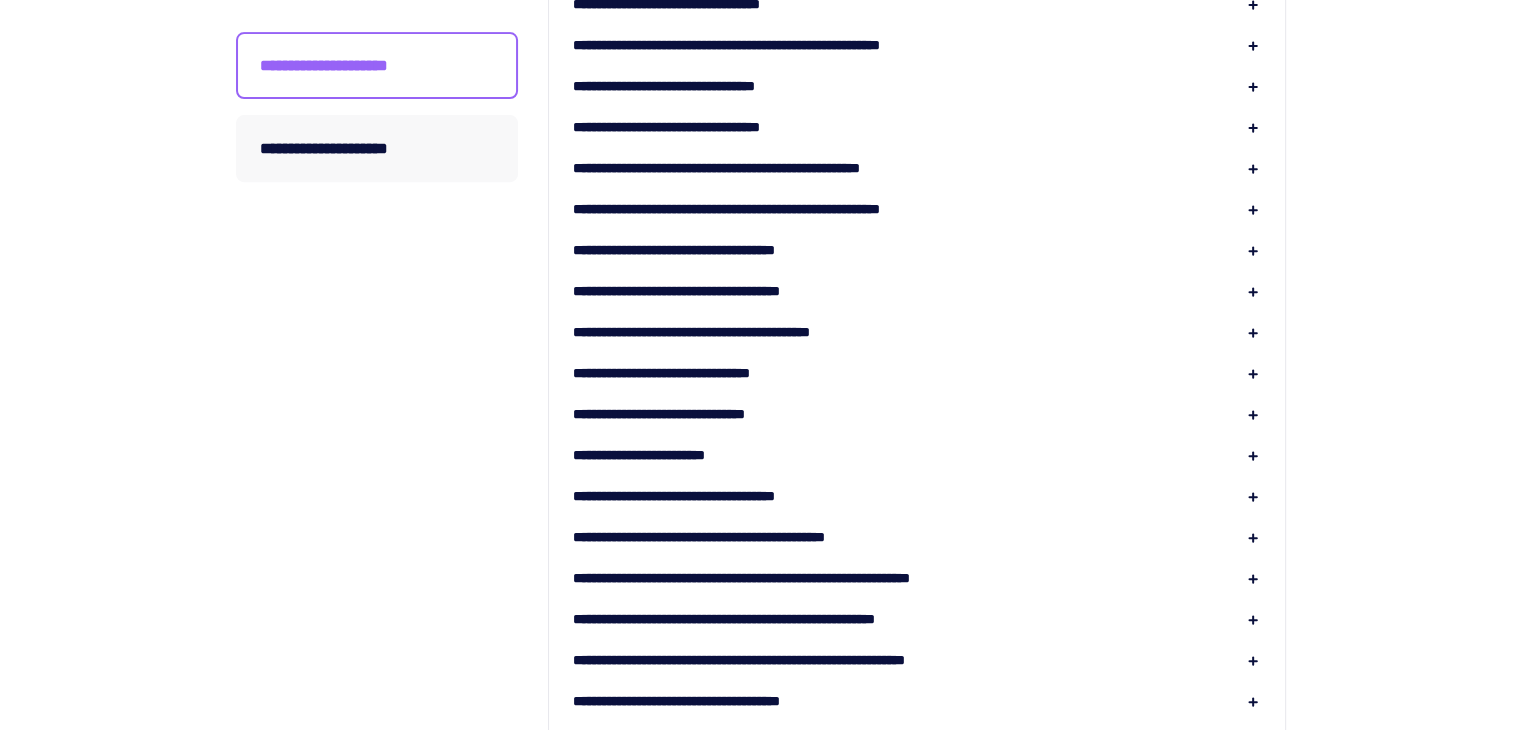 click on "**********" at bounding box center (664, 455) 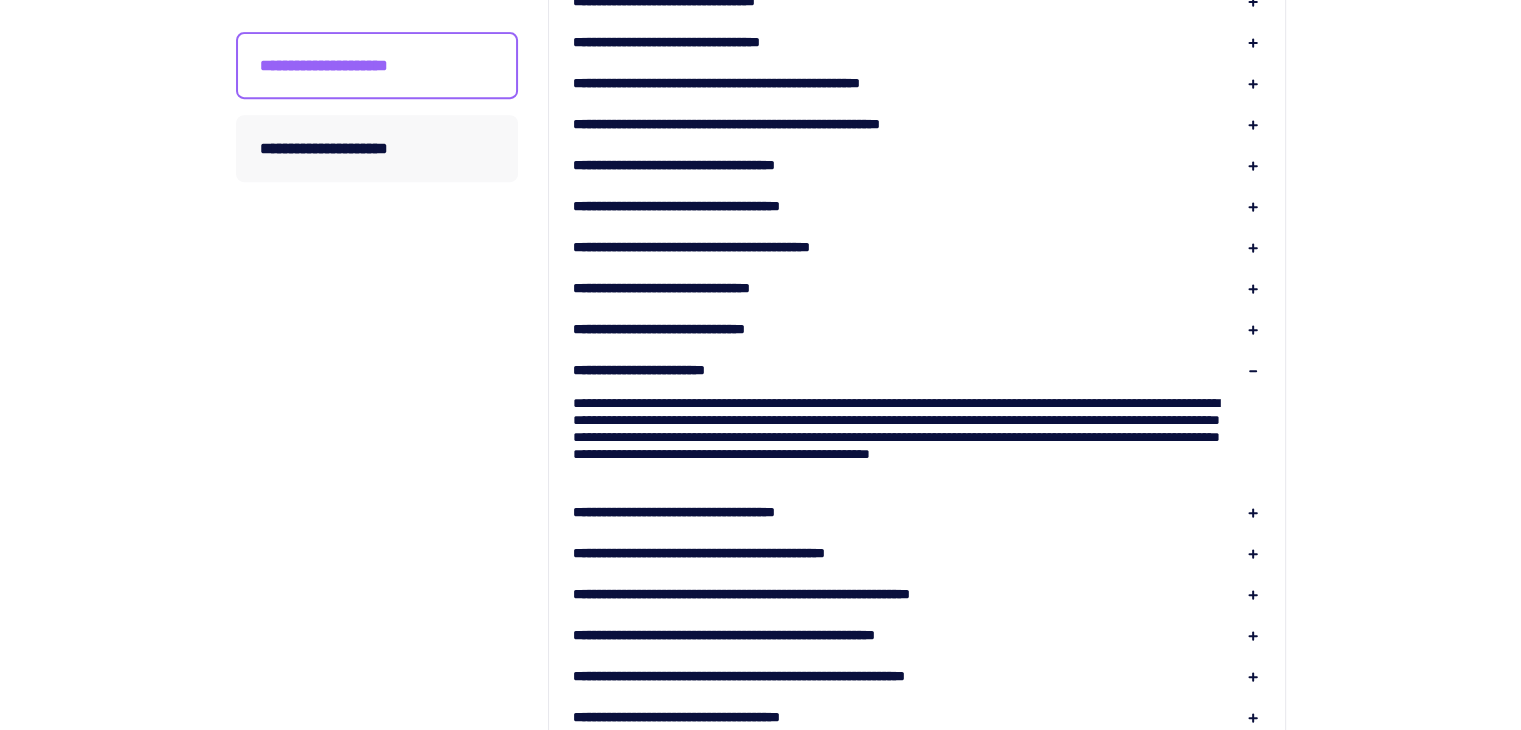 scroll, scrollTop: 1000, scrollLeft: 0, axis: vertical 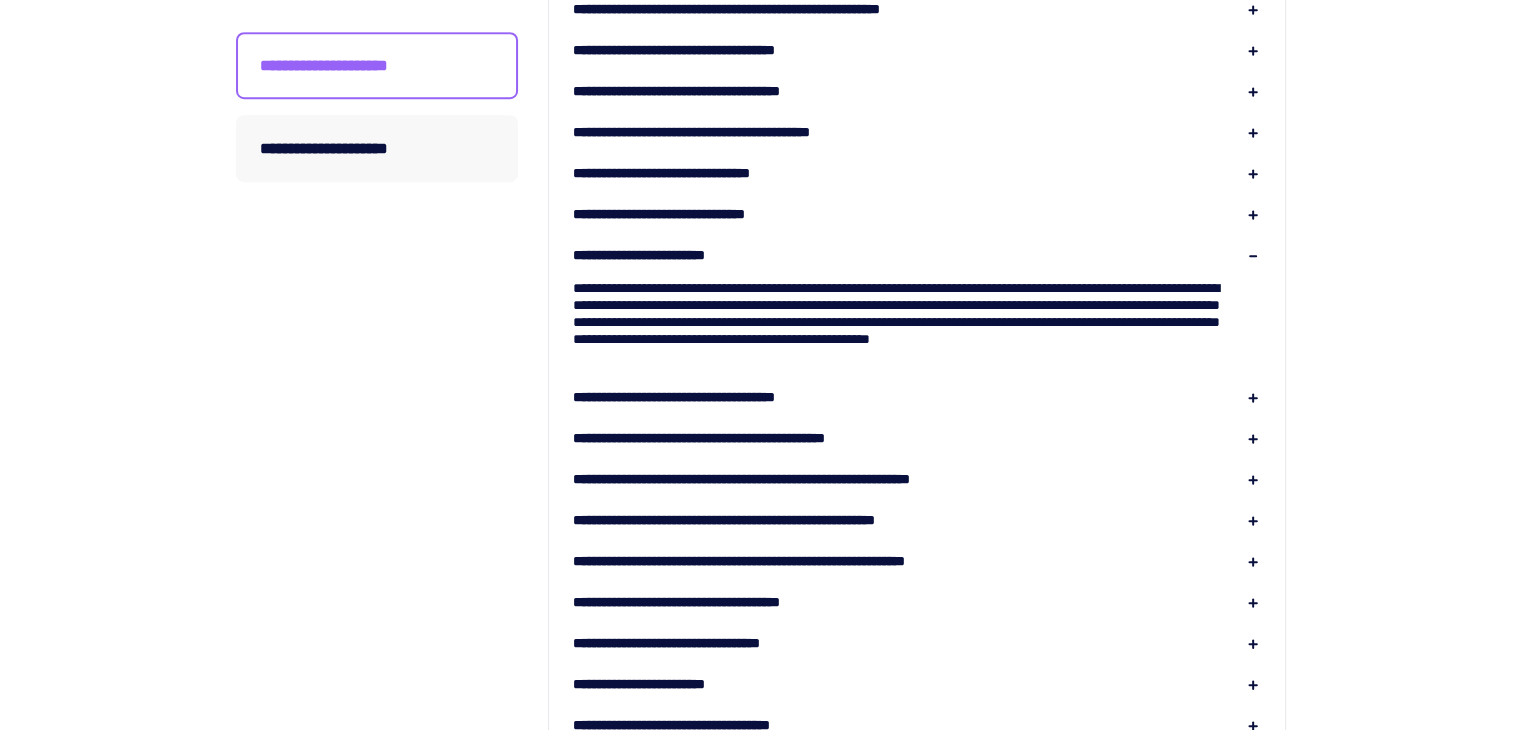 click on "**********" at bounding box center (720, 397) 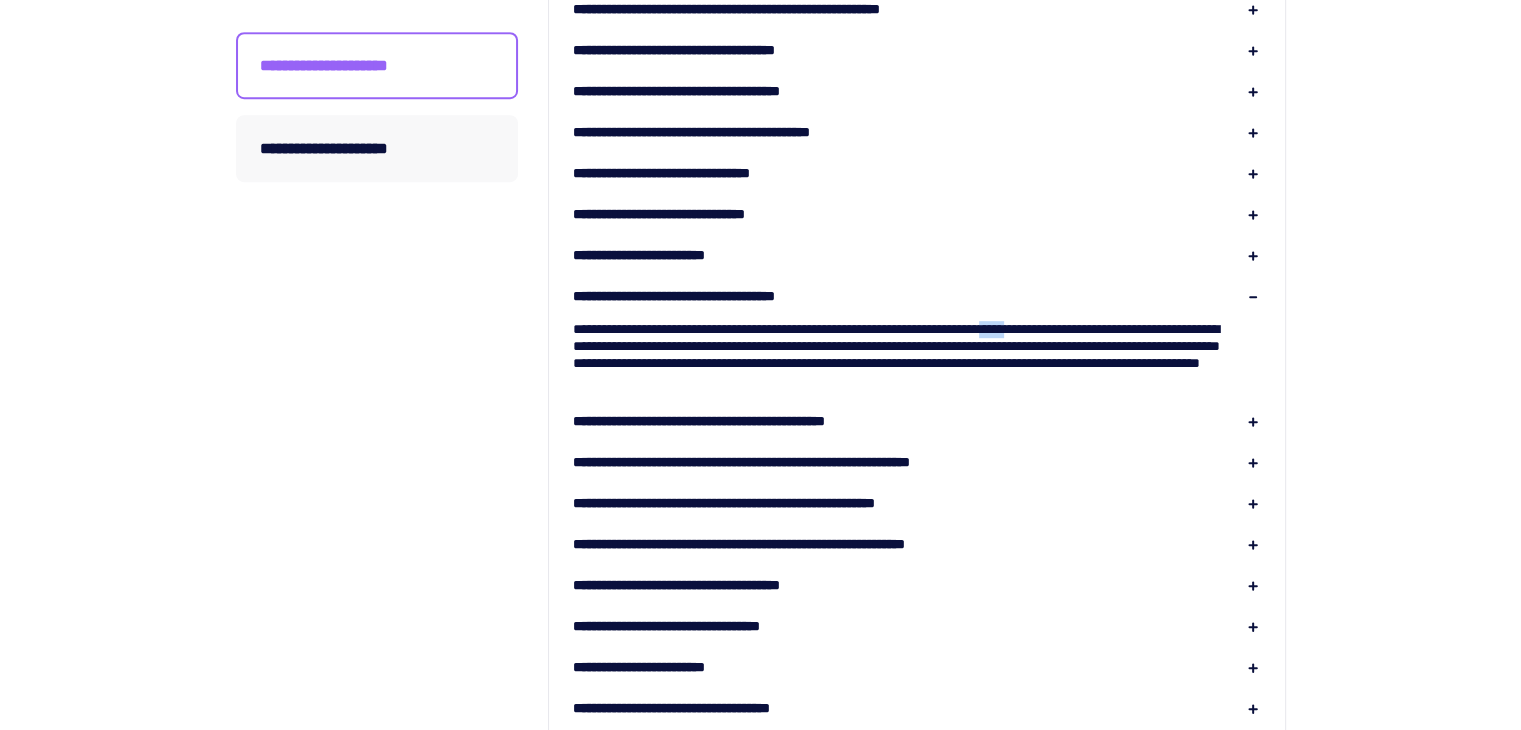 click on "**********" at bounding box center [917, 347] 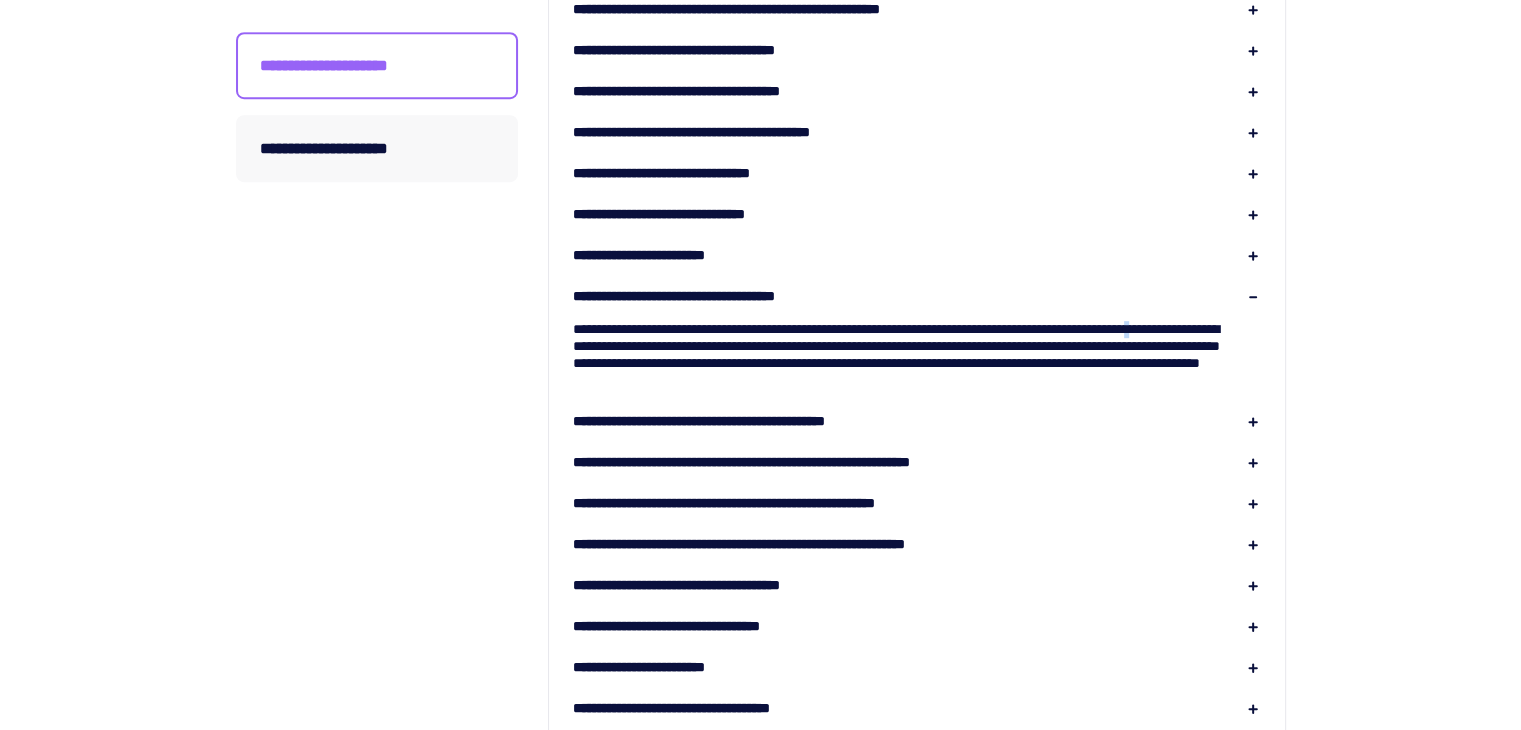 drag, startPoint x: 640, startPoint y: 344, endPoint x: 760, endPoint y: 337, distance: 120.203995 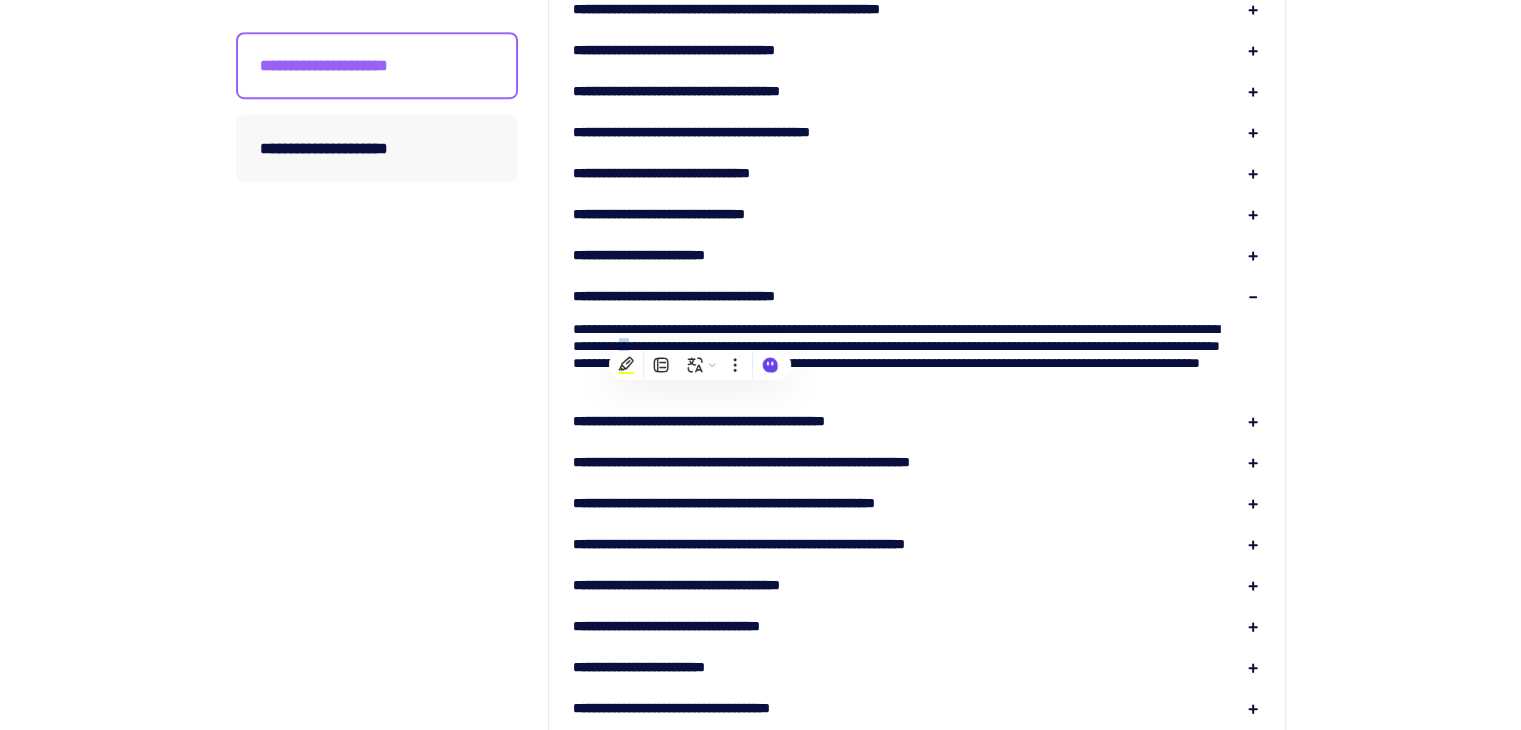 click on "**********" at bounding box center [917, 347] 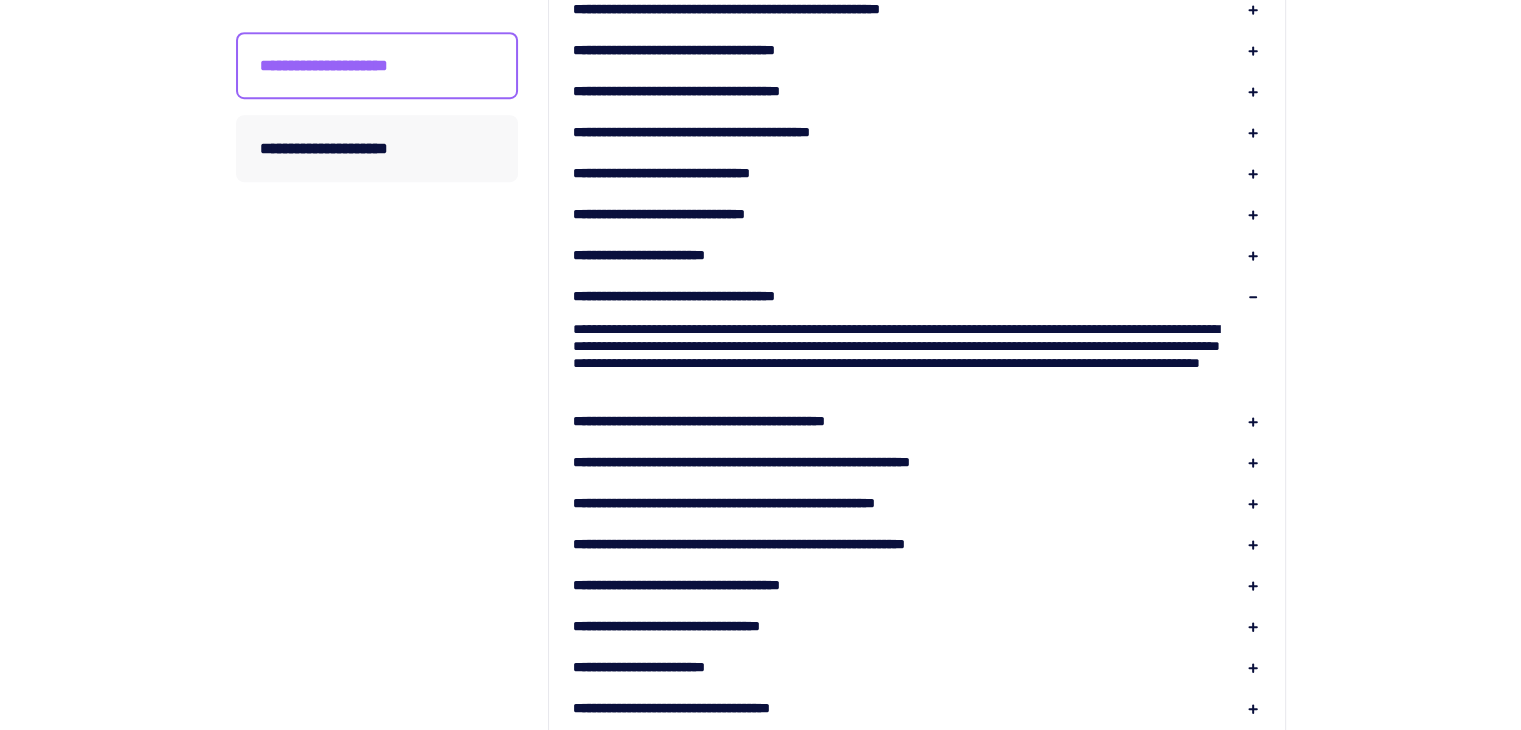 drag, startPoint x: 971, startPoint y: 348, endPoint x: 1012, endPoint y: 346, distance: 41.04875 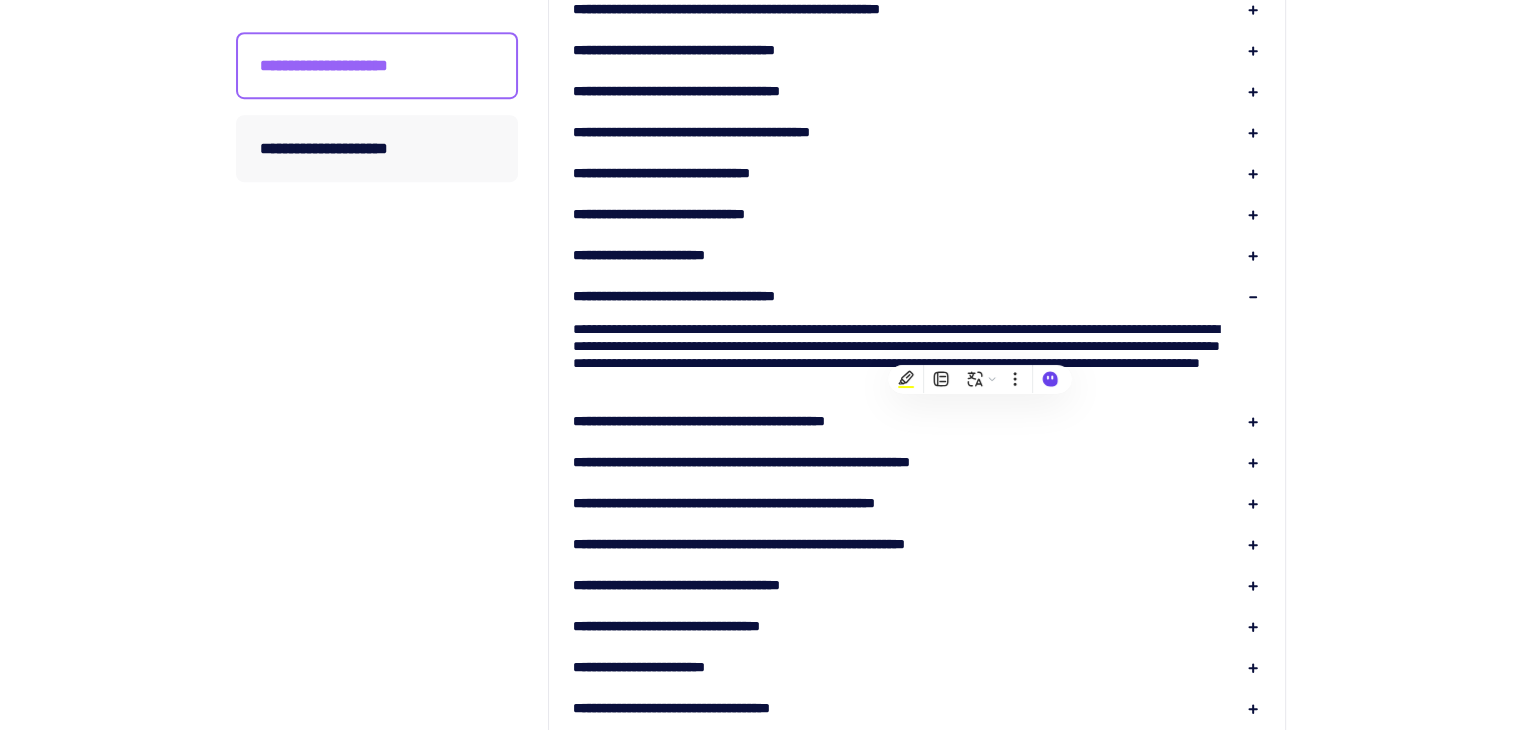 click on "**********" at bounding box center (917, 347) 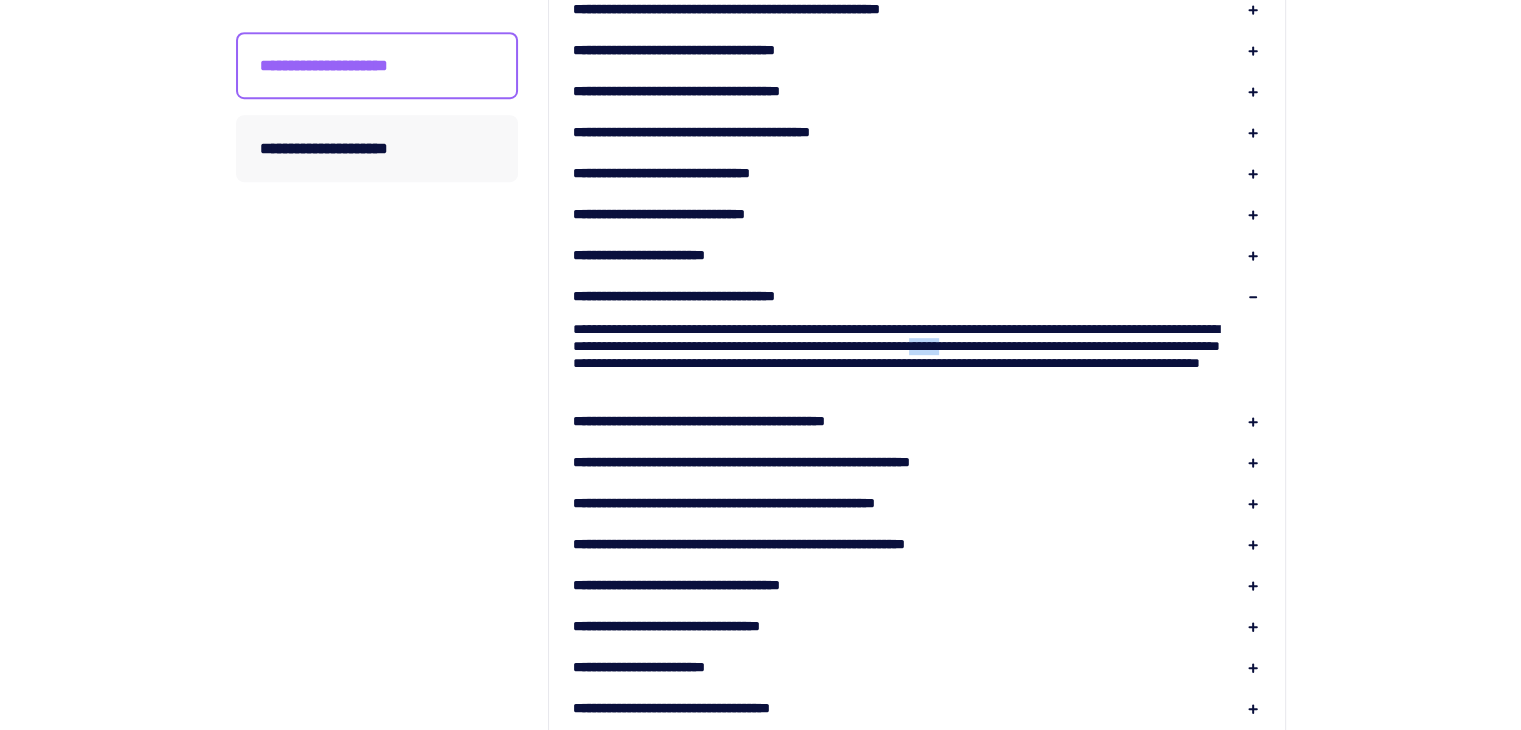 drag, startPoint x: 598, startPoint y: 366, endPoint x: 670, endPoint y: 358, distance: 72.443085 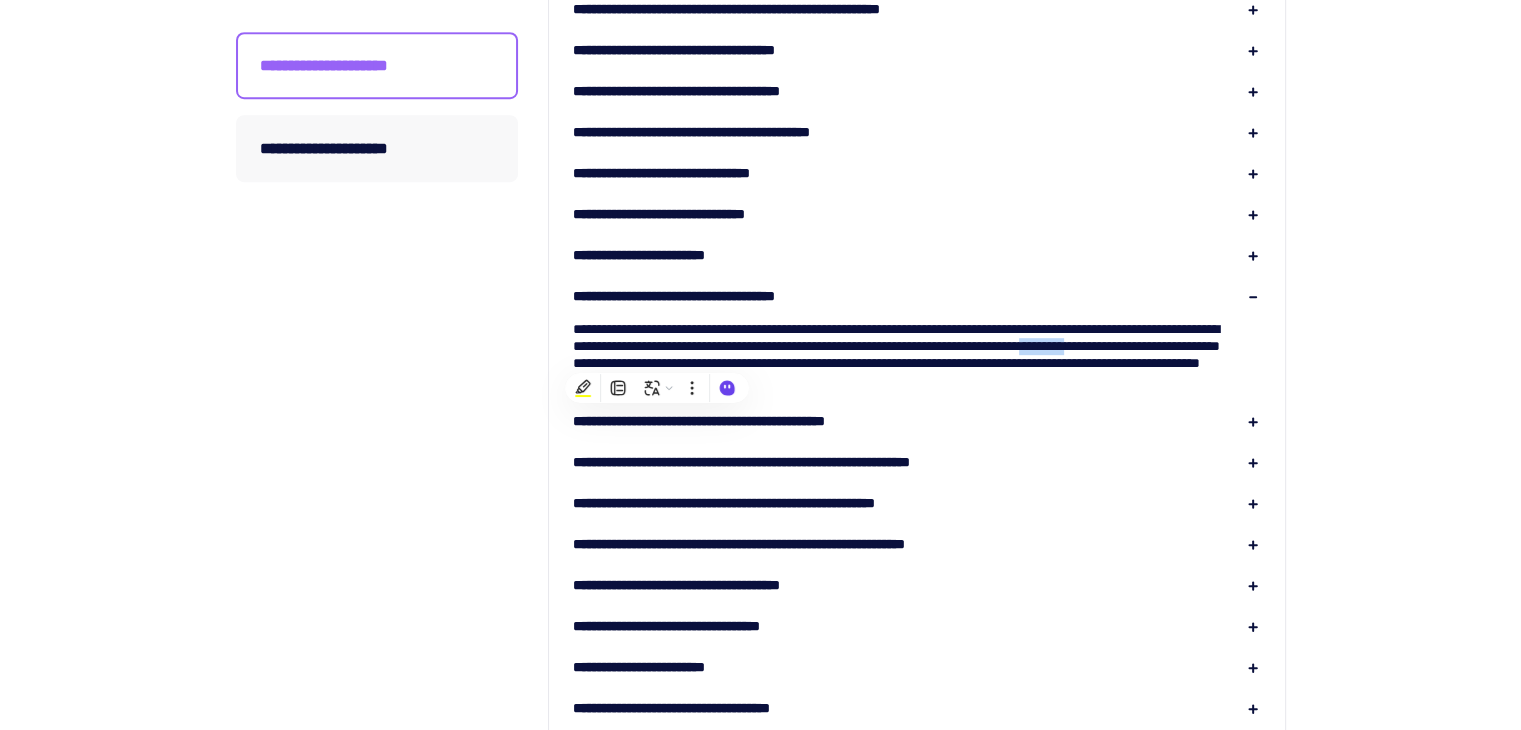 drag, startPoint x: 738, startPoint y: 356, endPoint x: 900, endPoint y: 361, distance: 162.07715 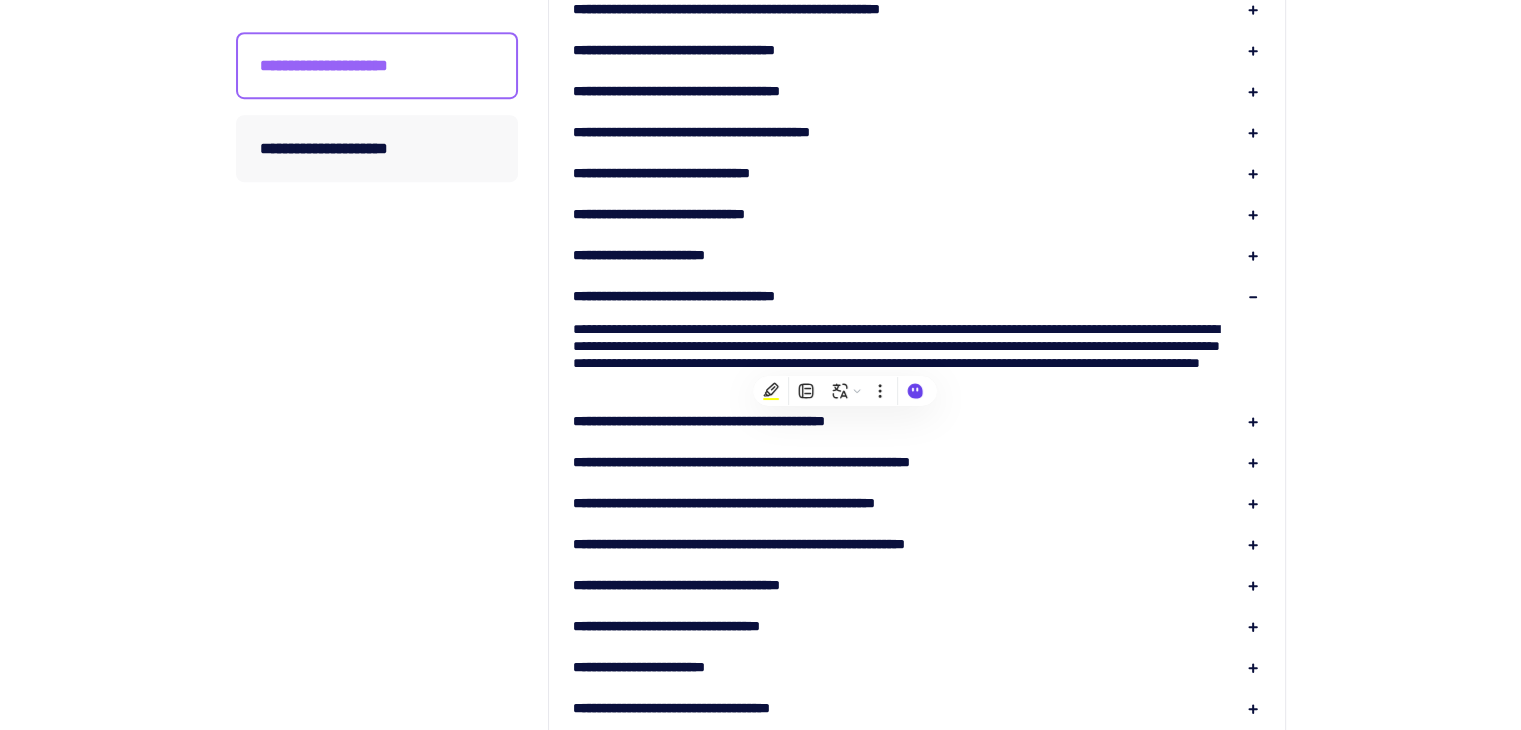 click on "**********" at bounding box center [917, 347] 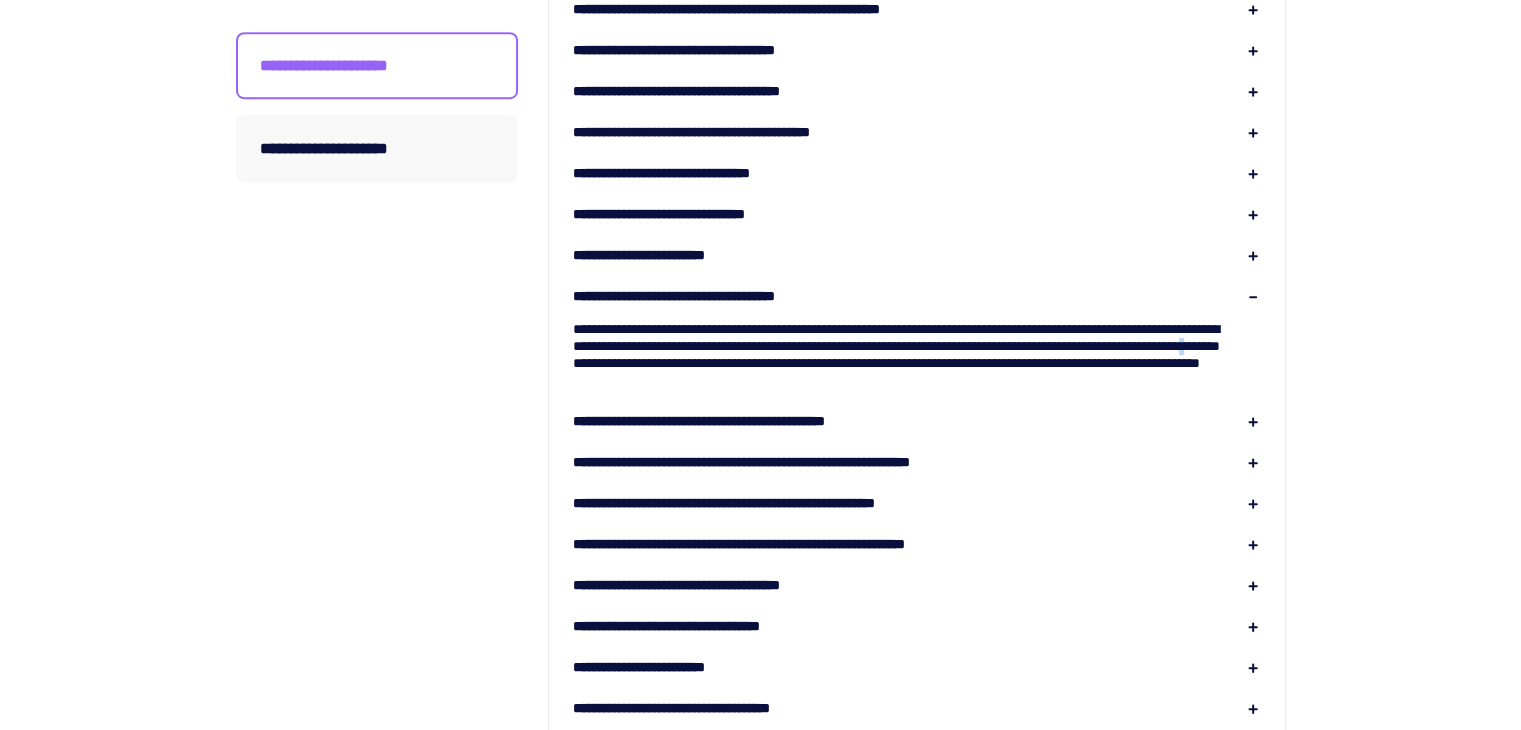 click on "**********" at bounding box center [917, 347] 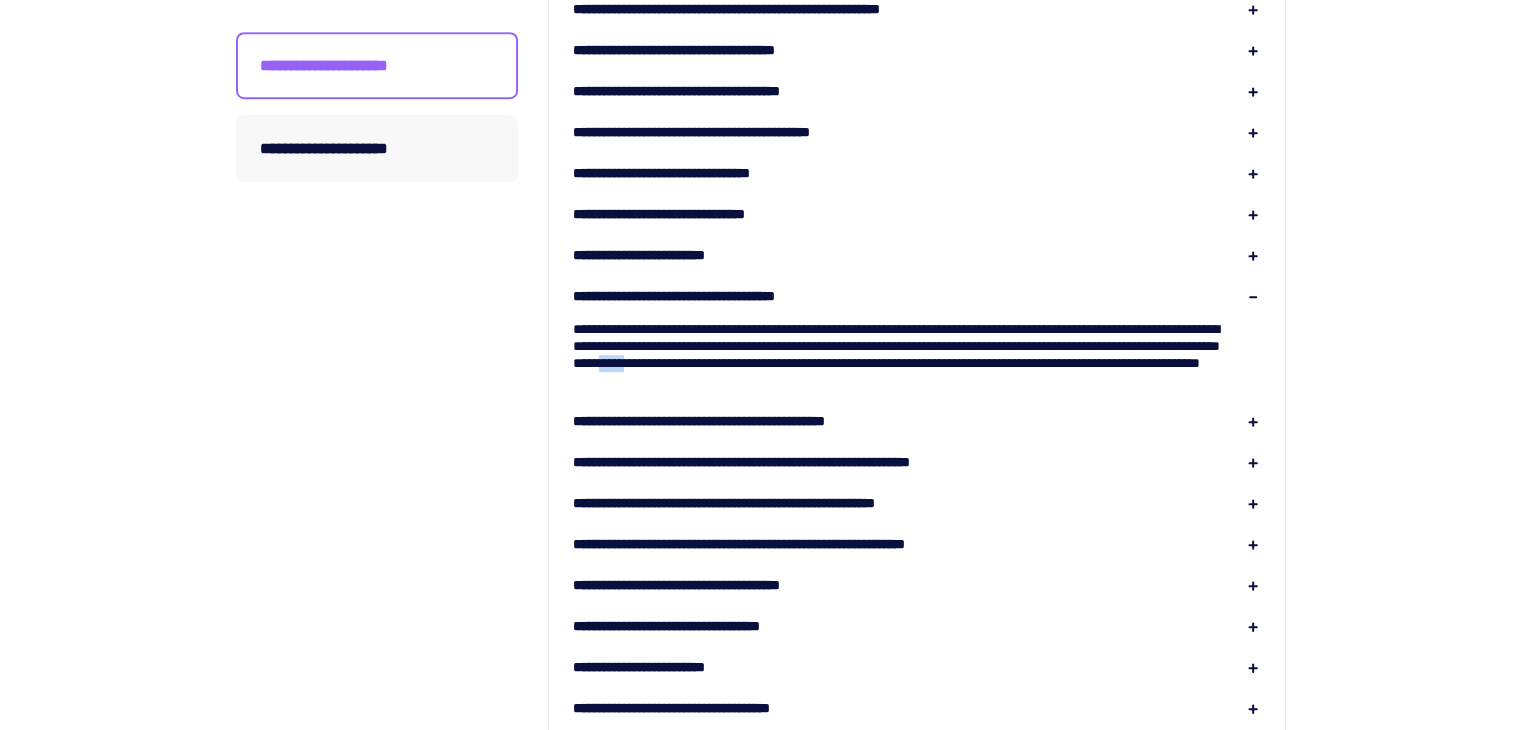 drag, startPoint x: 1029, startPoint y: 368, endPoint x: 1072, endPoint y: 369, distance: 43.011627 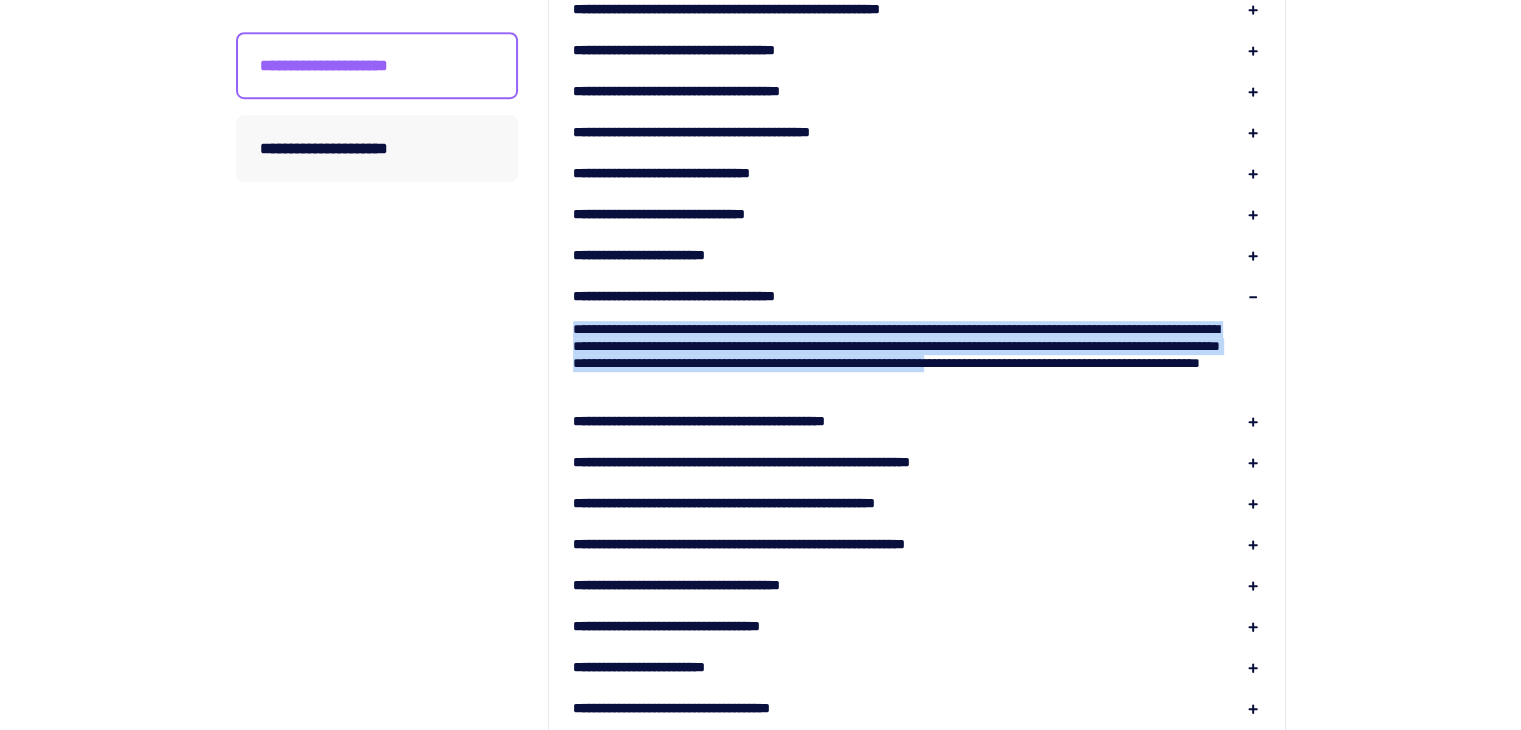 drag, startPoint x: 559, startPoint y: 381, endPoint x: 855, endPoint y: 382, distance: 296.00168 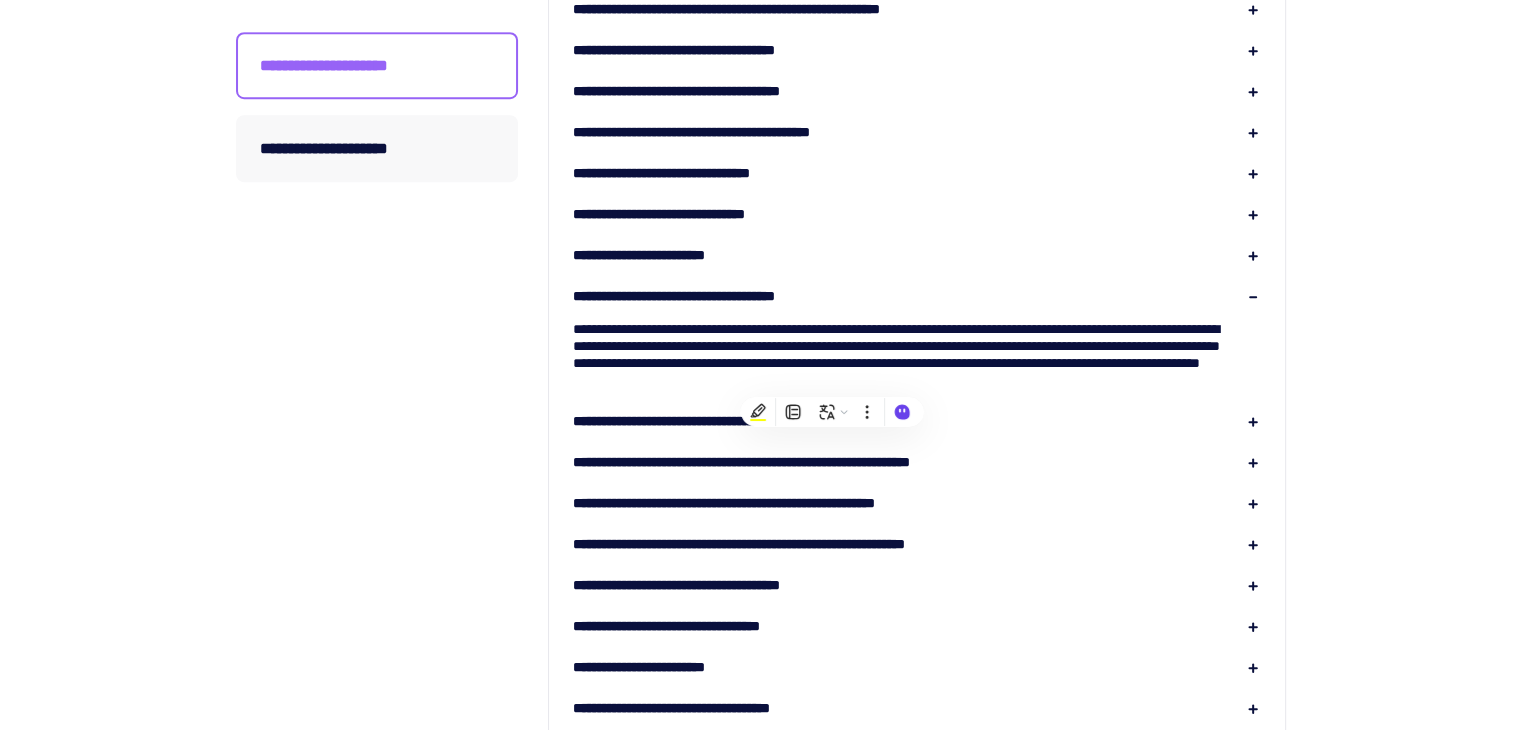 click on "**********" at bounding box center [917, 347] 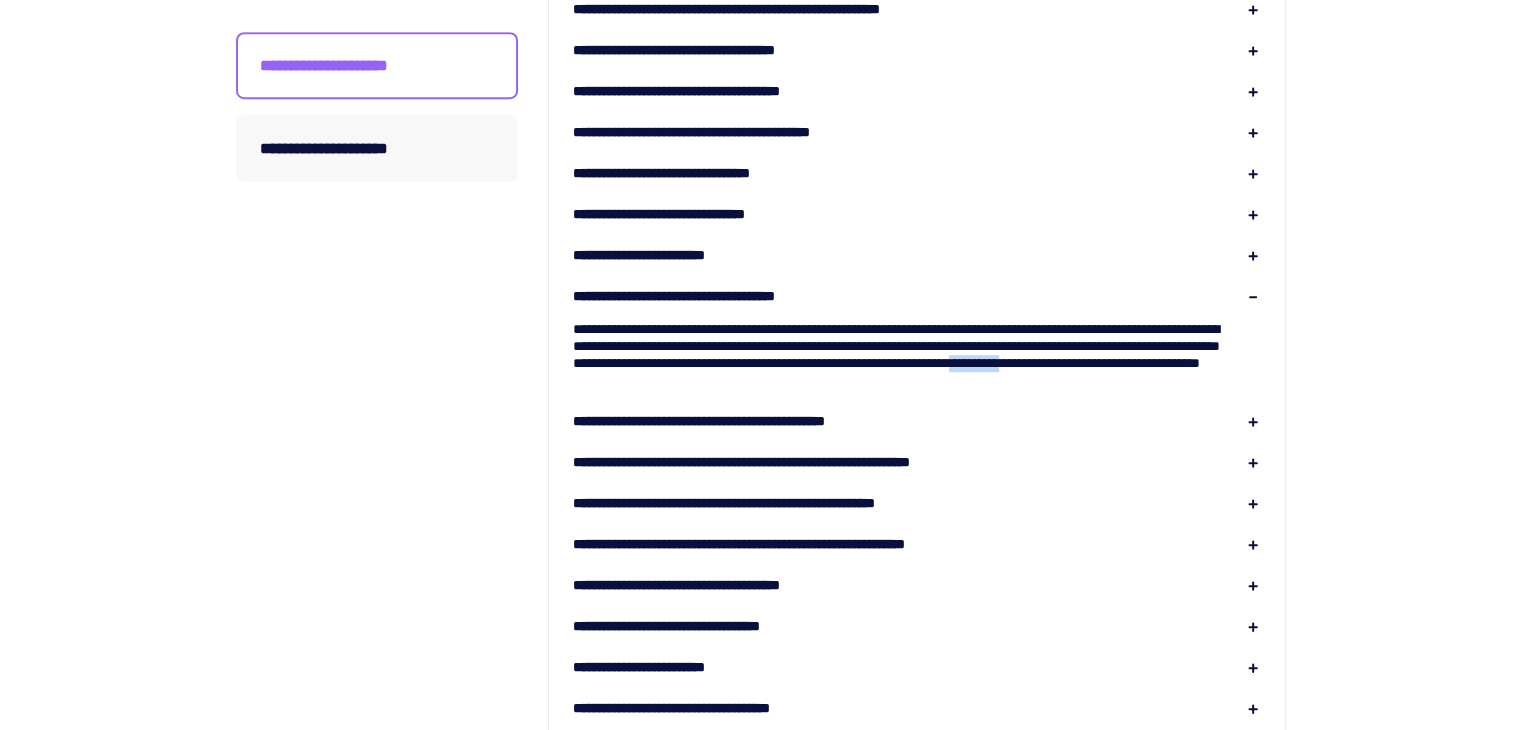 click on "**********" at bounding box center [917, 347] 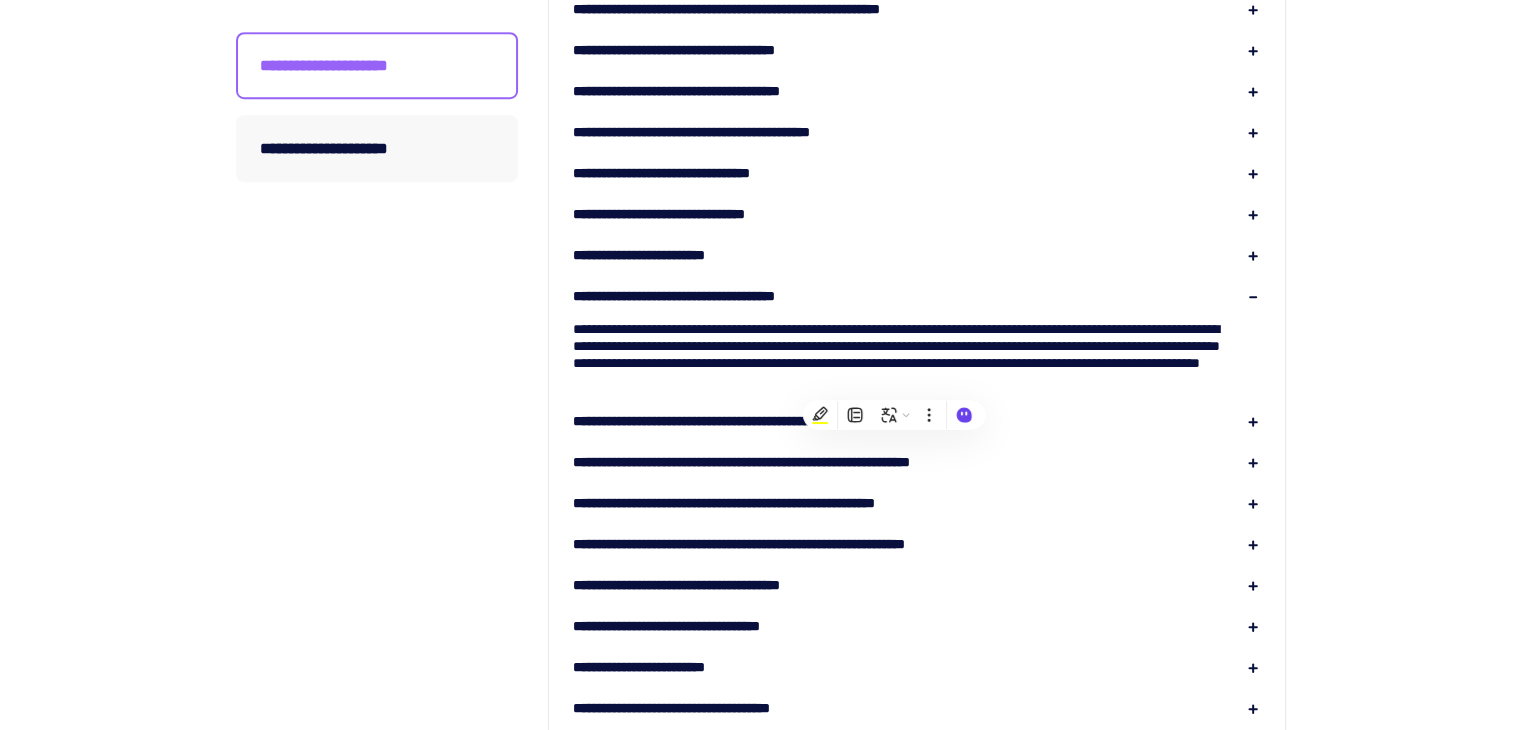click on "**********" at bounding box center [917, 347] 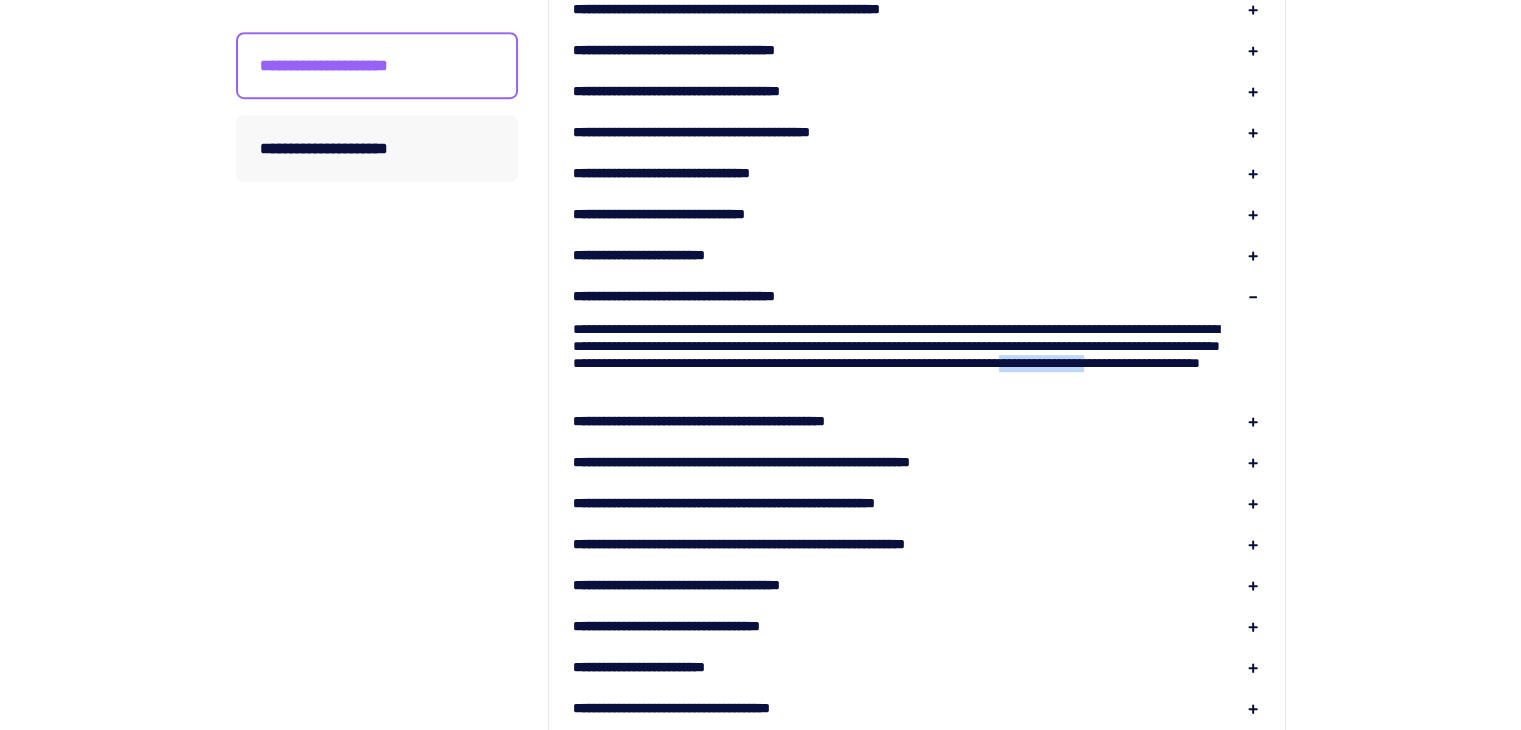 click on "**********" at bounding box center (917, 347) 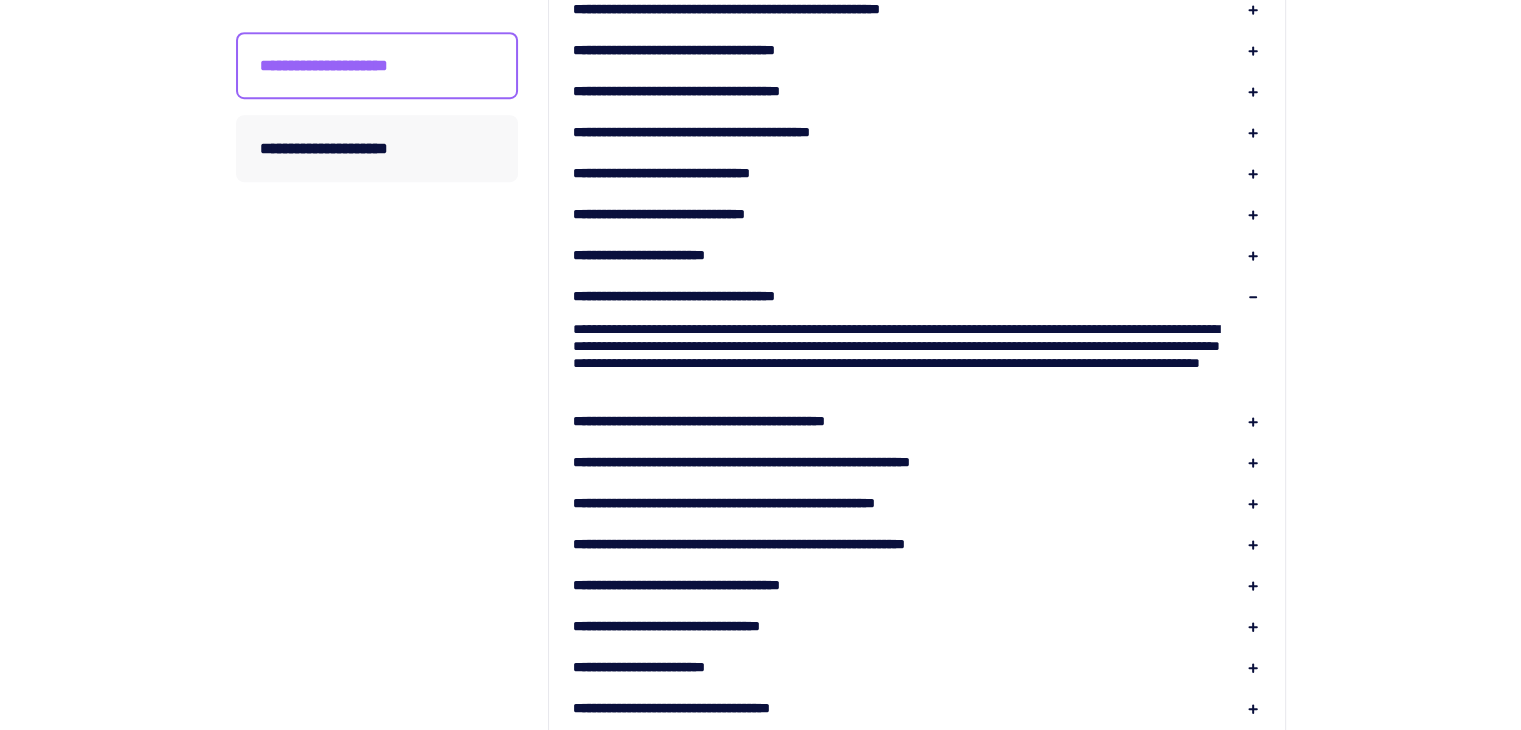 click on "**********" at bounding box center [917, 347] 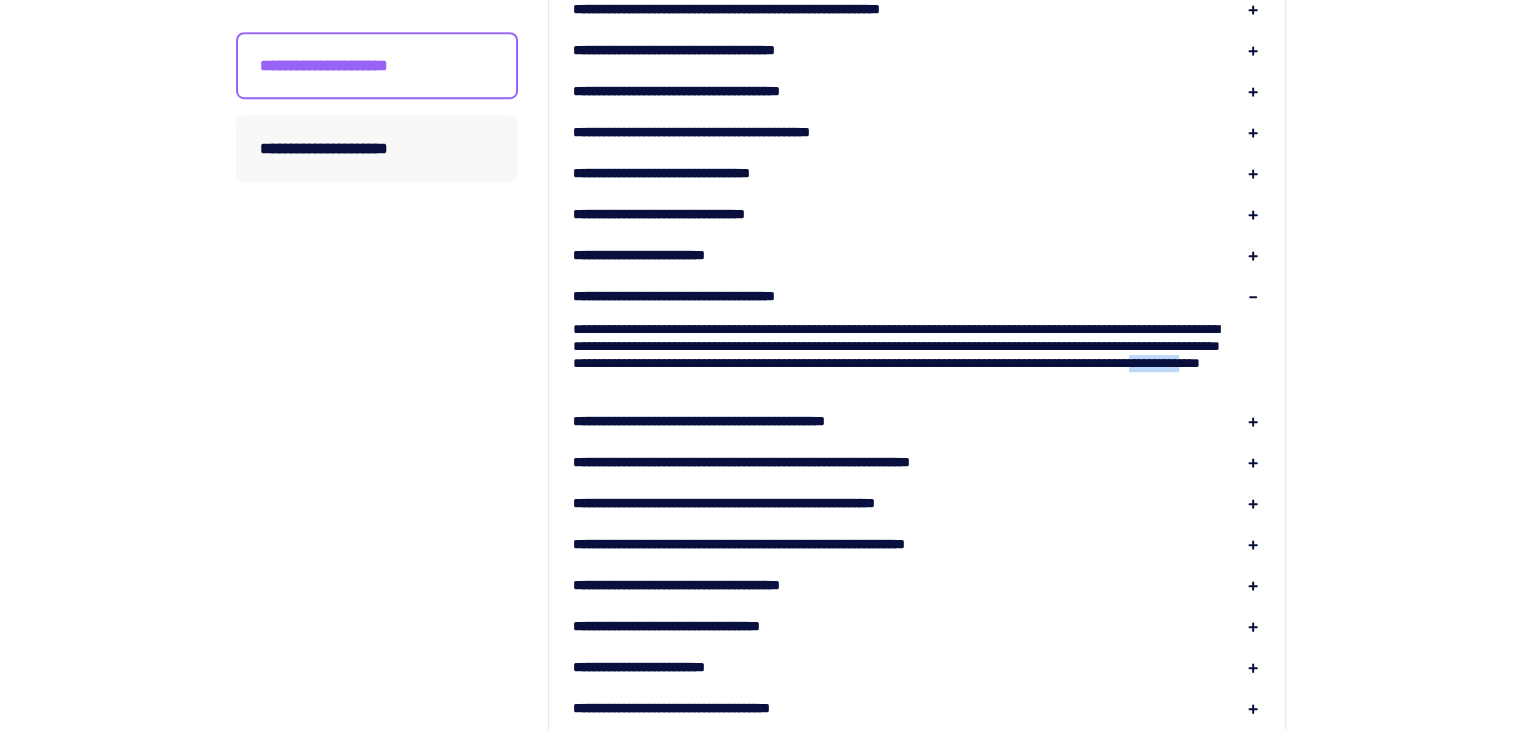 click on "**********" at bounding box center [917, 347] 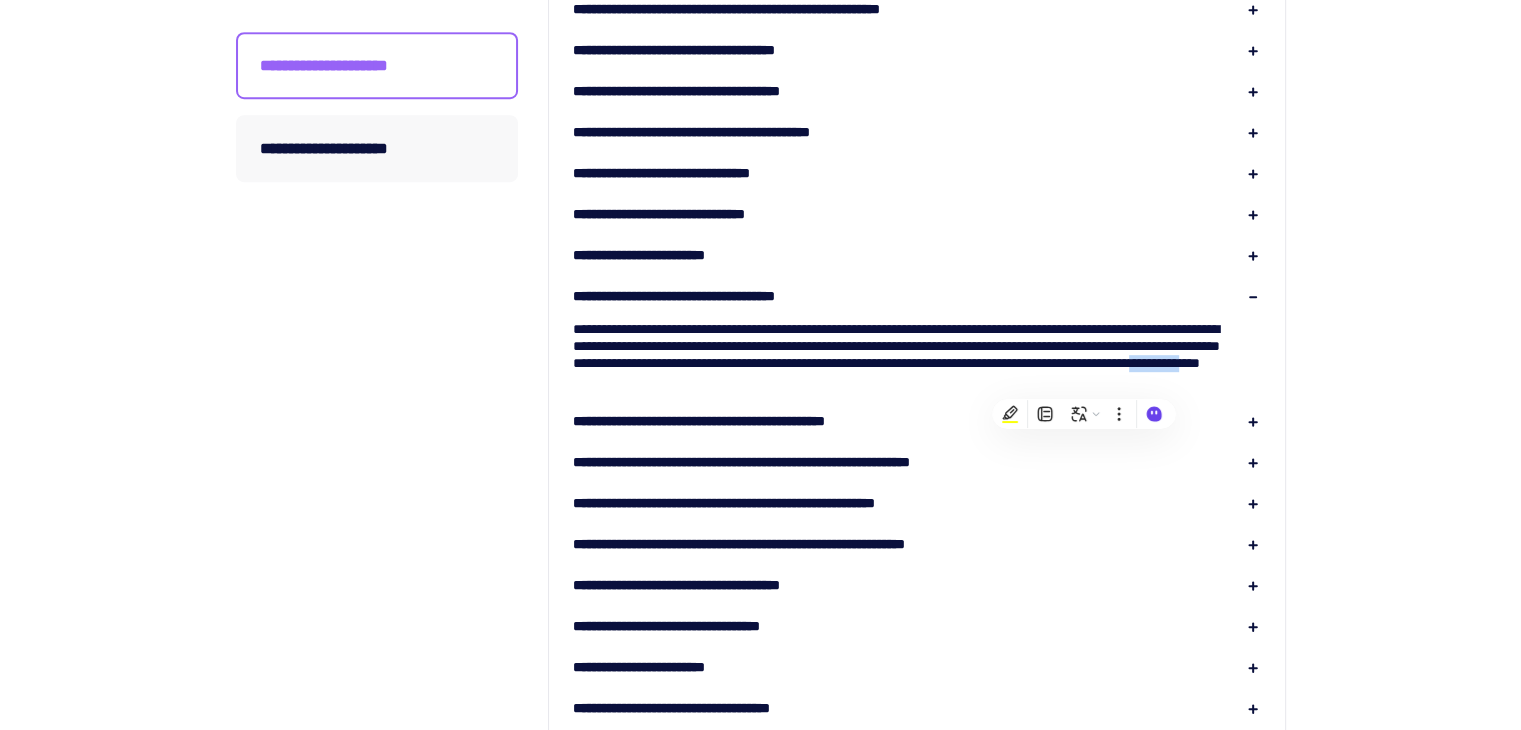 click on "**********" at bounding box center [917, 347] 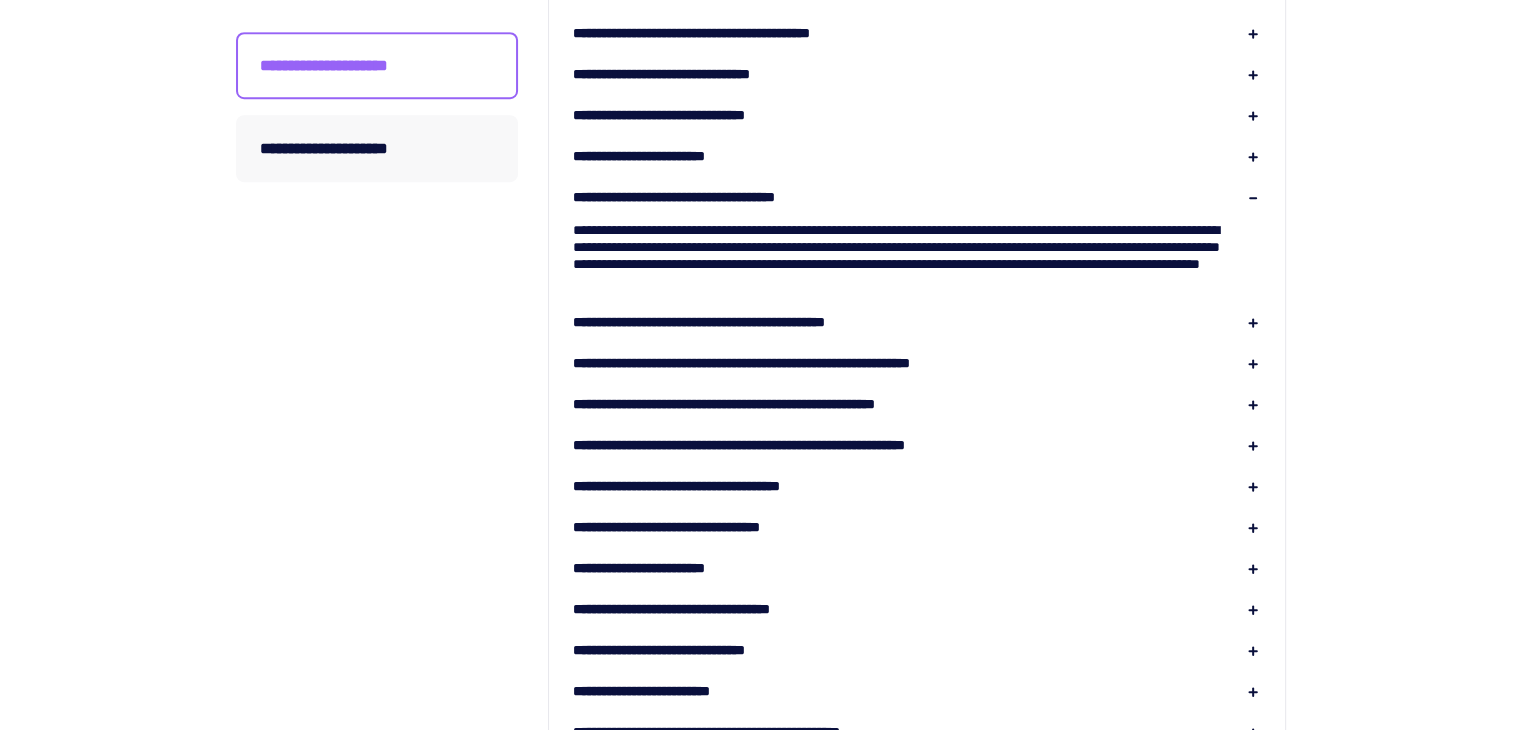 scroll, scrollTop: 1100, scrollLeft: 0, axis: vertical 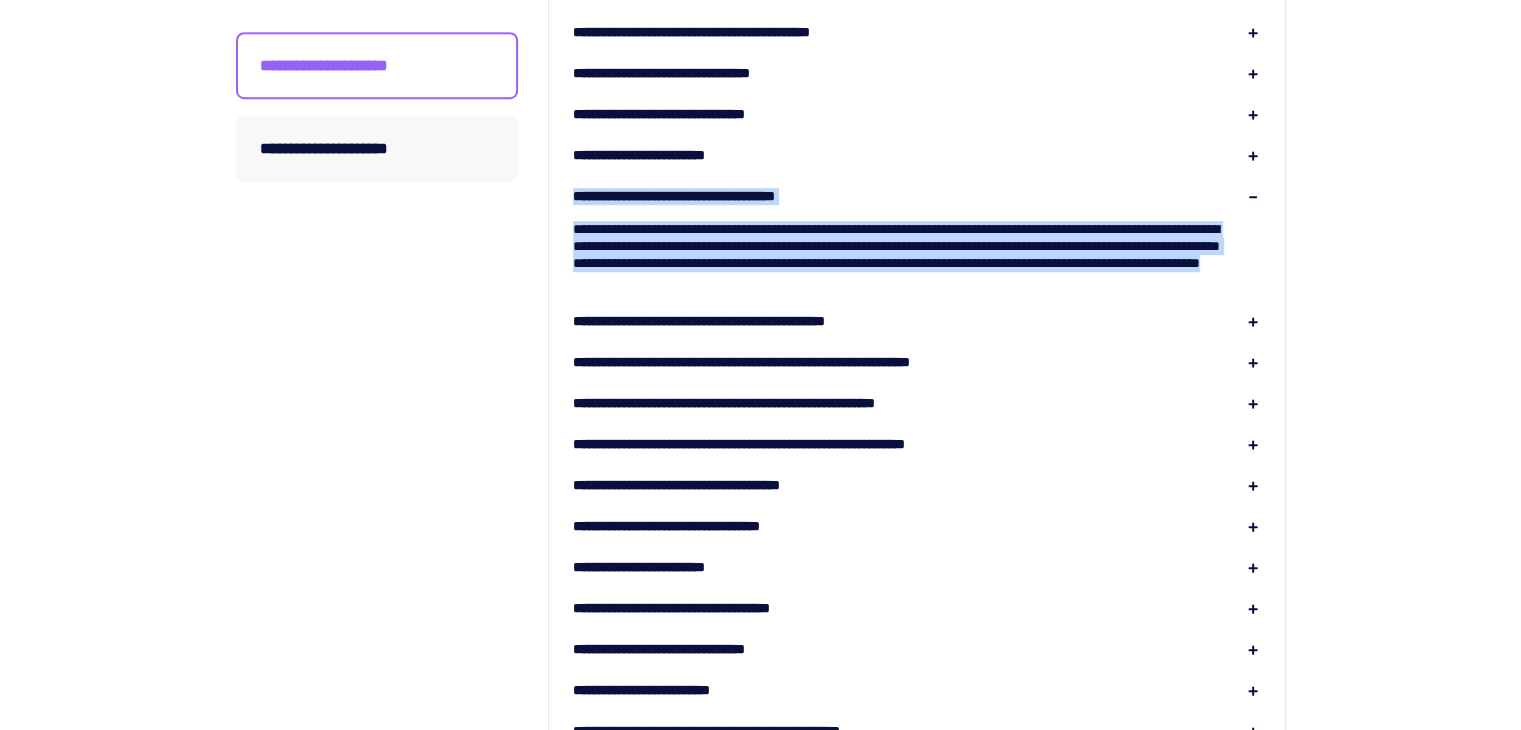 drag, startPoint x: 1176, startPoint y: 283, endPoint x: 561, endPoint y: 191, distance: 621.8432 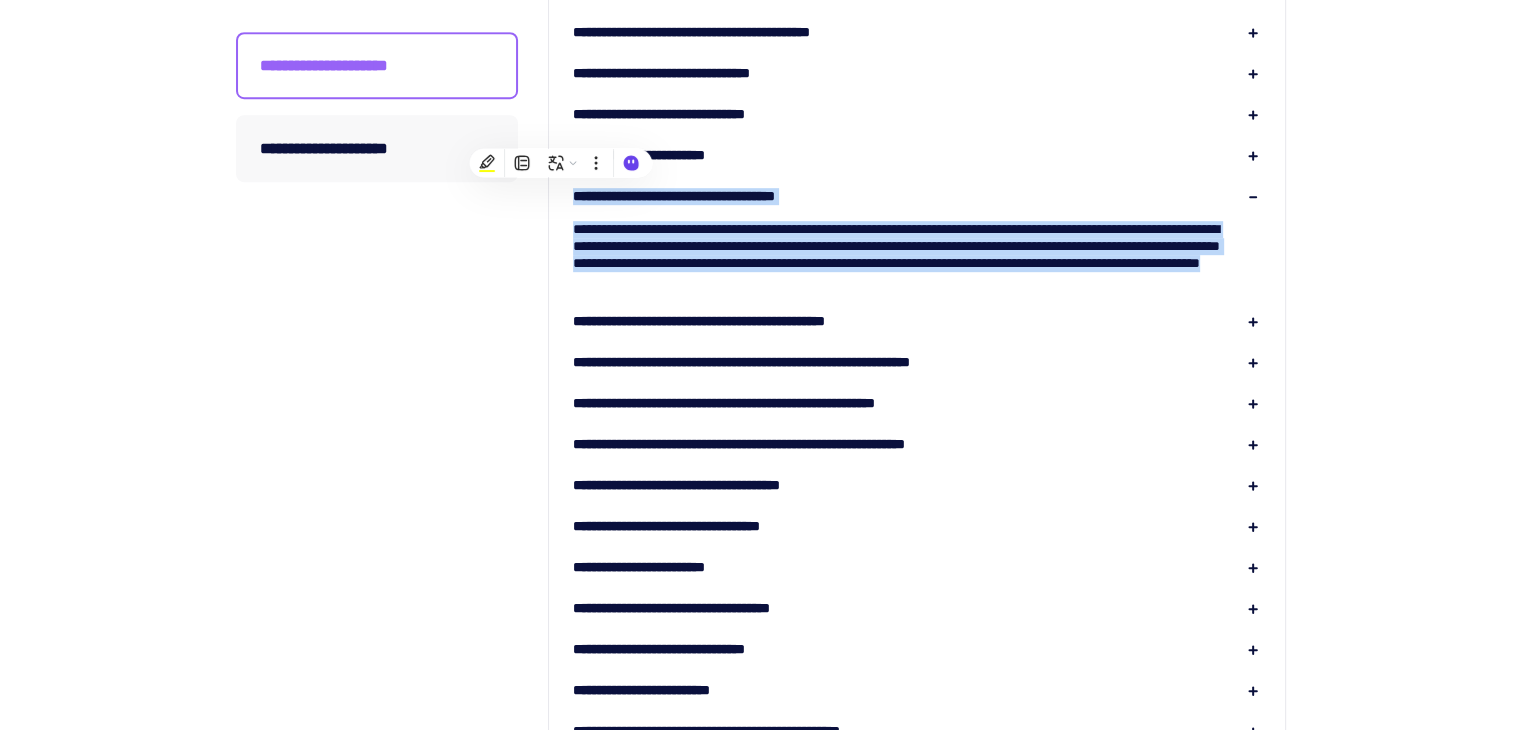 copy on "**********" 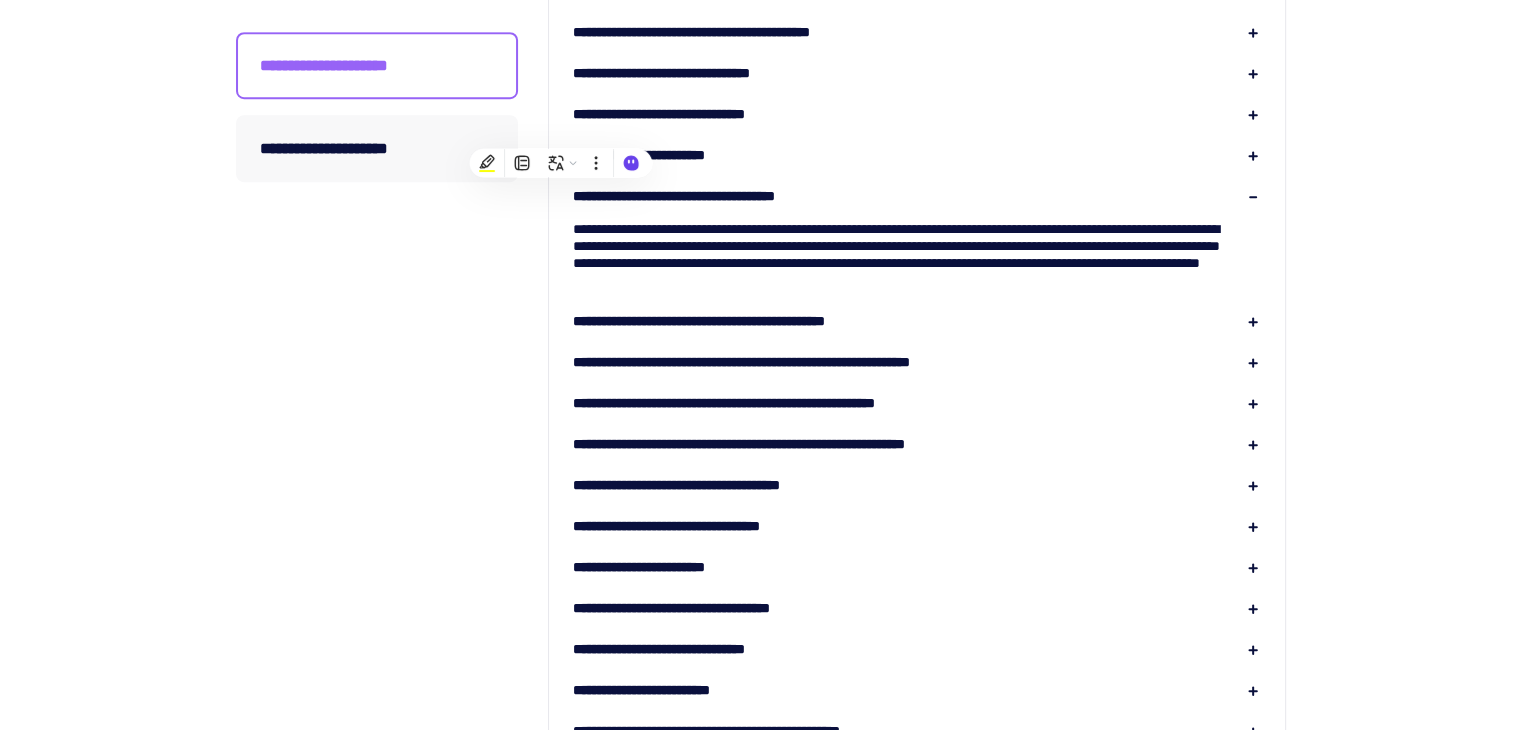 click on "**********" at bounding box center [760, 321] 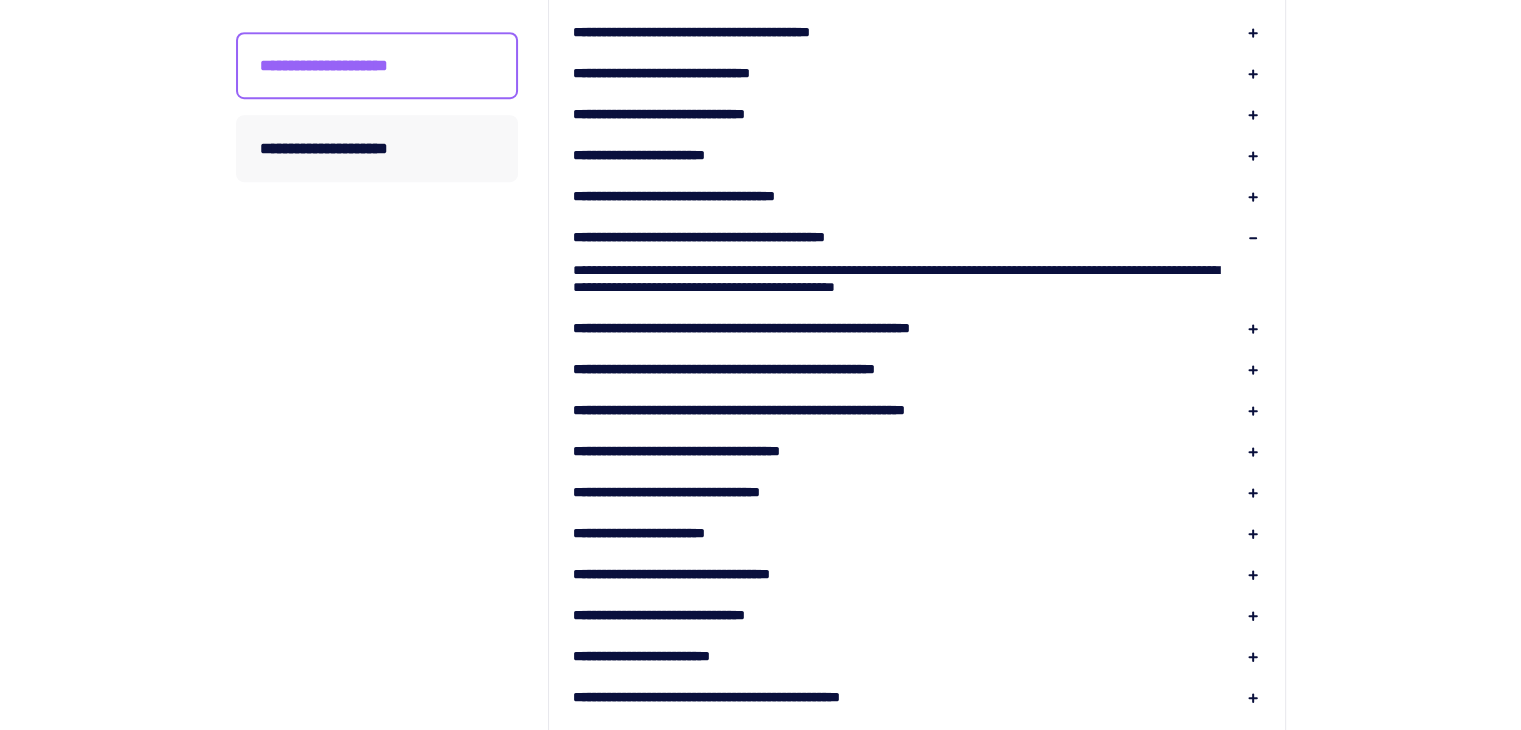 click on "**********" at bounding box center [917, 98] 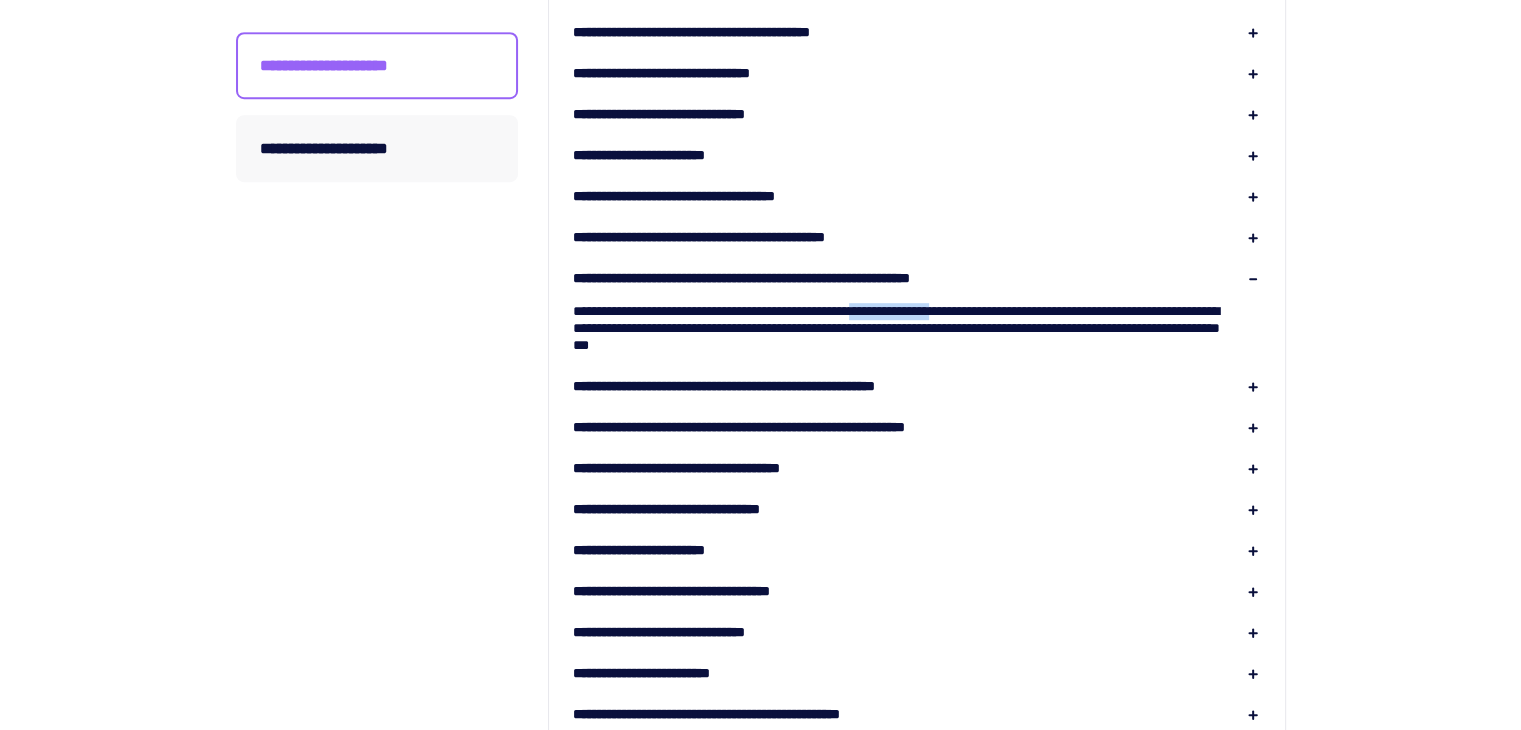 drag, startPoint x: 930, startPoint y: 310, endPoint x: 1114, endPoint y: 317, distance: 184.1331 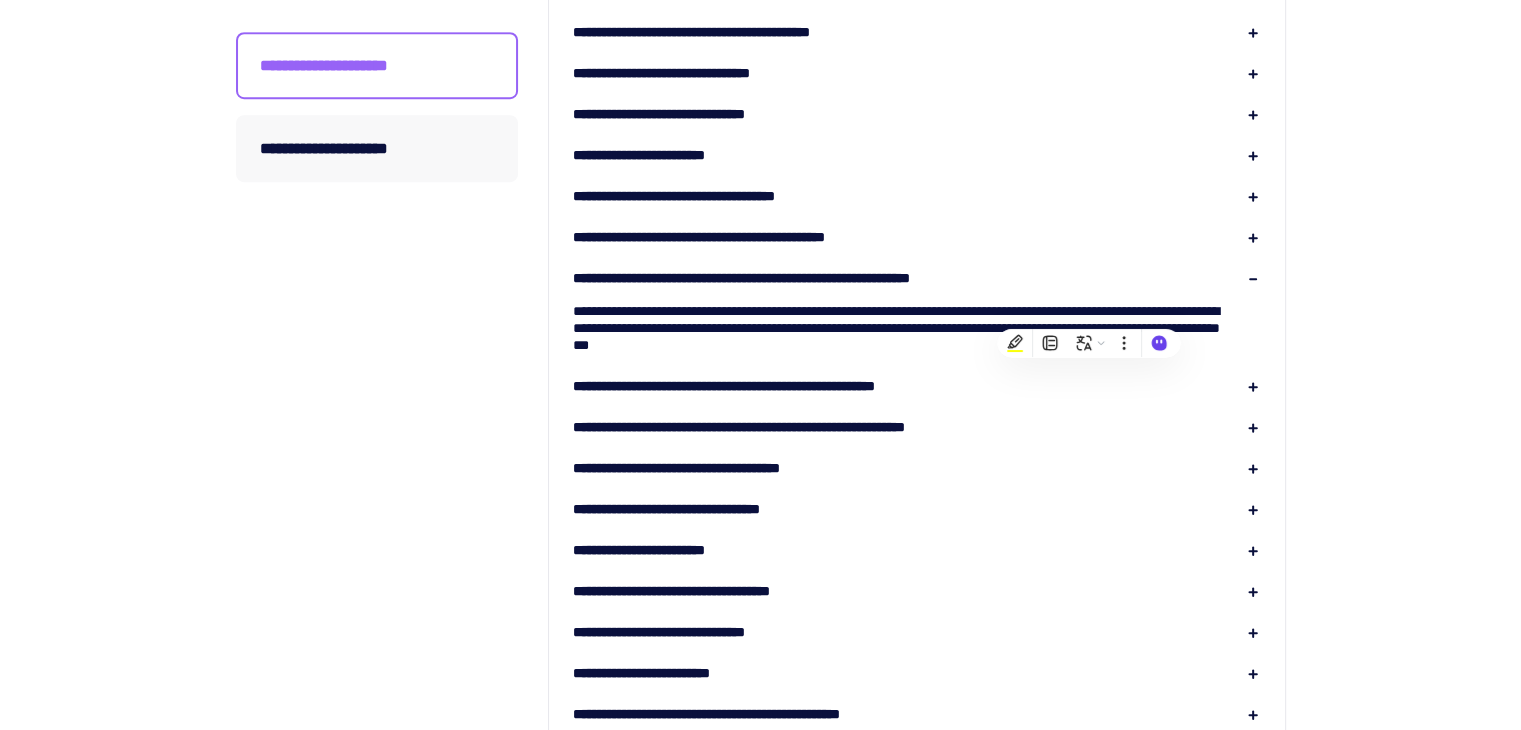 click on "**********" at bounding box center [917, 320] 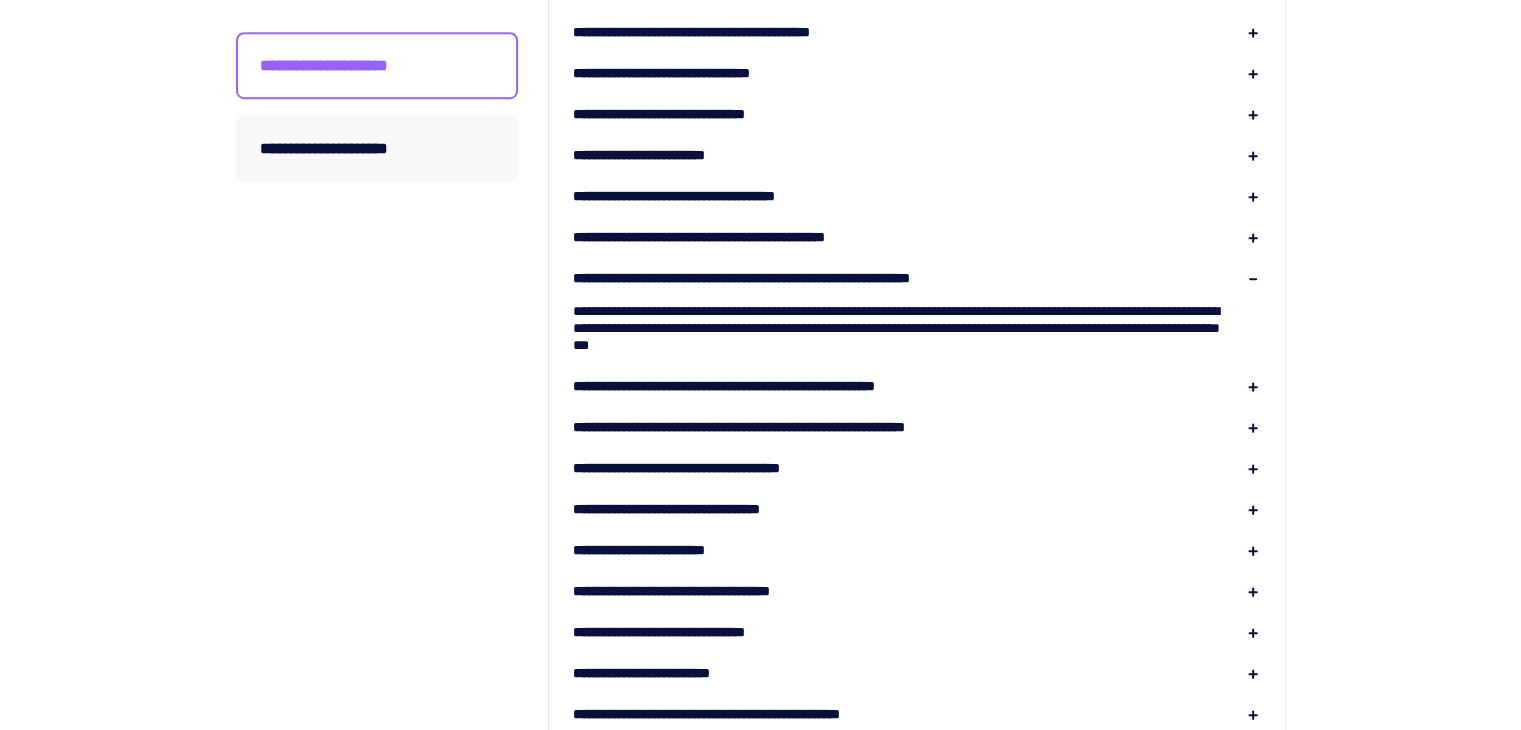 drag, startPoint x: 596, startPoint y: 336, endPoint x: 699, endPoint y: 328, distance: 103.31021 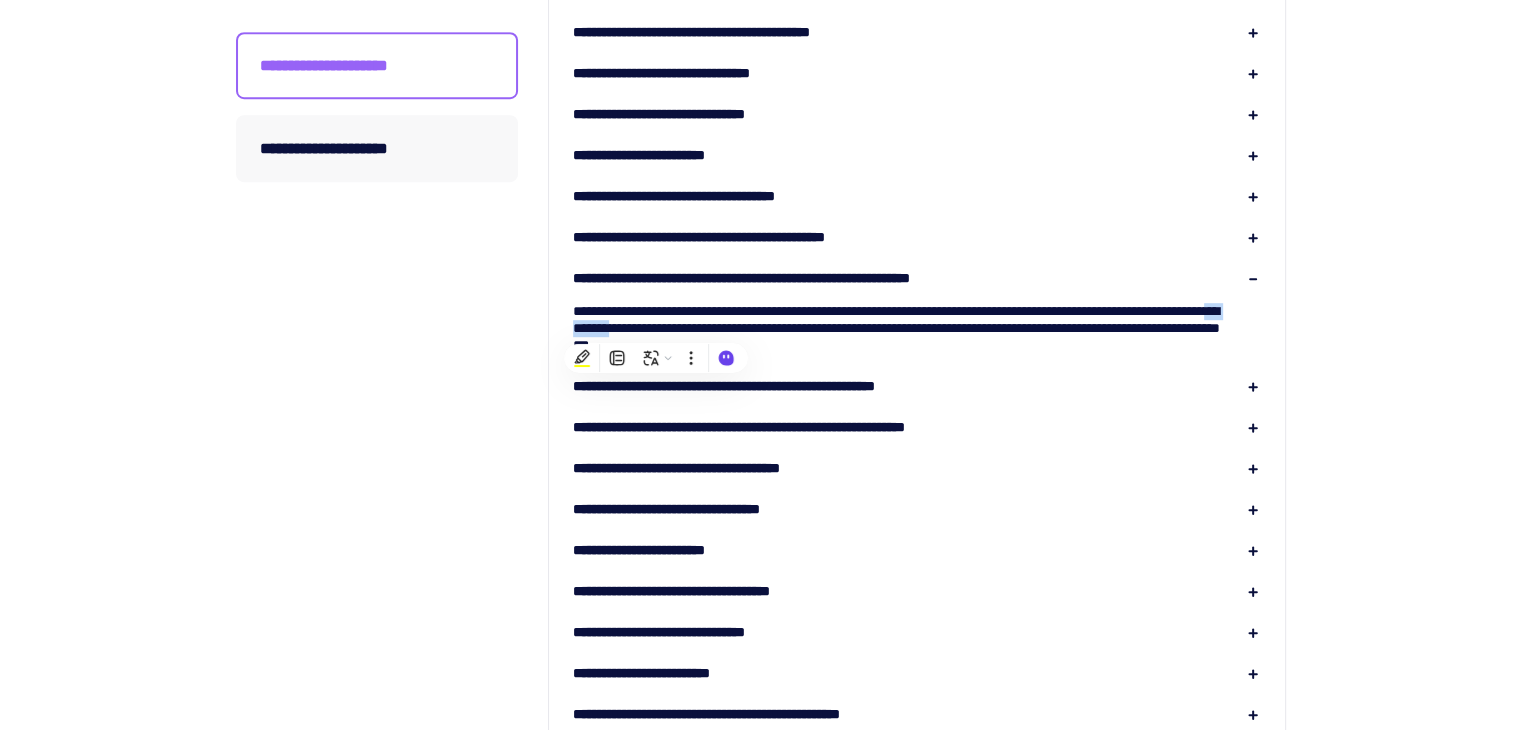 drag, startPoint x: 701, startPoint y: 328, endPoint x: 788, endPoint y: 332, distance: 87.0919 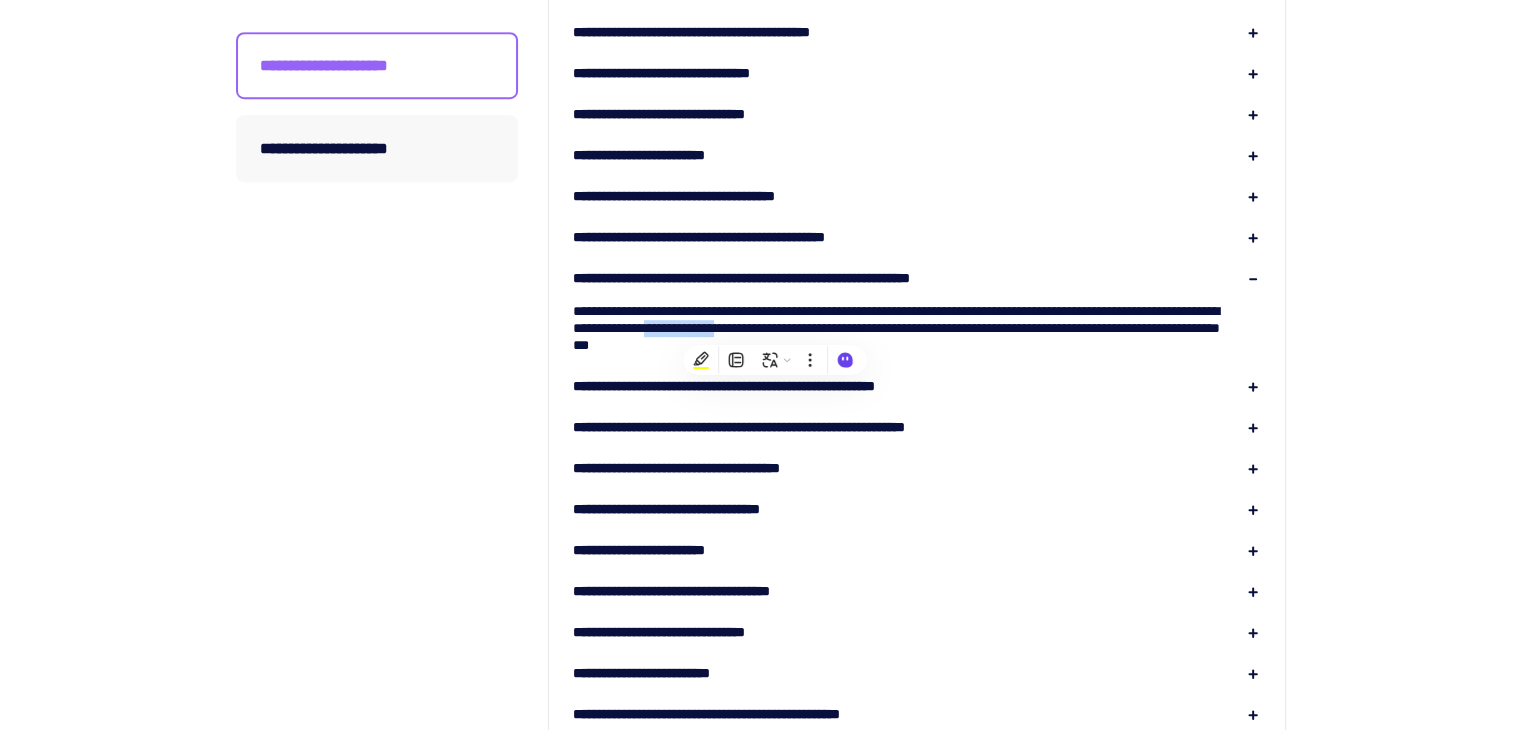 drag, startPoint x: 803, startPoint y: 328, endPoint x: 926, endPoint y: 329, distance: 123.00407 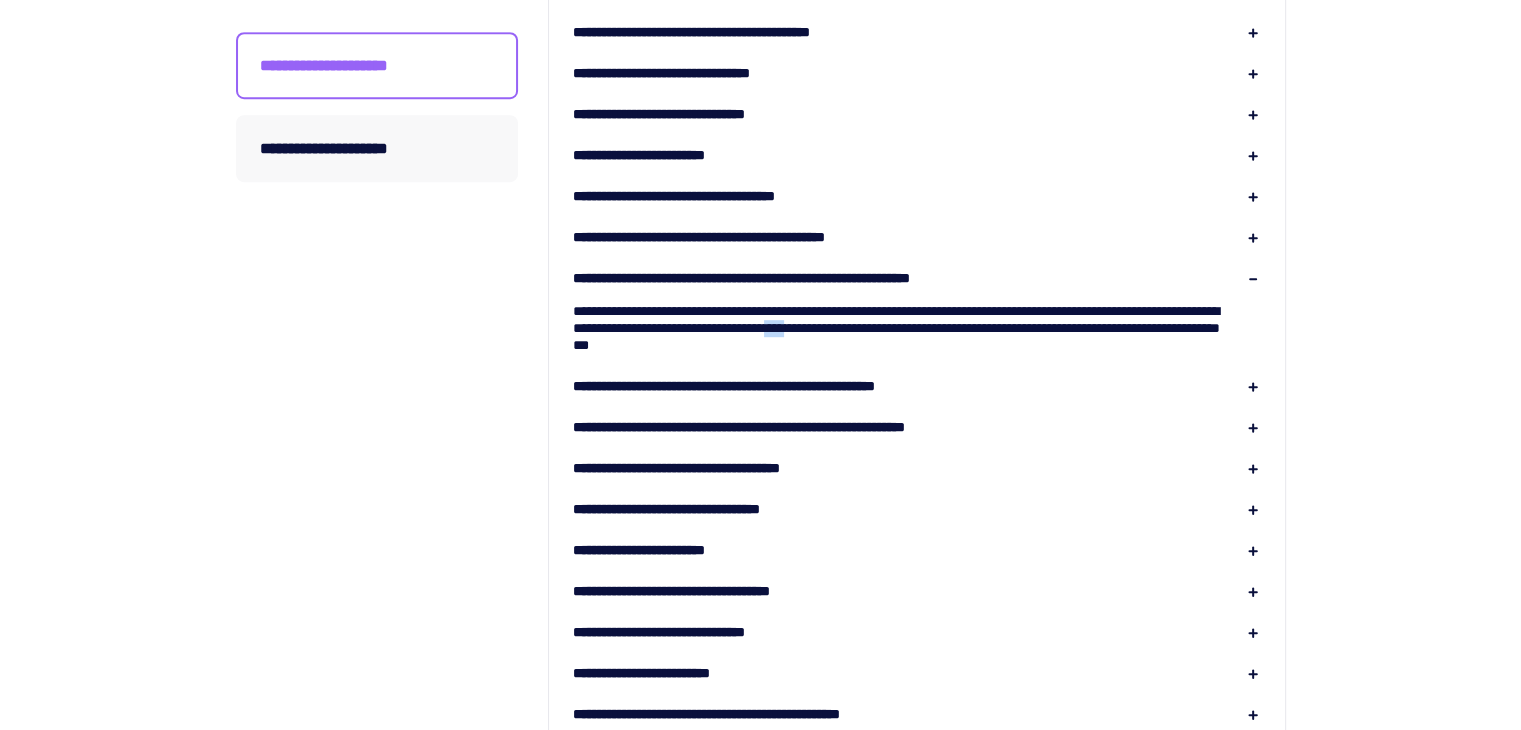 drag, startPoint x: 951, startPoint y: 329, endPoint x: 984, endPoint y: 327, distance: 33.06055 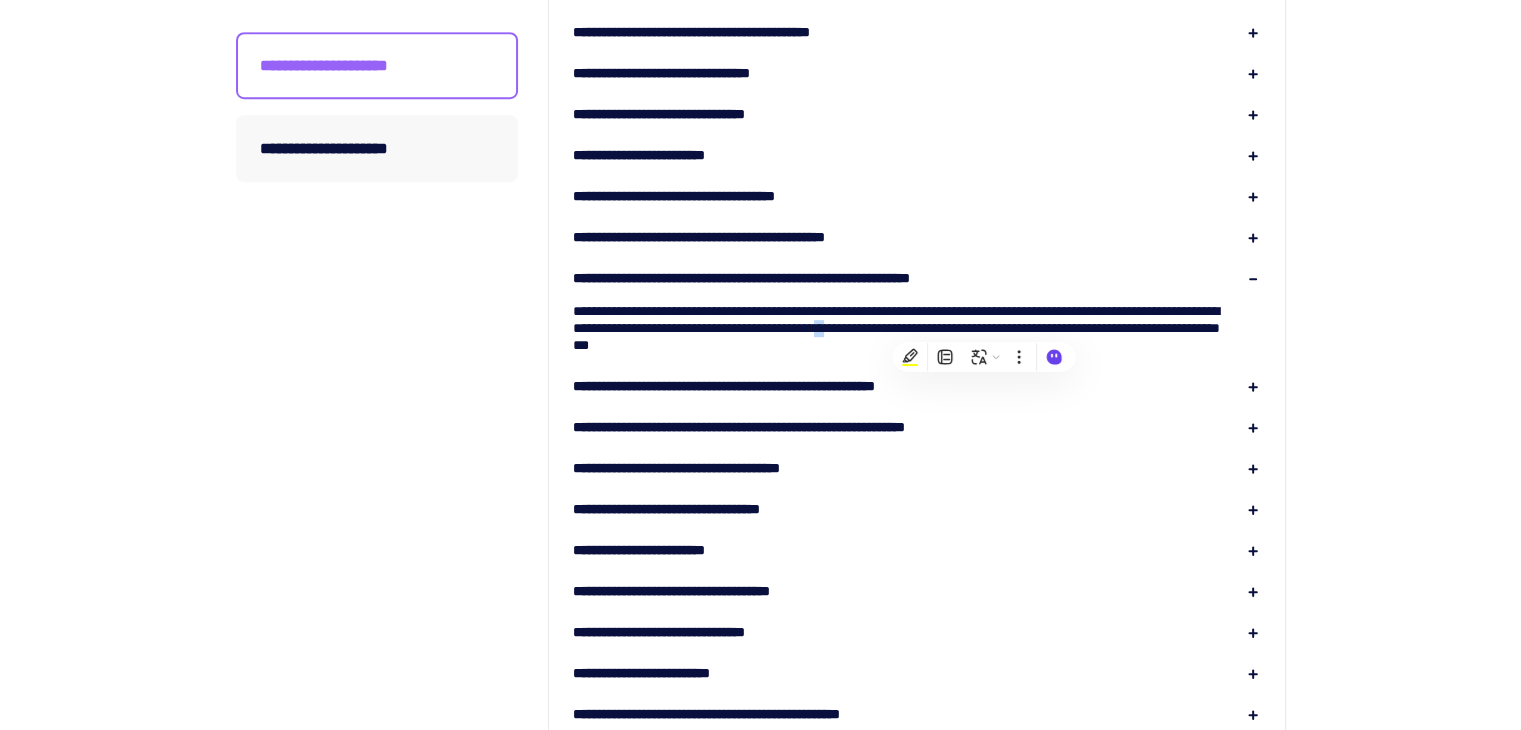 click on "**********" at bounding box center [917, 320] 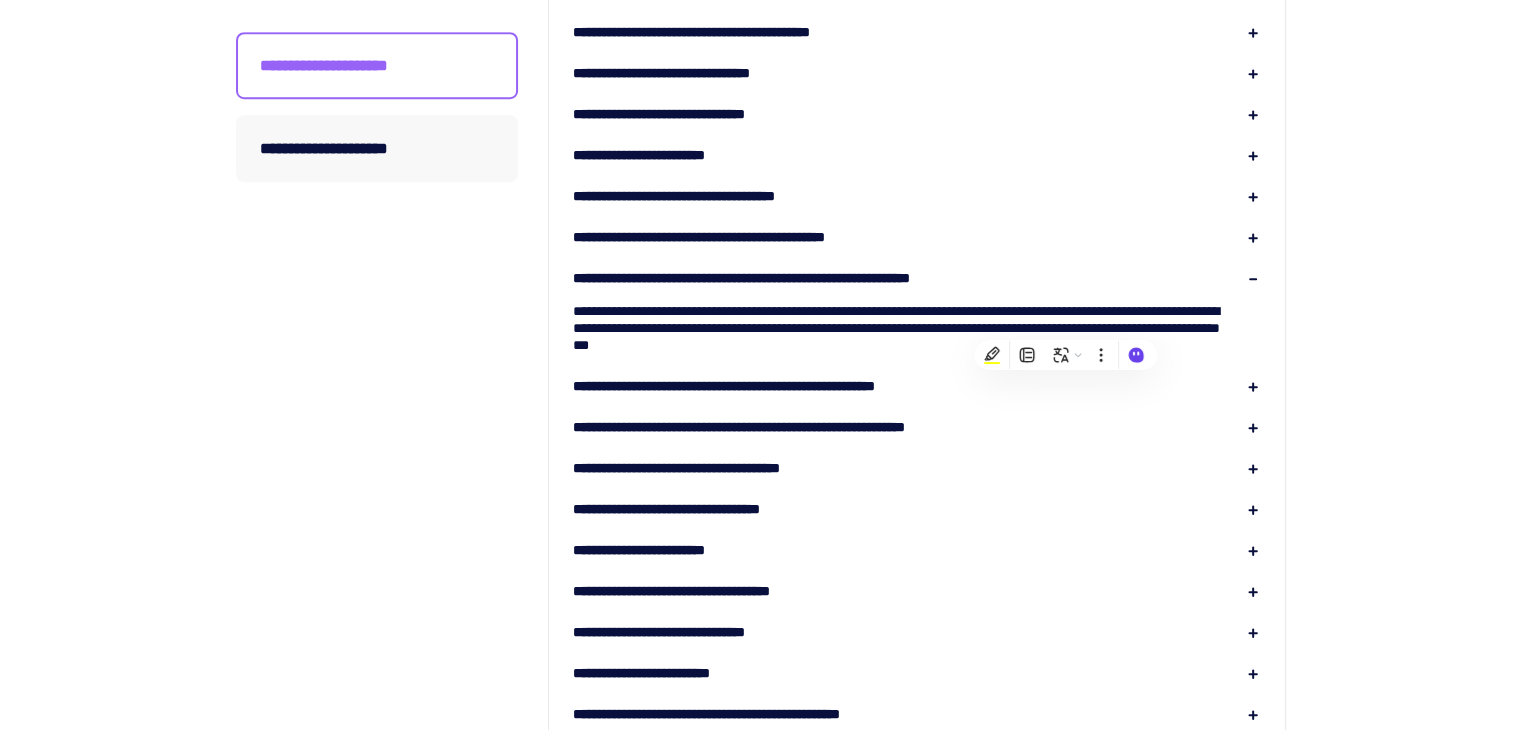 click on "**********" at bounding box center [917, 320] 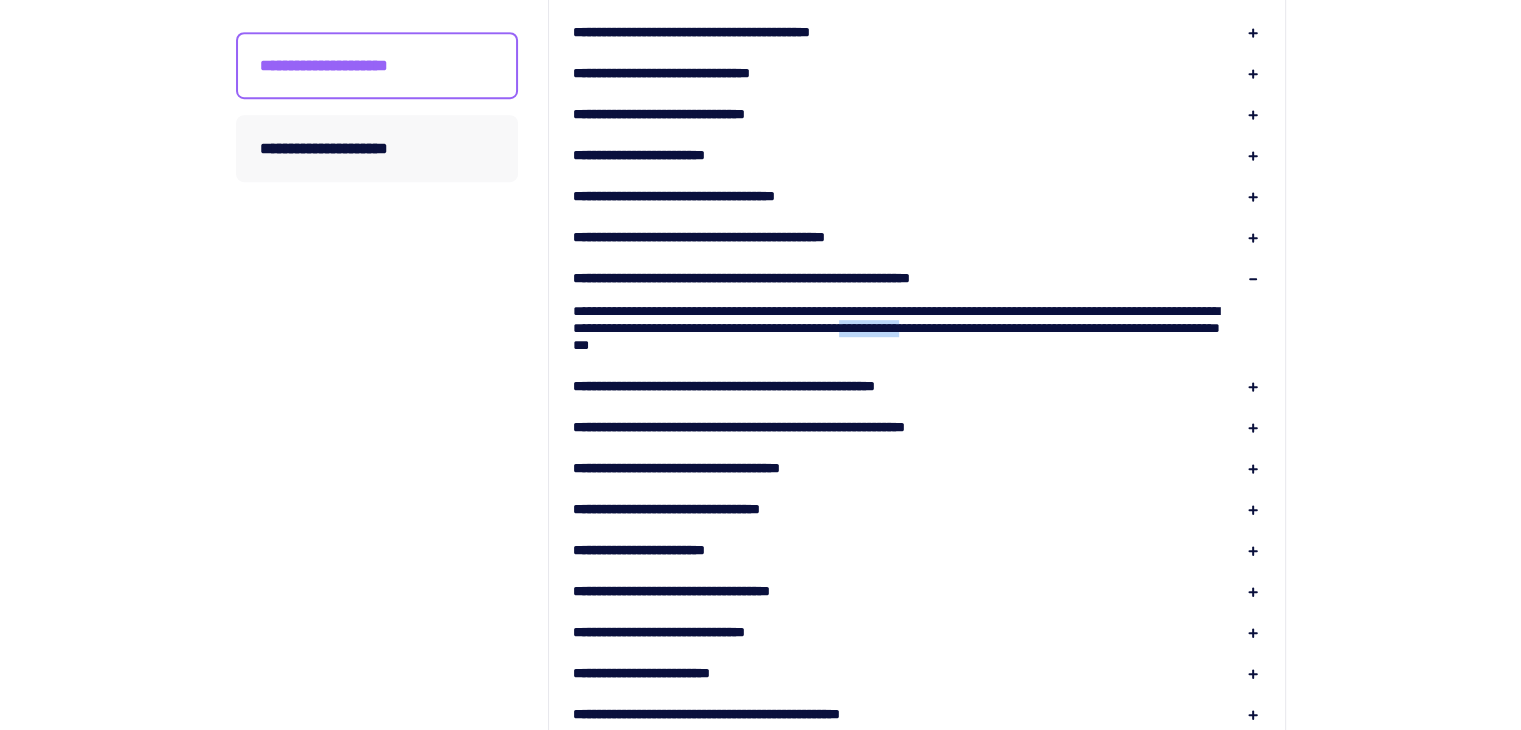 click on "**********" at bounding box center (917, 320) 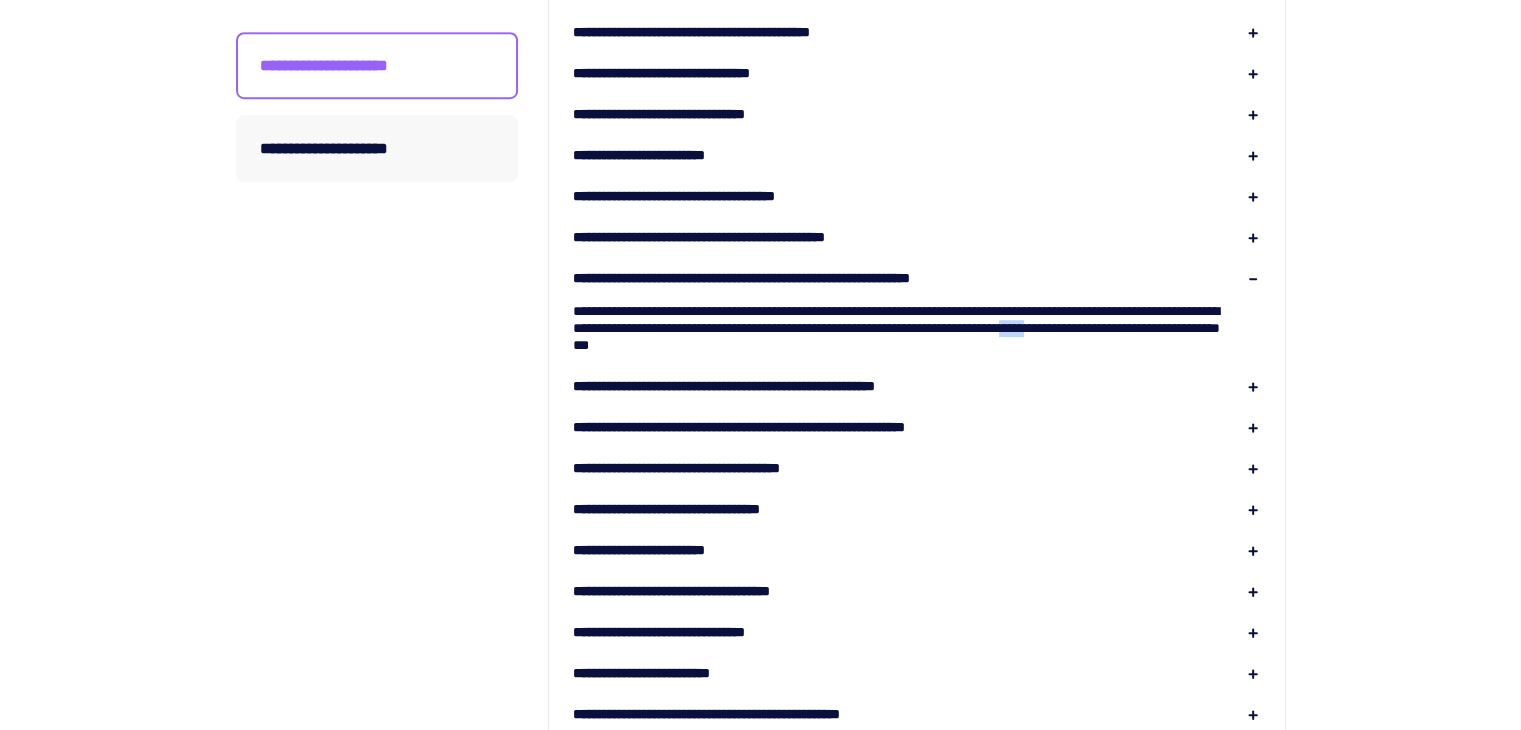 drag, startPoint x: 612, startPoint y: 343, endPoint x: 770, endPoint y: 345, distance: 158.01266 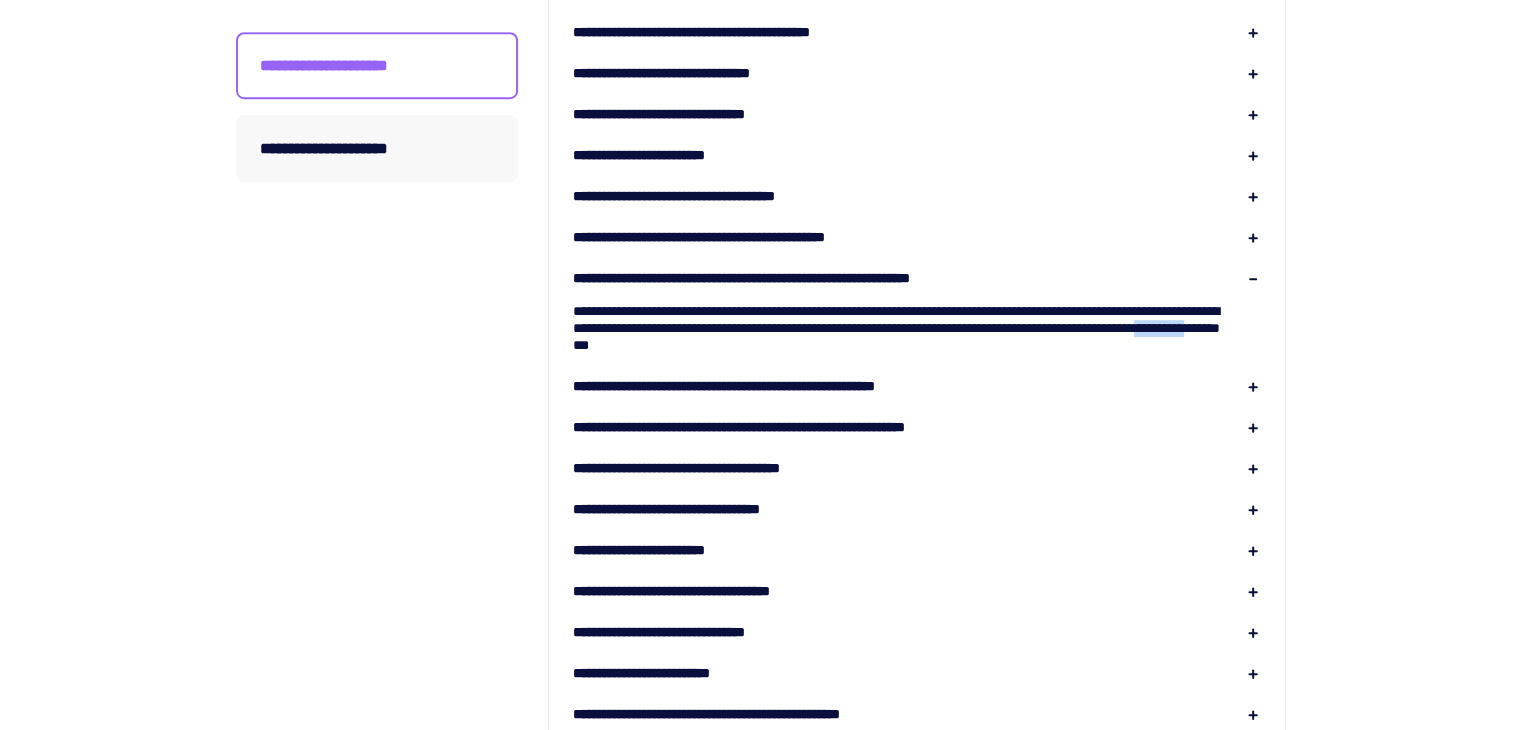 drag, startPoint x: 860, startPoint y: 344, endPoint x: 912, endPoint y: 340, distance: 52.153618 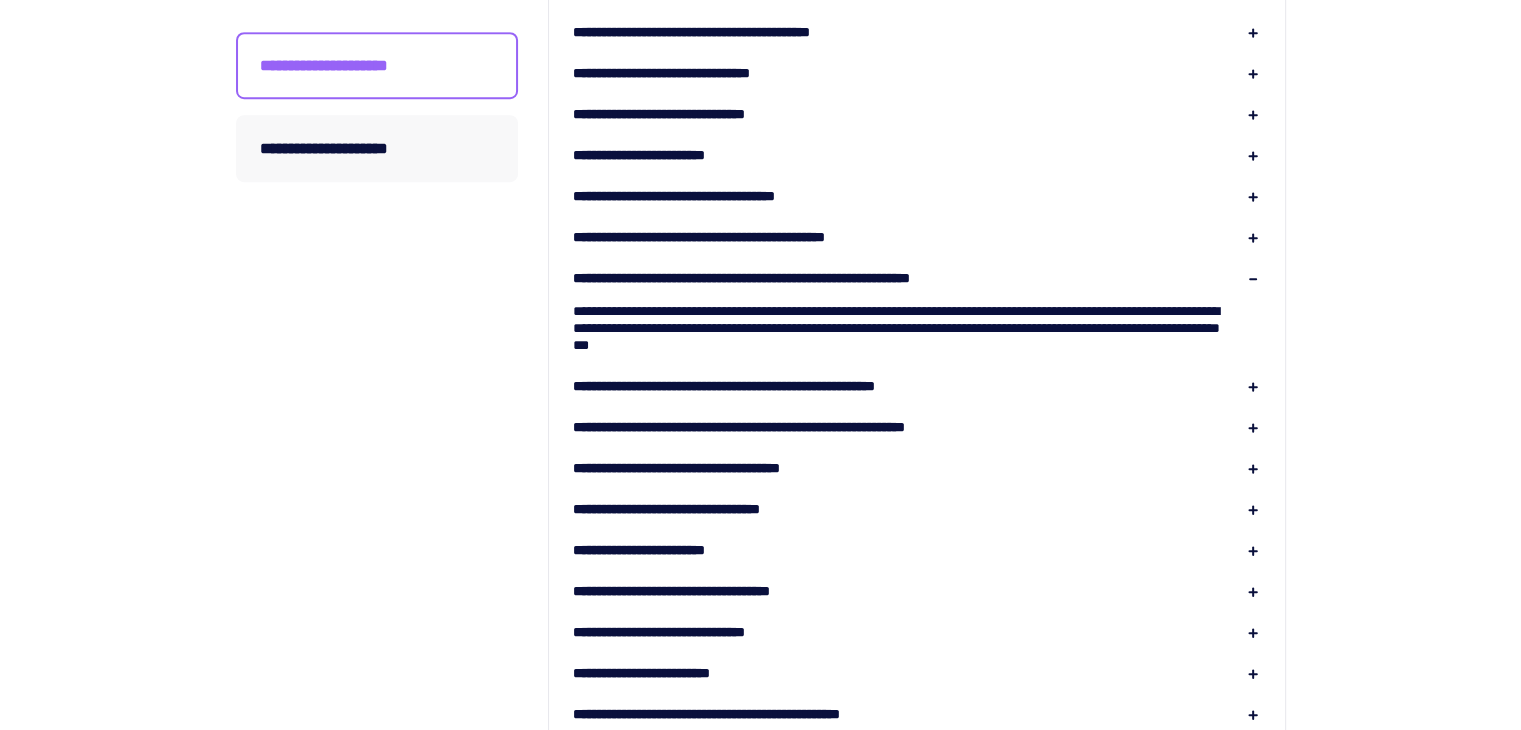 click on "**********" at bounding box center [917, 320] 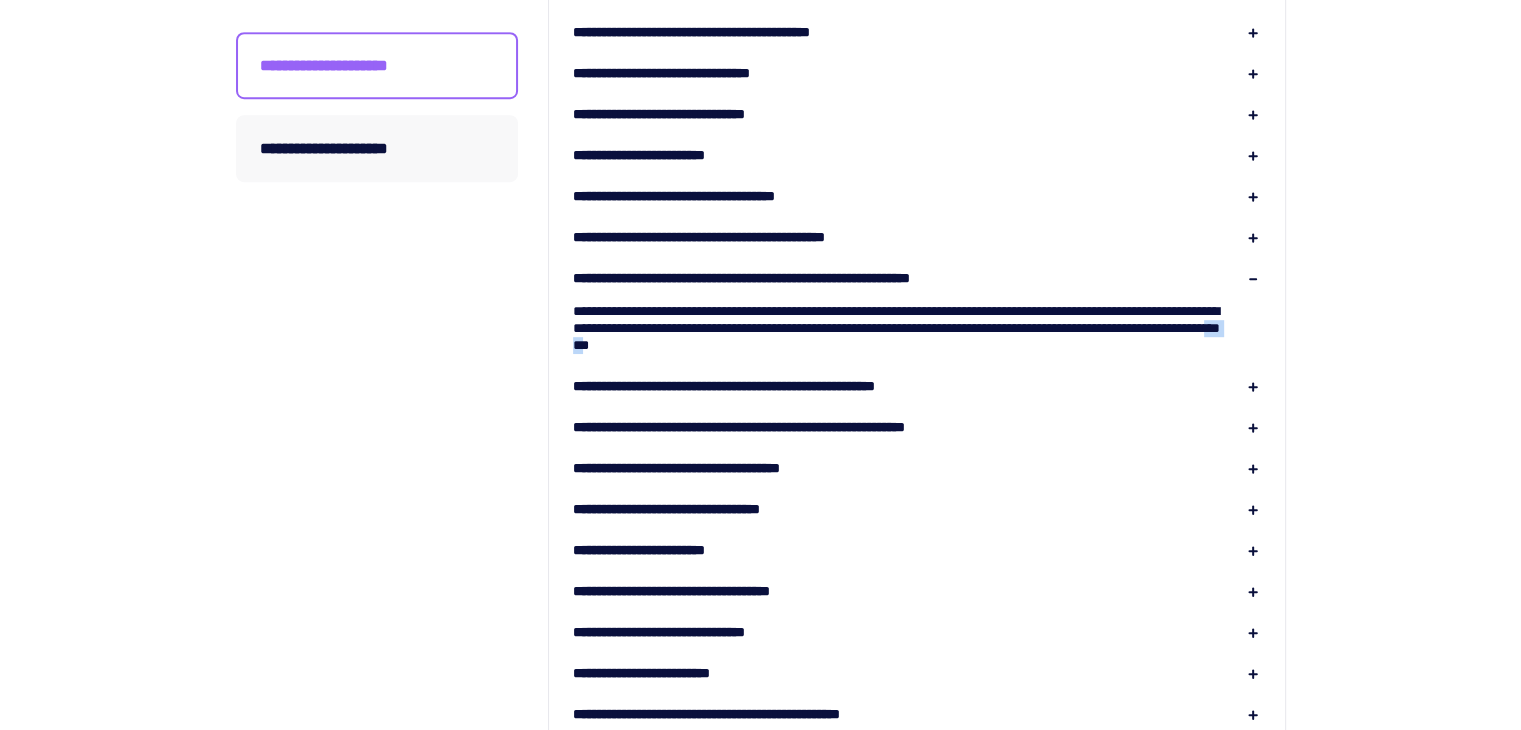 click on "**********" at bounding box center (917, 320) 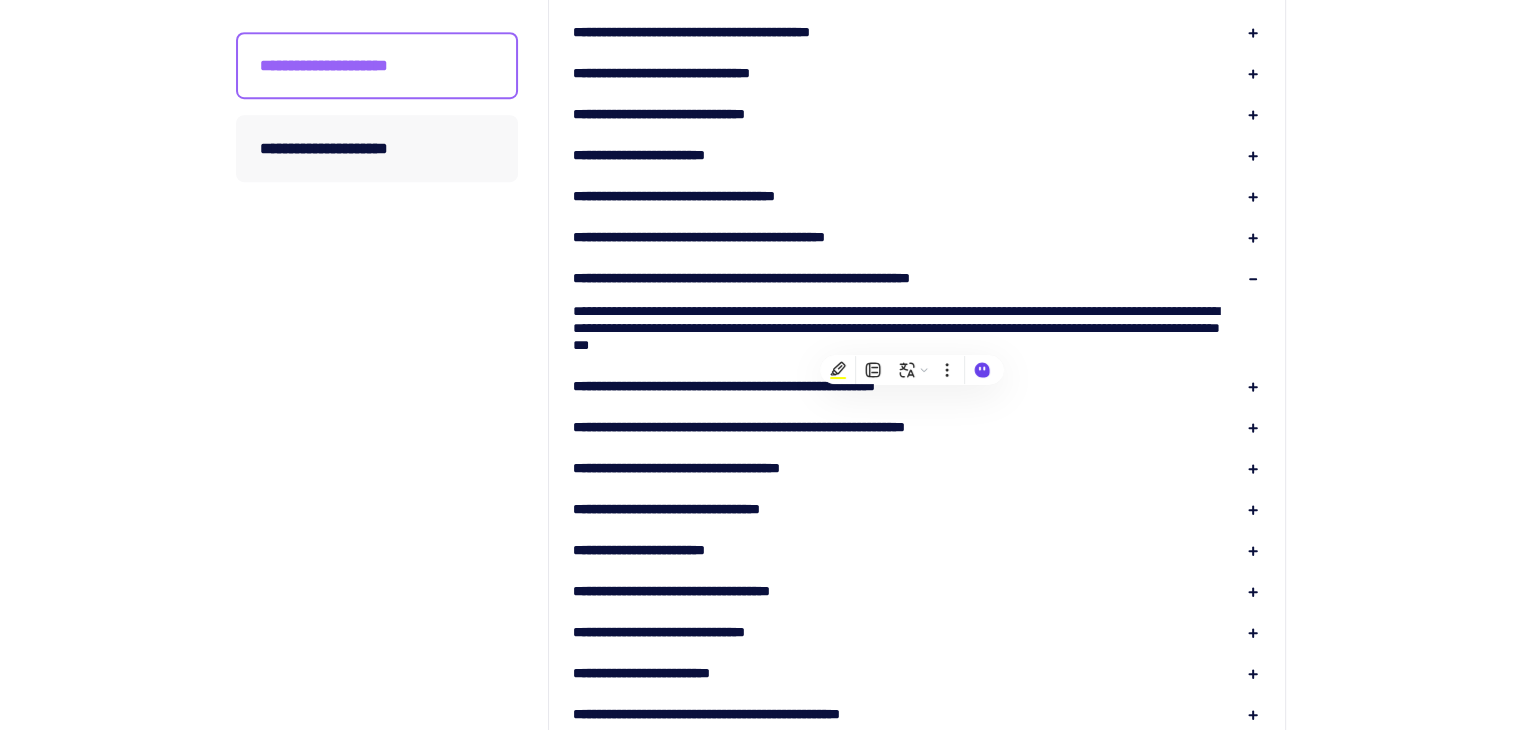 click on "**********" at bounding box center [917, 320] 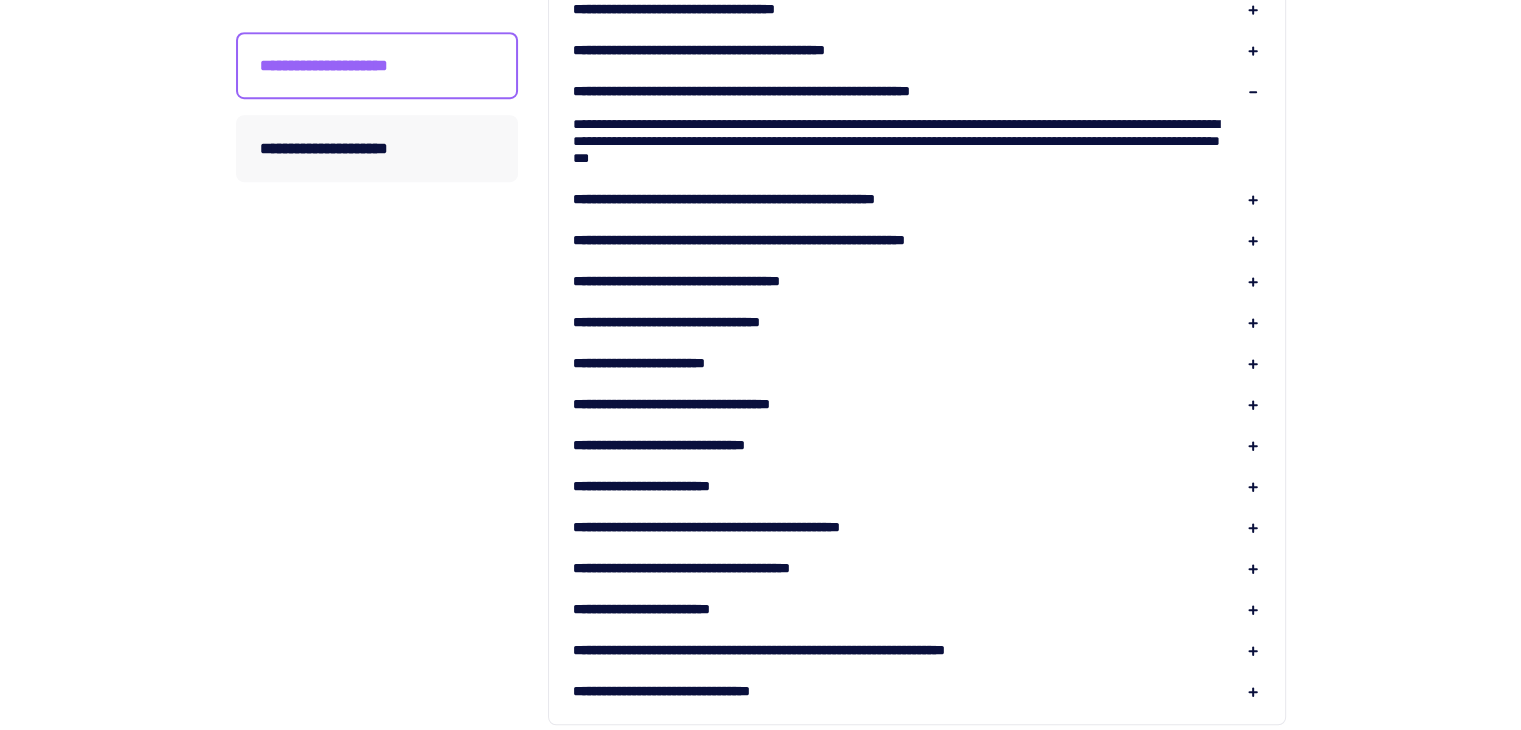 scroll, scrollTop: 1300, scrollLeft: 0, axis: vertical 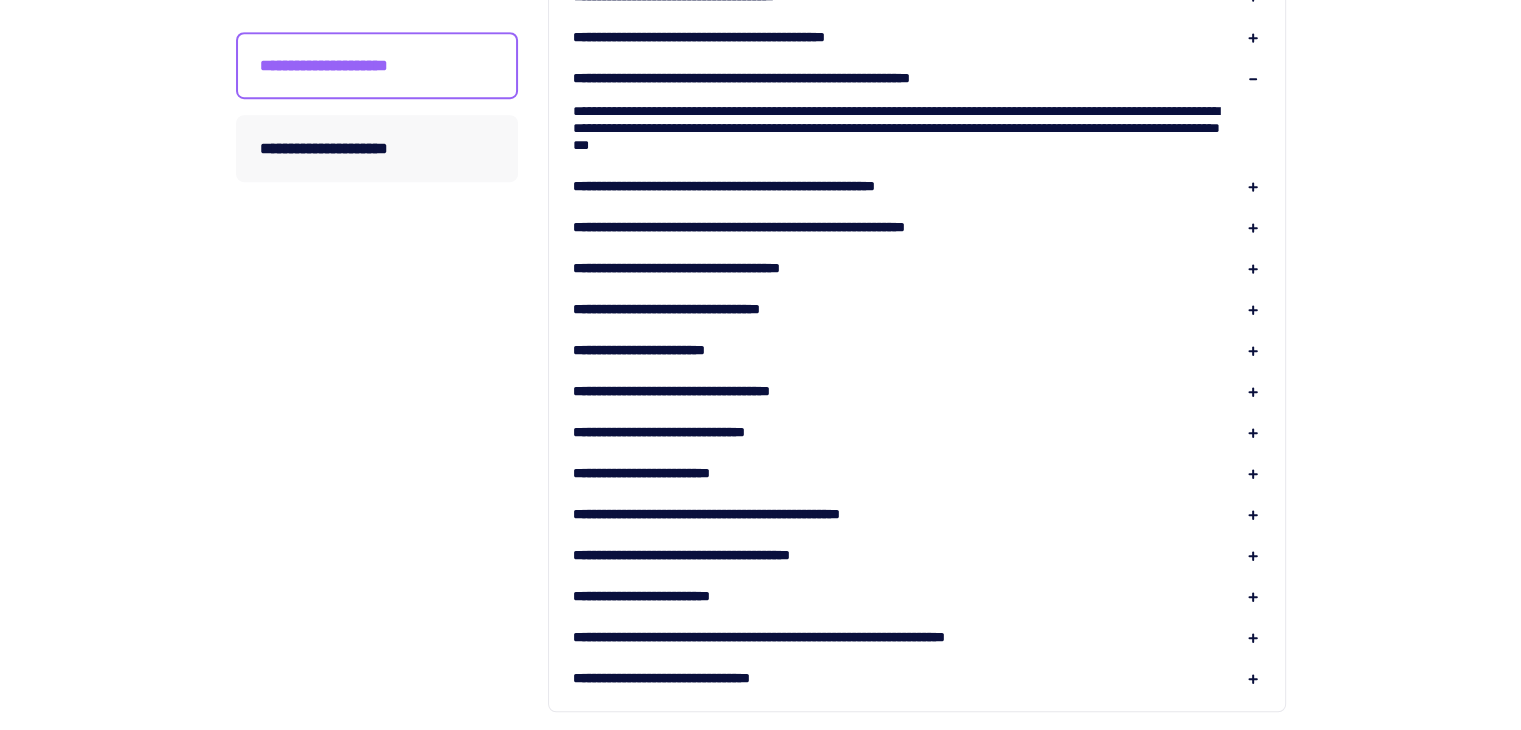 click on "**********" at bounding box center [664, 350] 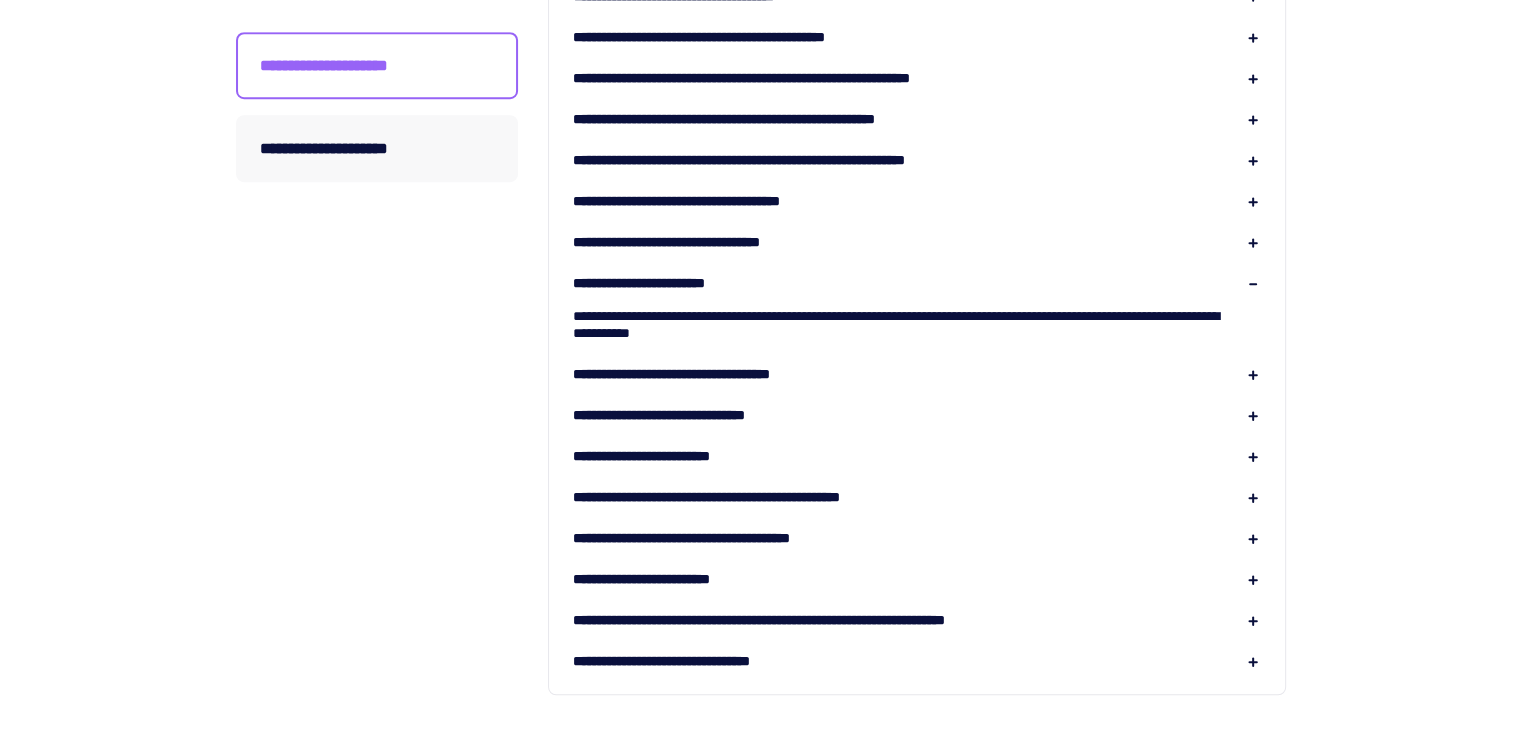 click on "**********" at bounding box center (917, -102) 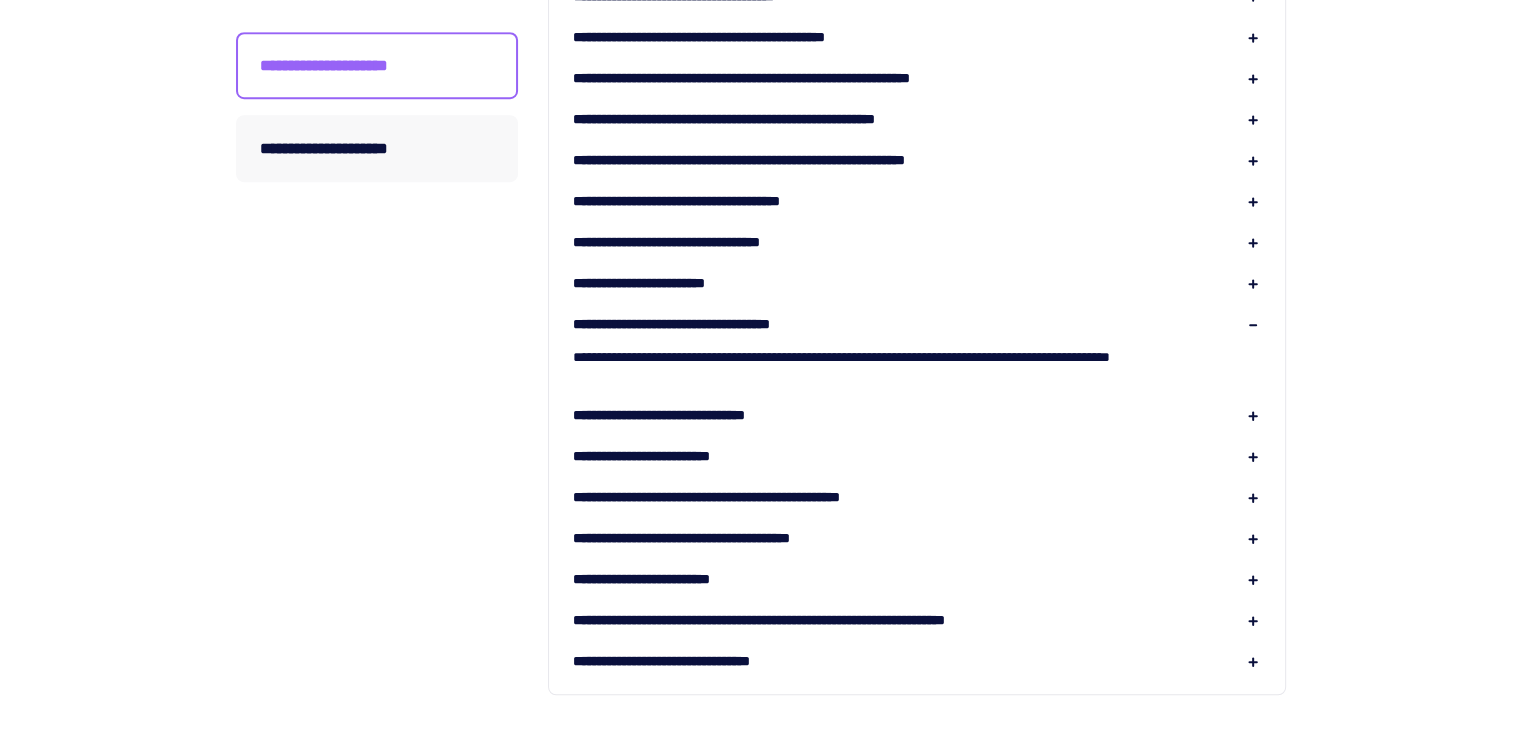 drag, startPoint x: 674, startPoint y: 323, endPoint x: 672, endPoint y: 305, distance: 18.110771 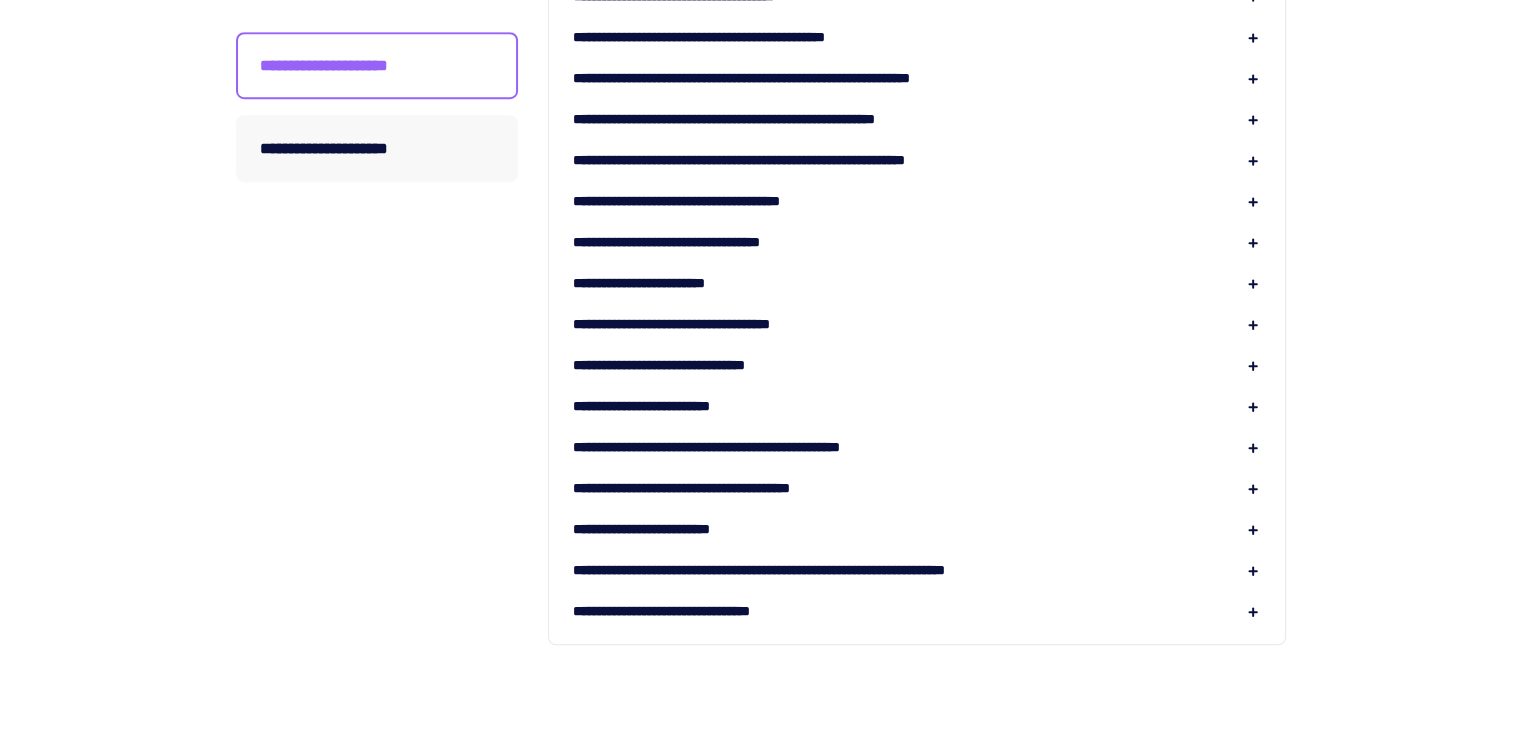 click on "**********" at bounding box center [664, 283] 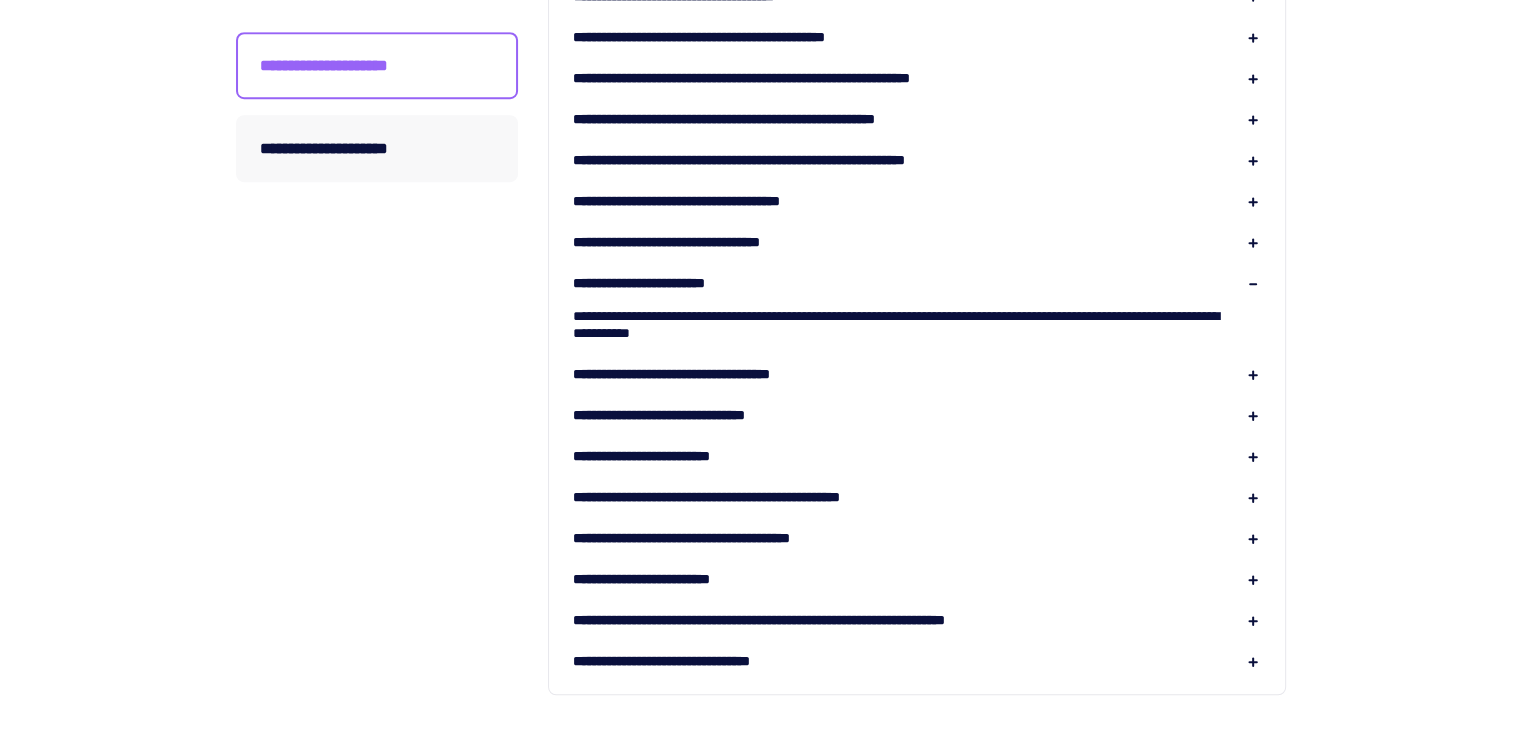 click on "**********" at bounding box center [664, 283] 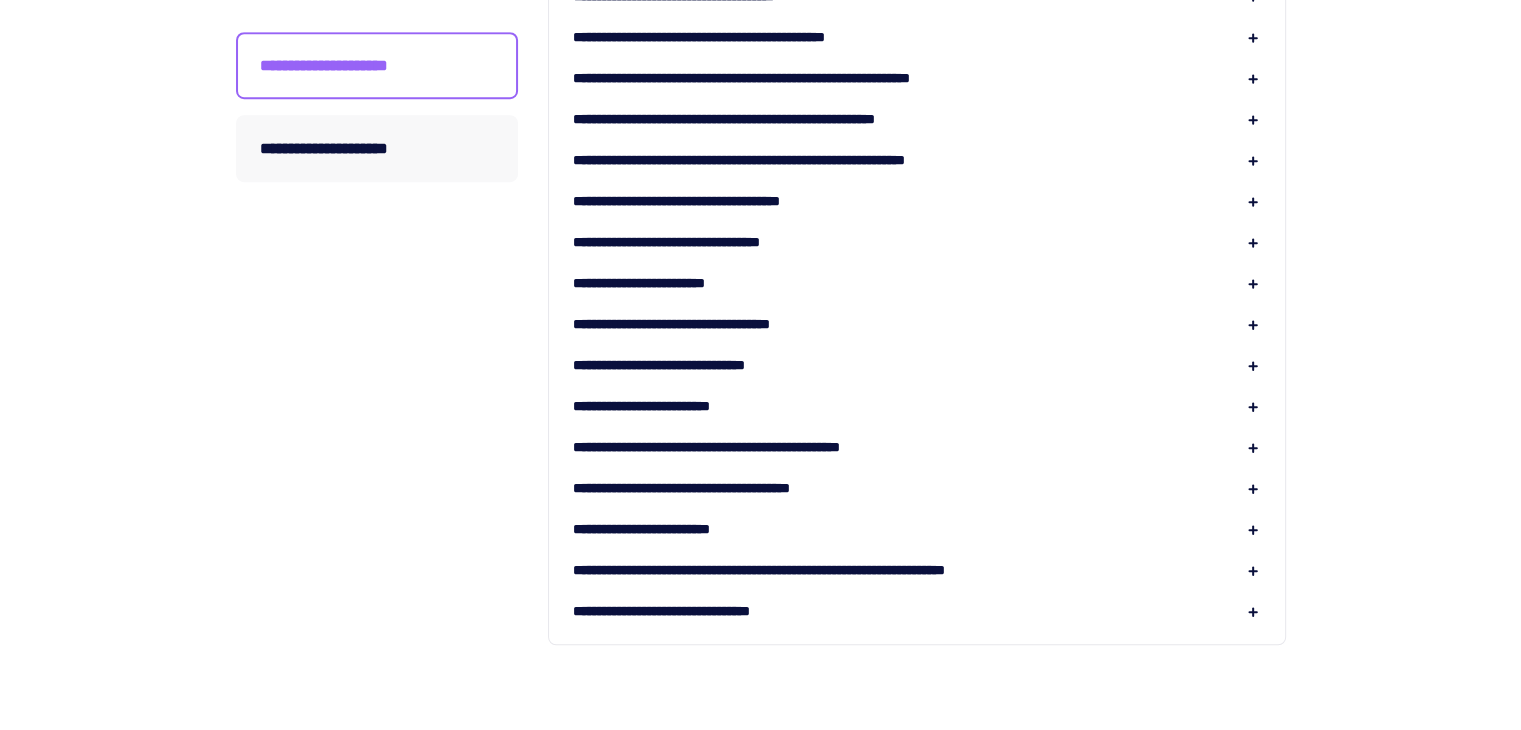 click on "**********" at bounding box center [681, 365] 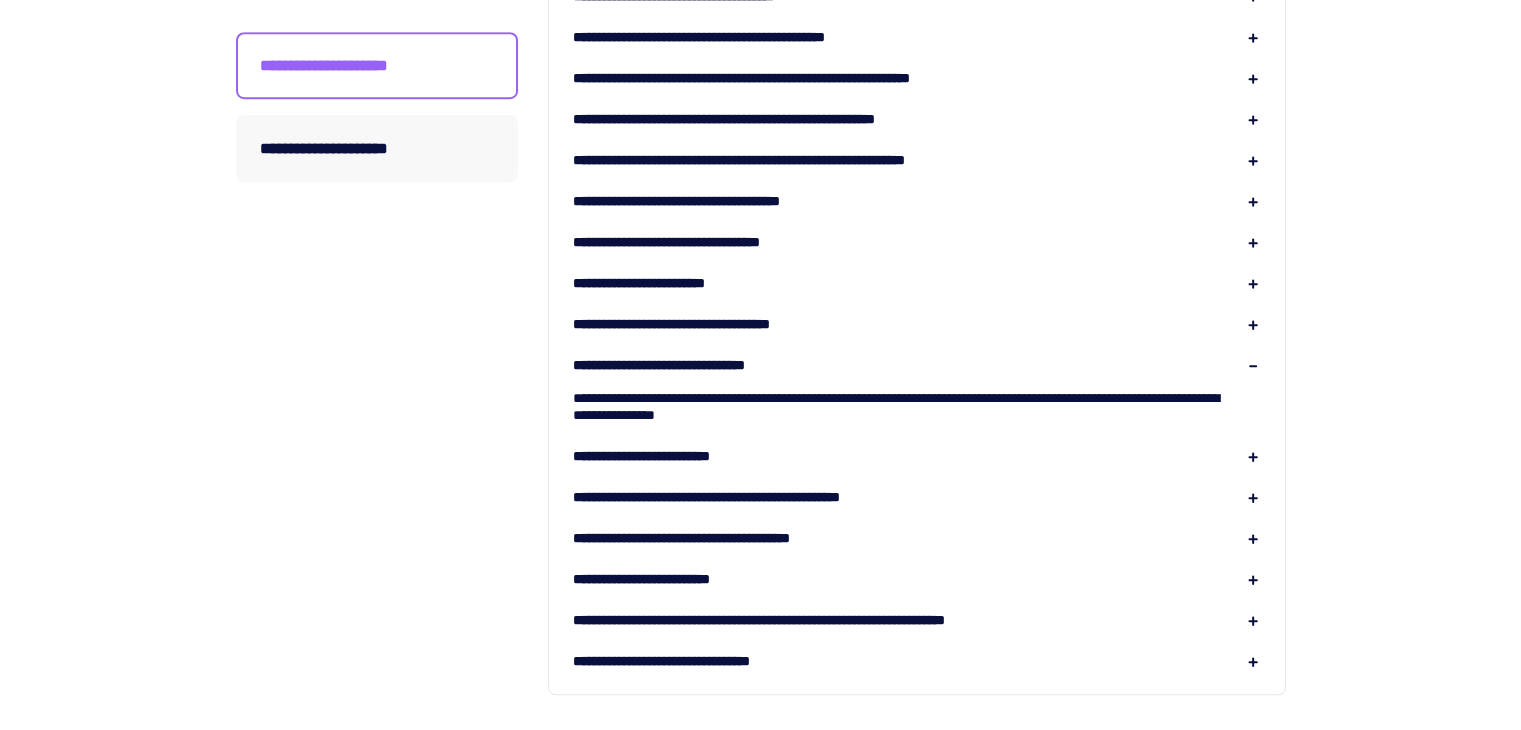 click on "**********" at bounding box center (681, 365) 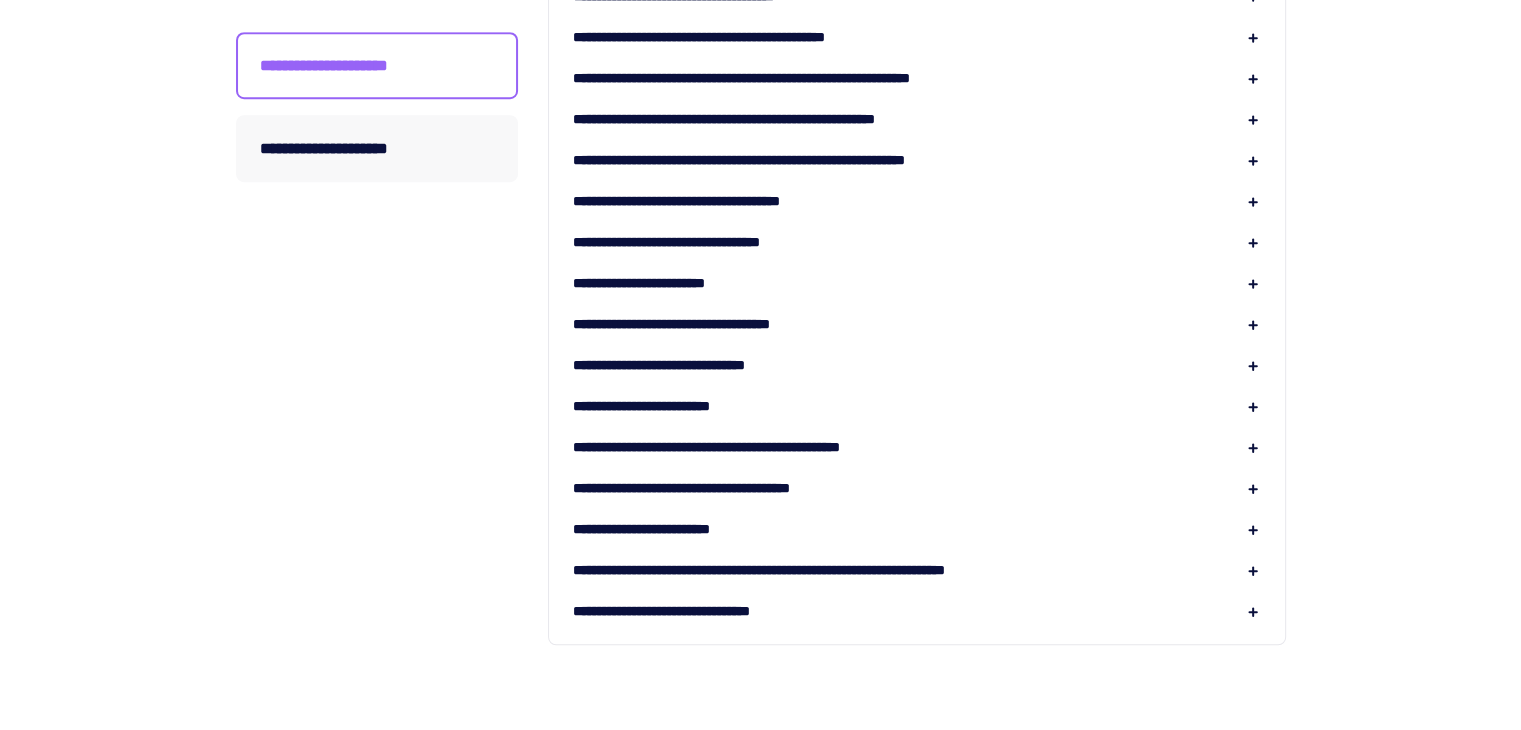 click on "**********" at bounding box center [666, 406] 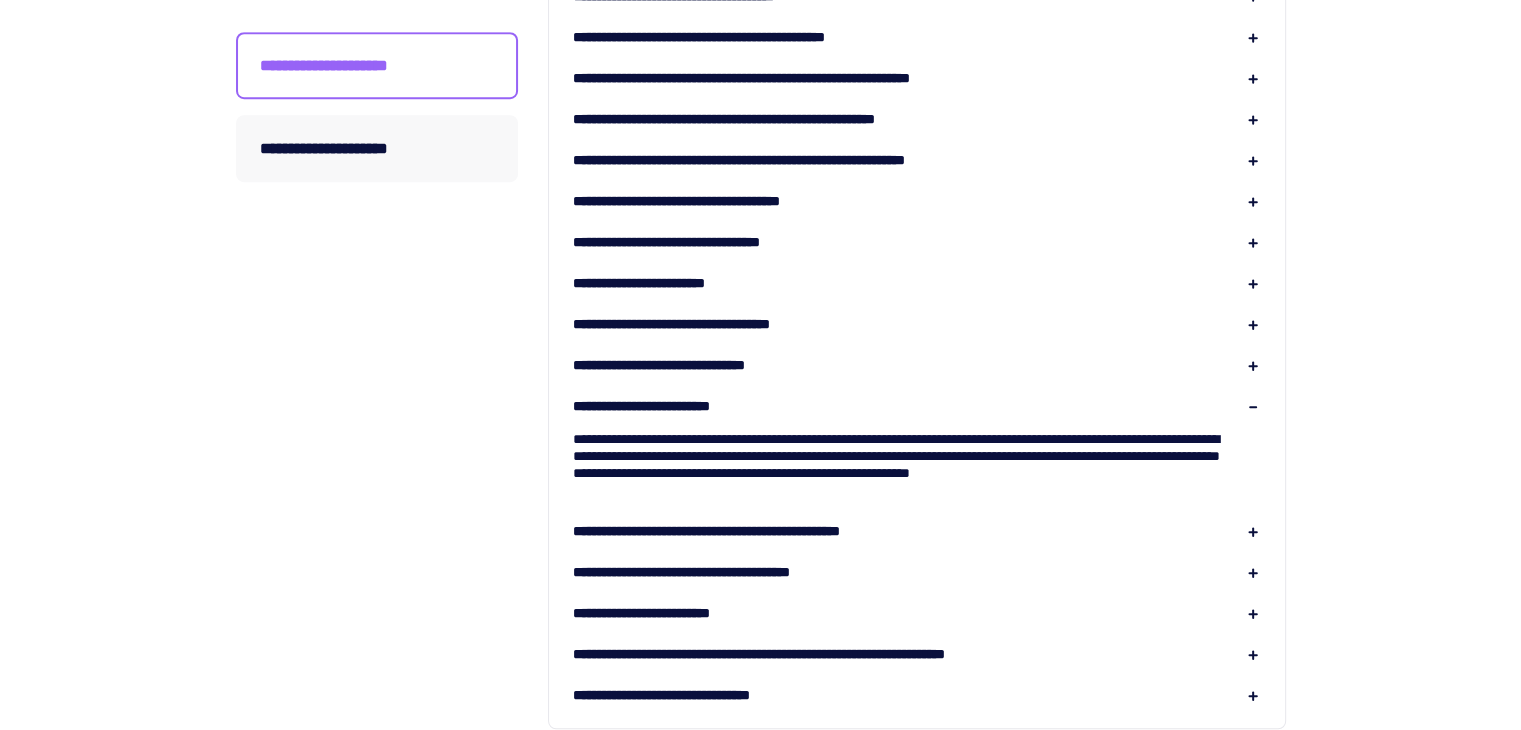 click on "**********" at bounding box center [917, 457] 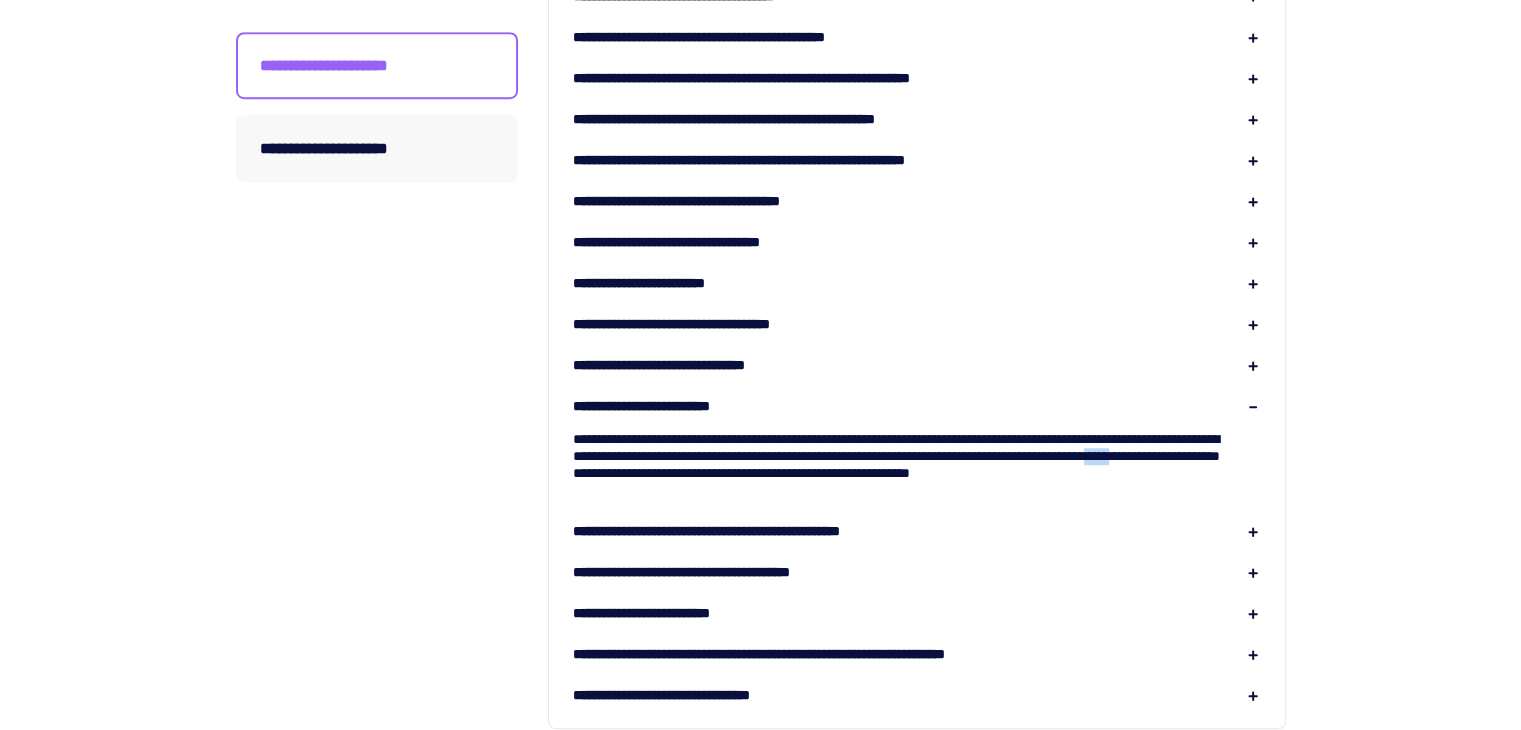 click on "**********" at bounding box center (917, 457) 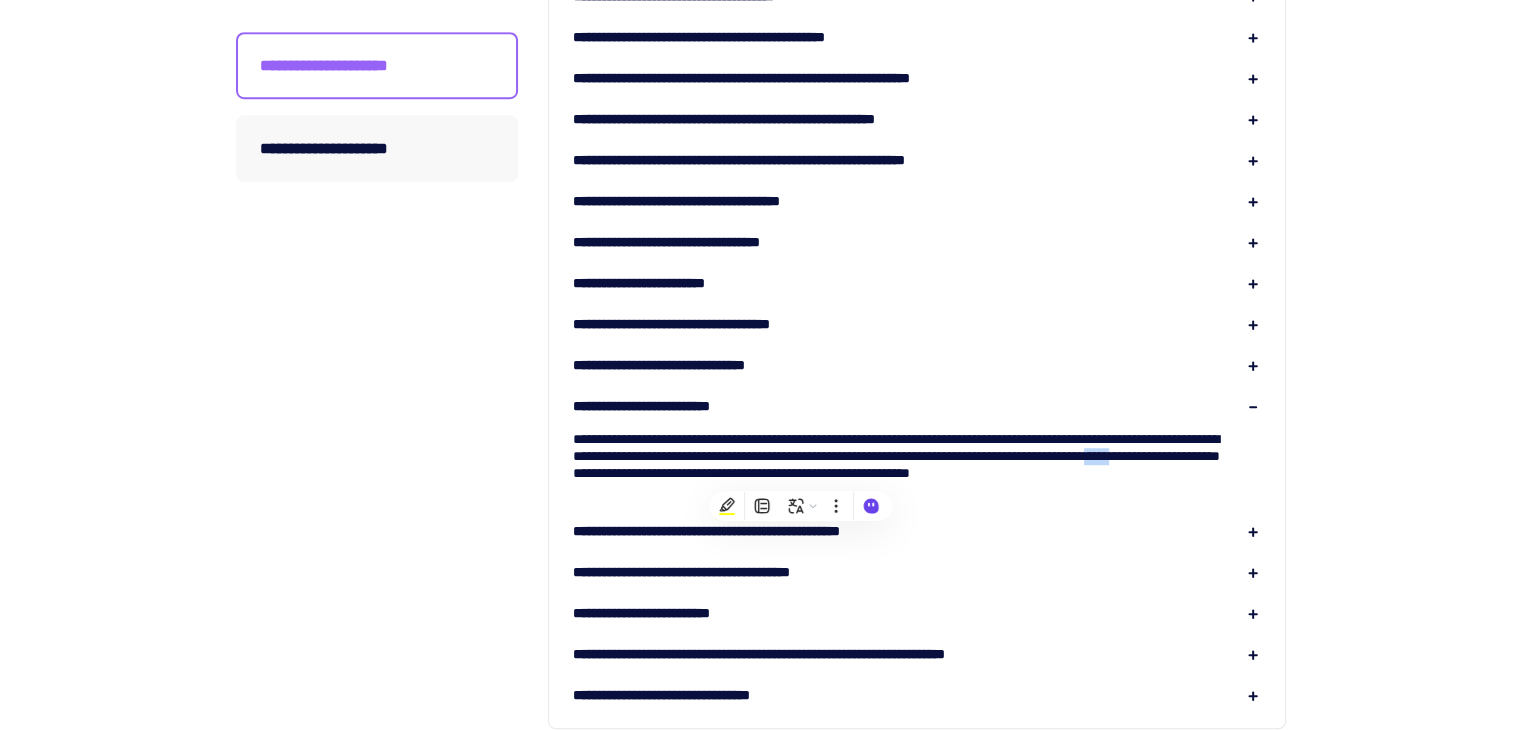 click on "**********" at bounding box center (917, 457) 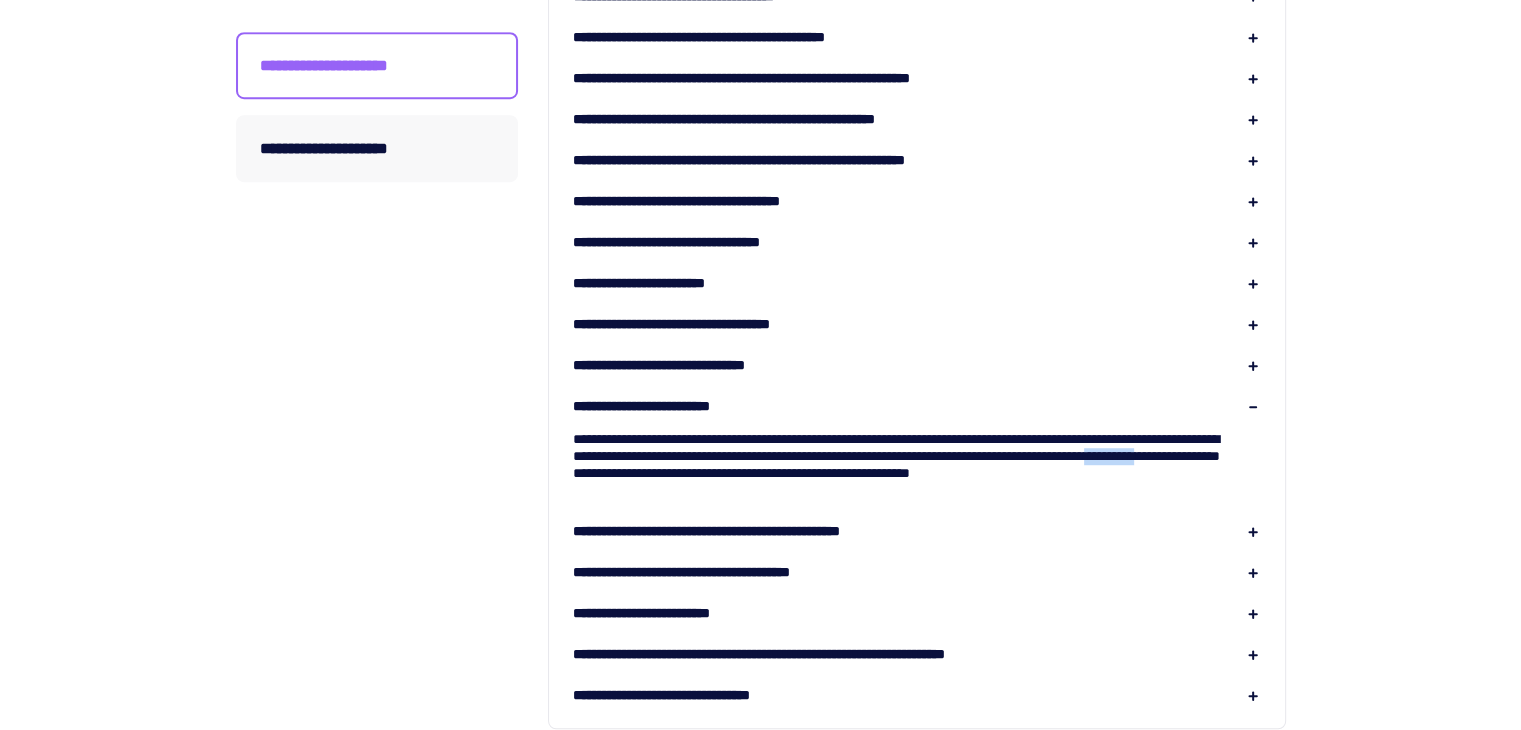 drag, startPoint x: 801, startPoint y: 476, endPoint x: 849, endPoint y: 476, distance: 48 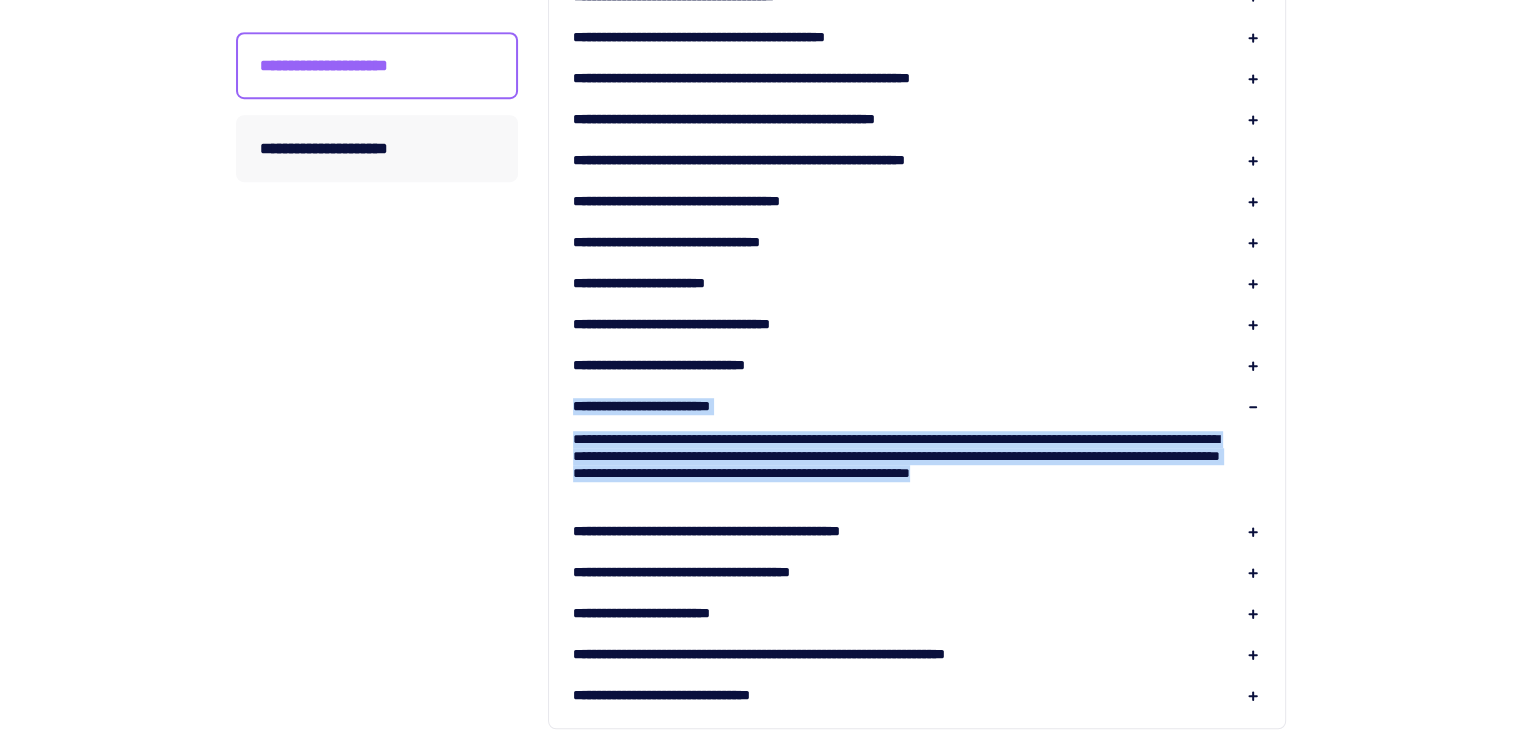 drag, startPoint x: 573, startPoint y: 405, endPoint x: 840, endPoint y: 497, distance: 282.40573 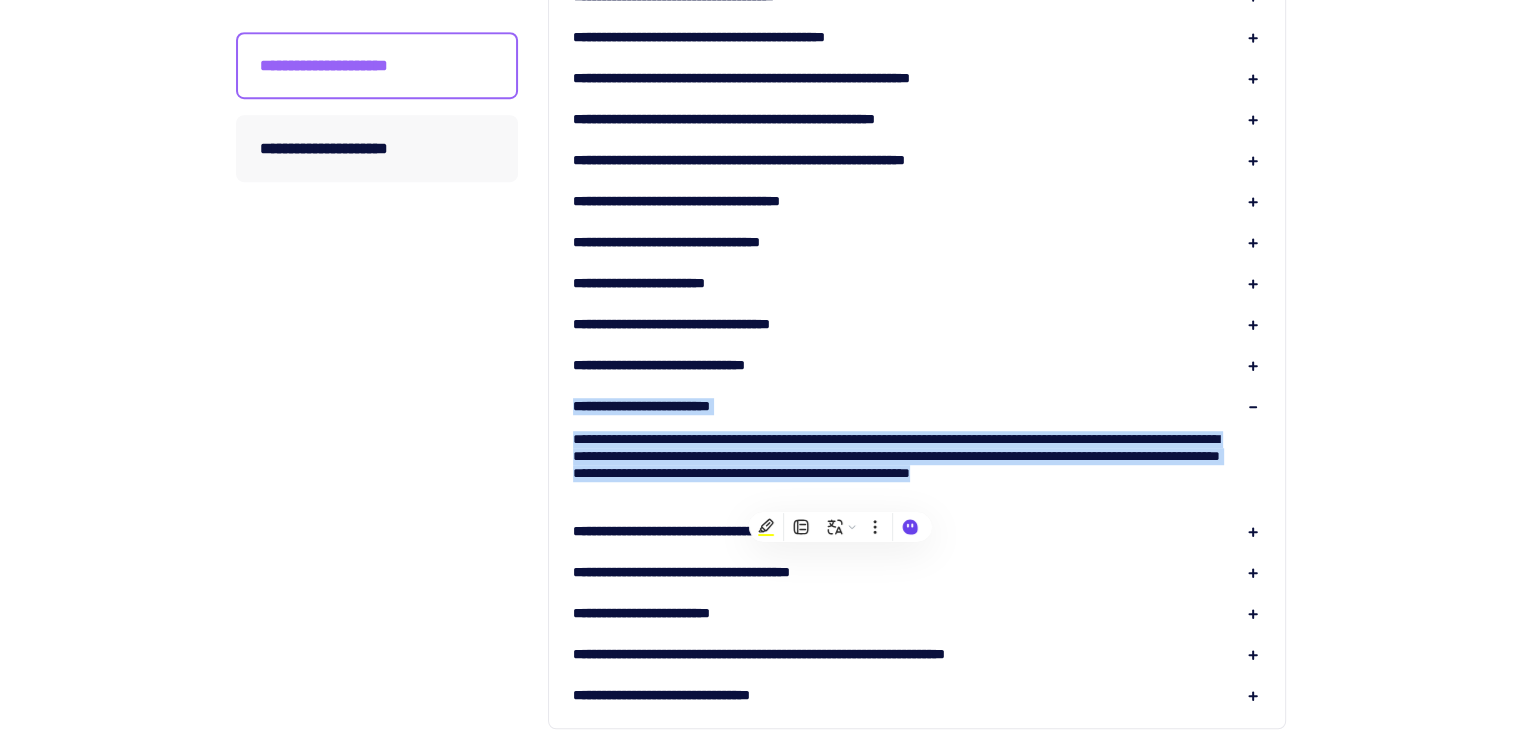 copy on "**********" 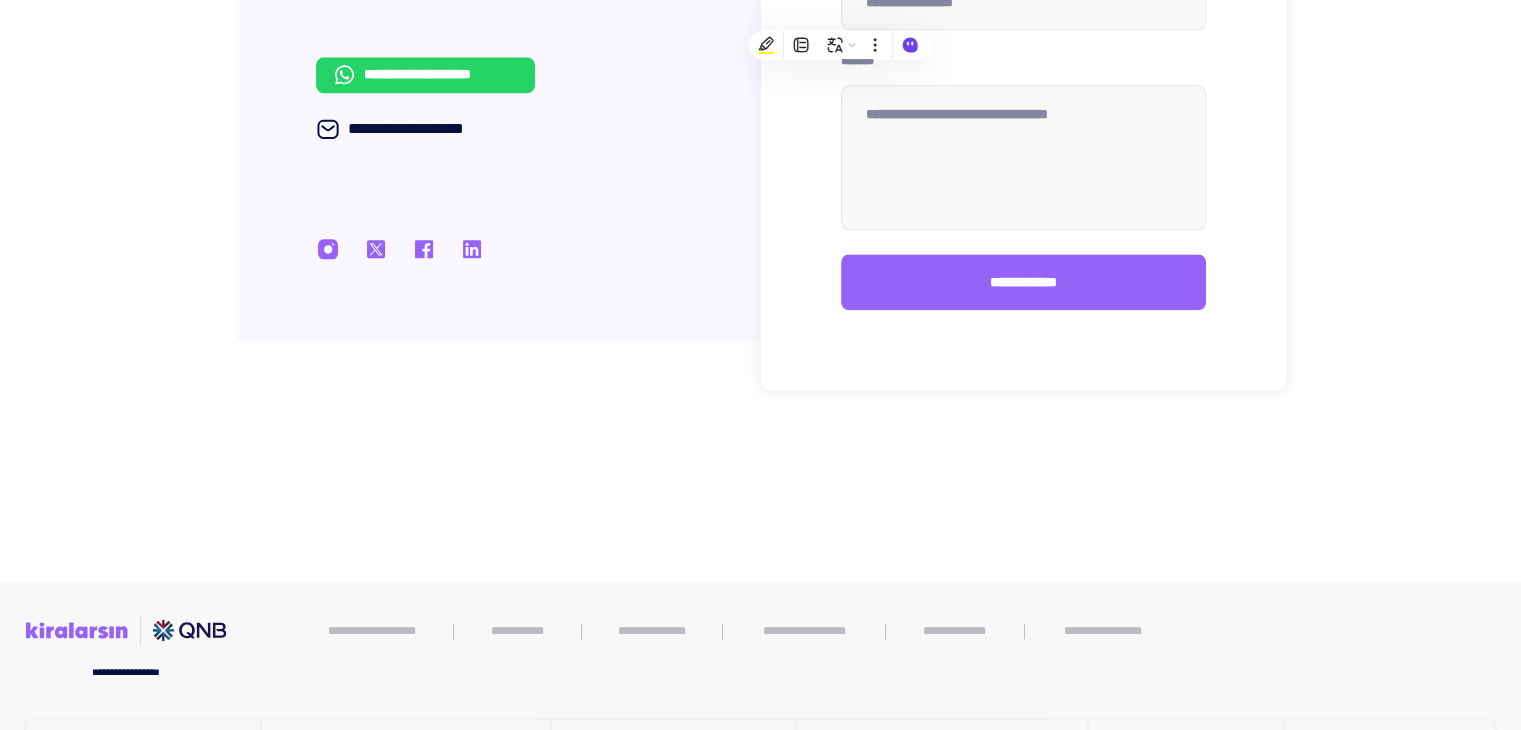 scroll, scrollTop: 2761, scrollLeft: 0, axis: vertical 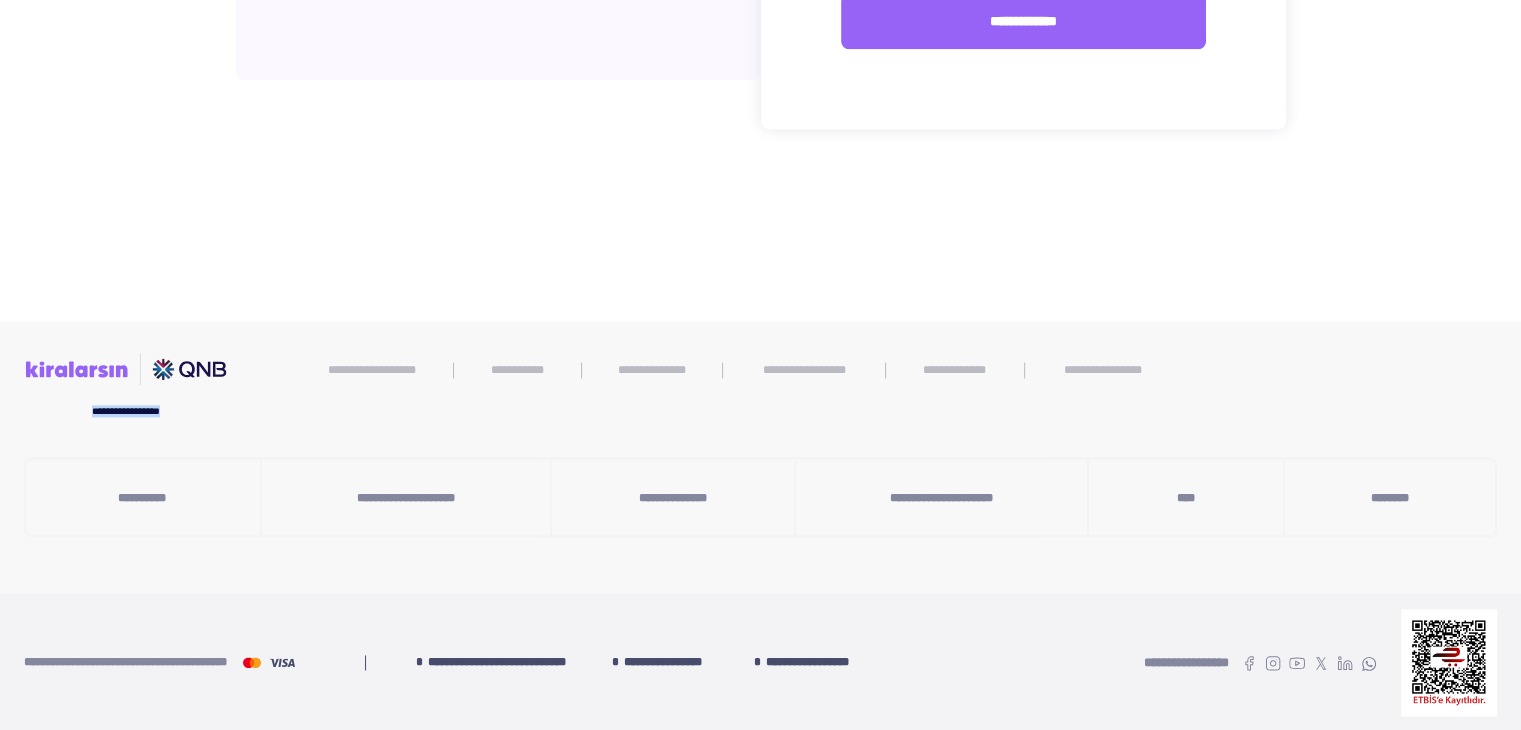 drag, startPoint x: 172, startPoint y: 412, endPoint x: 84, endPoint y: 408, distance: 88.09086 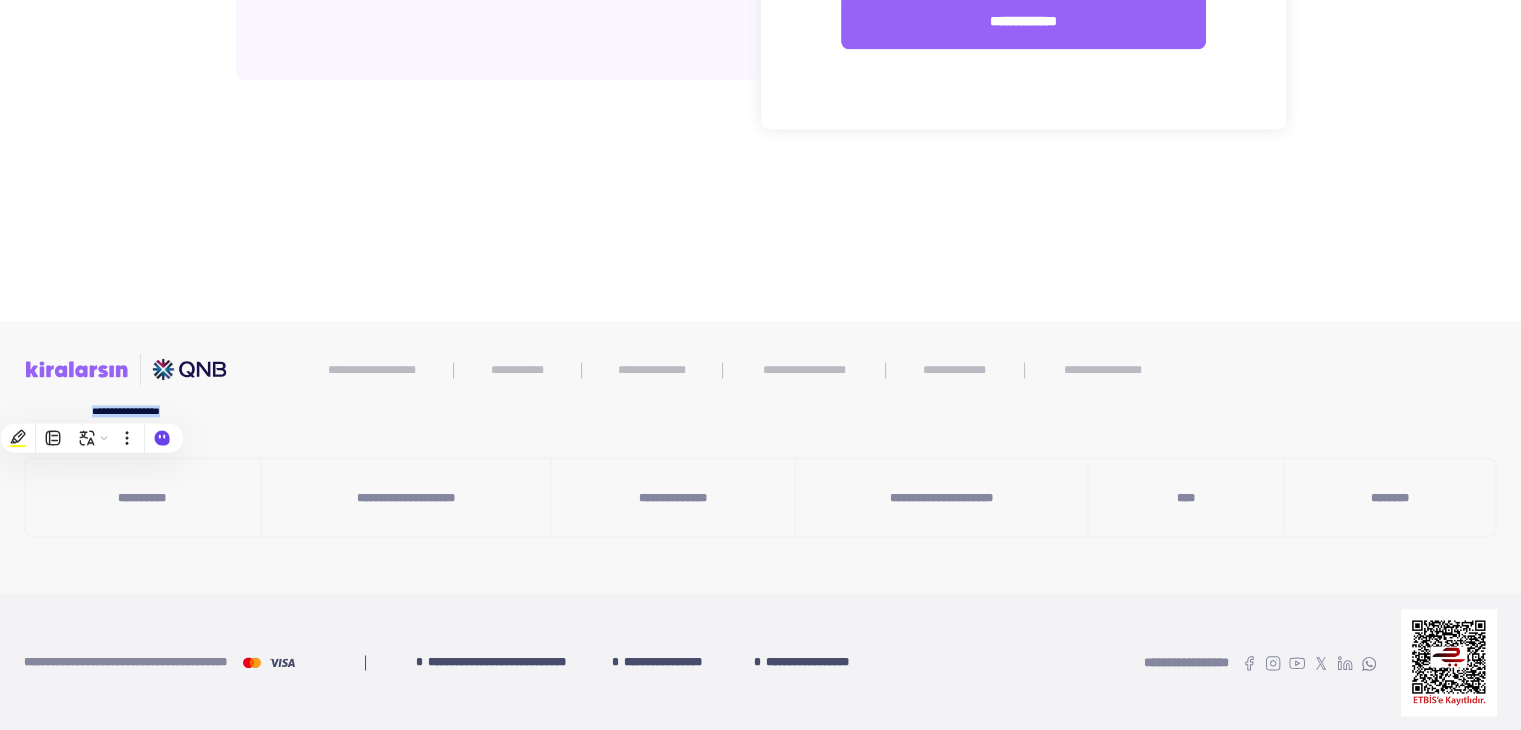 copy on "**********" 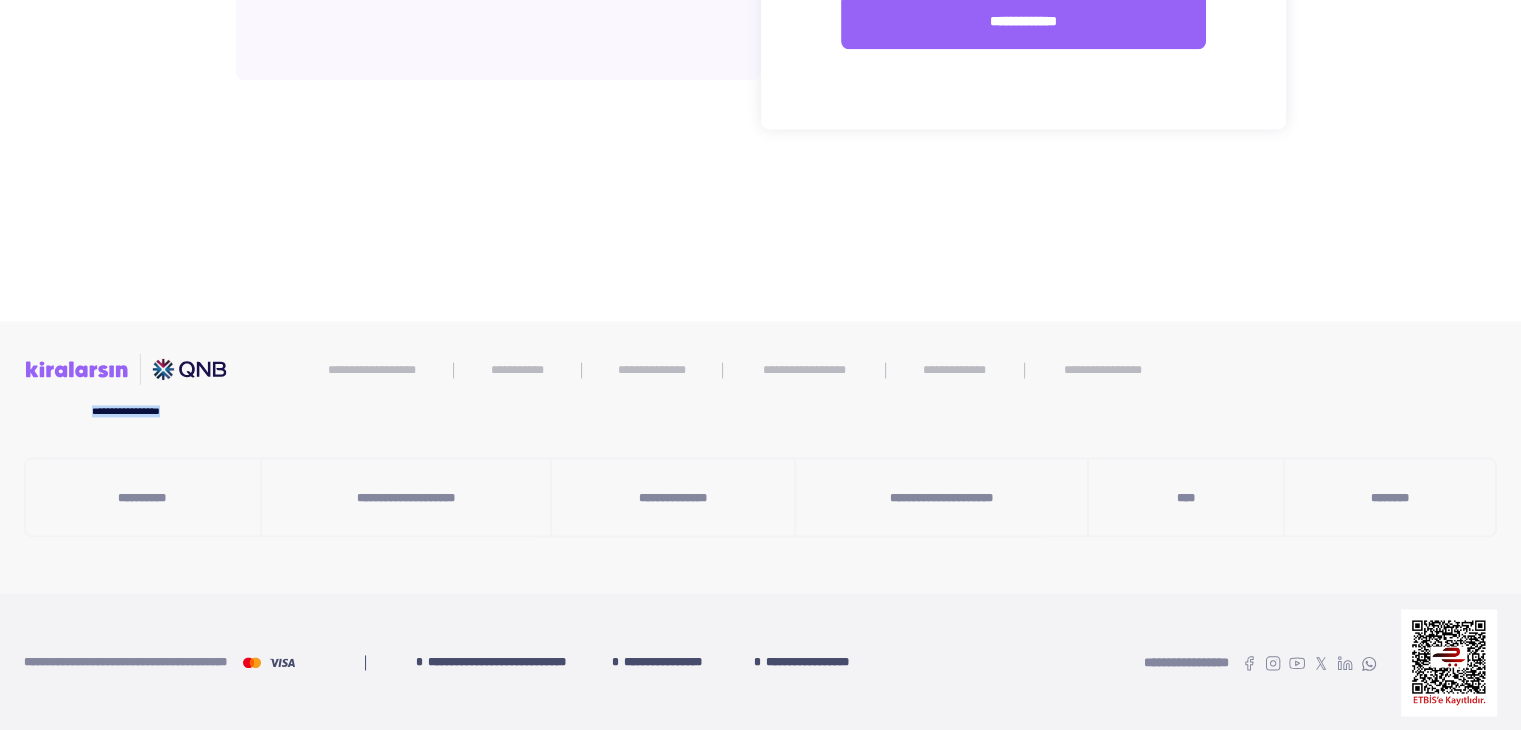 click on "**********" at bounding box center [125, 411] 